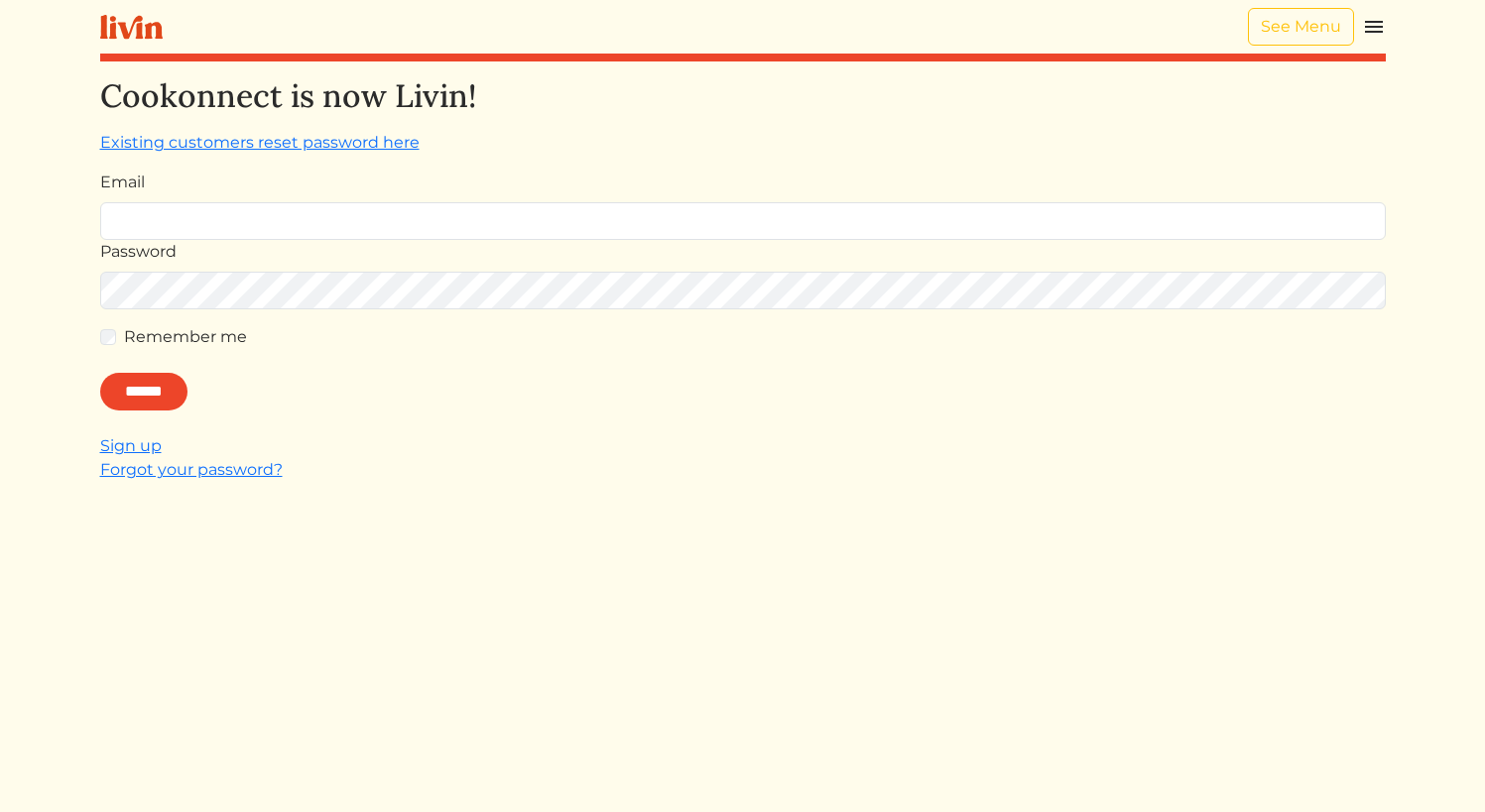 scroll, scrollTop: 0, scrollLeft: 0, axis: both 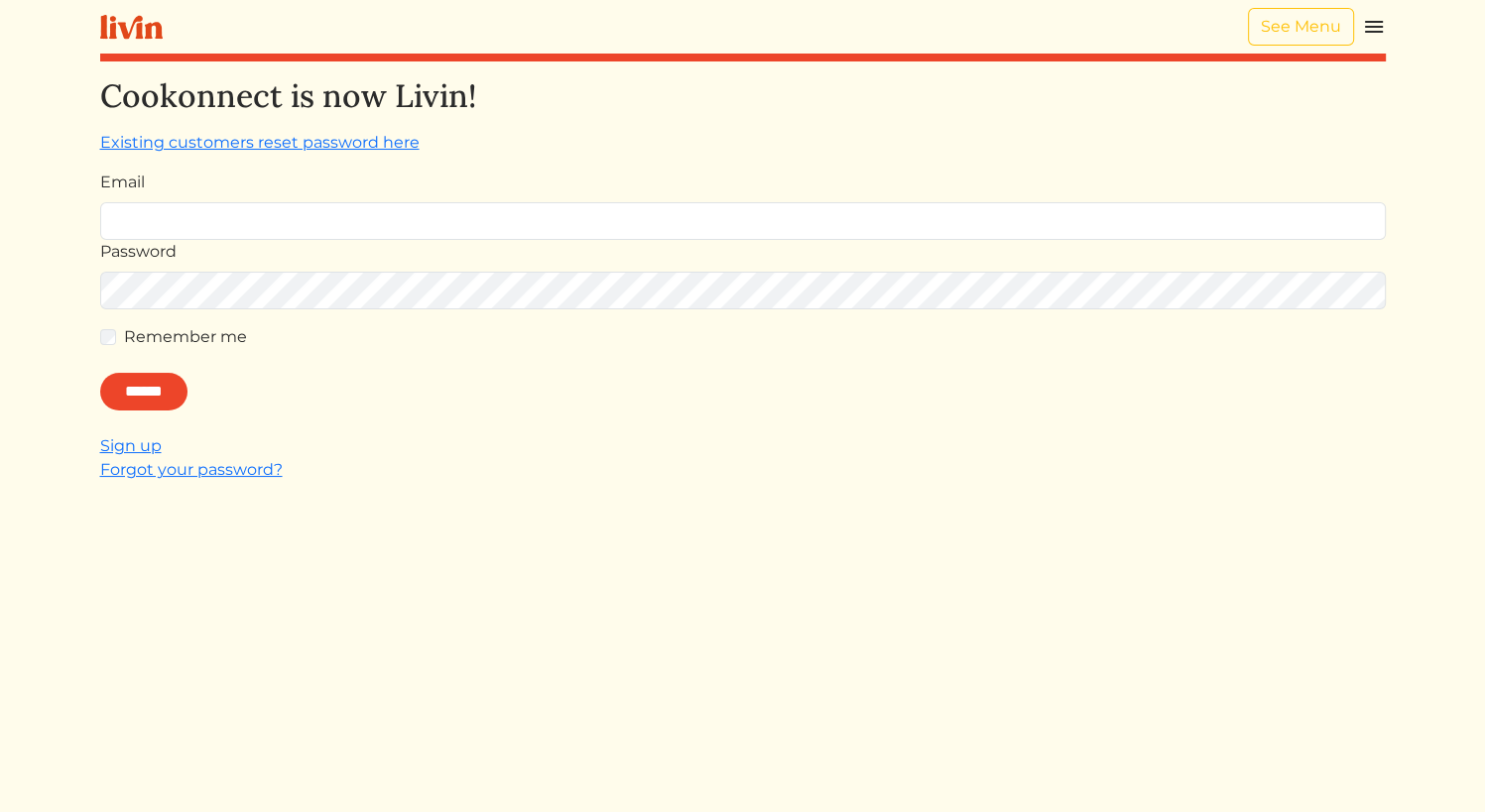 type on "**********" 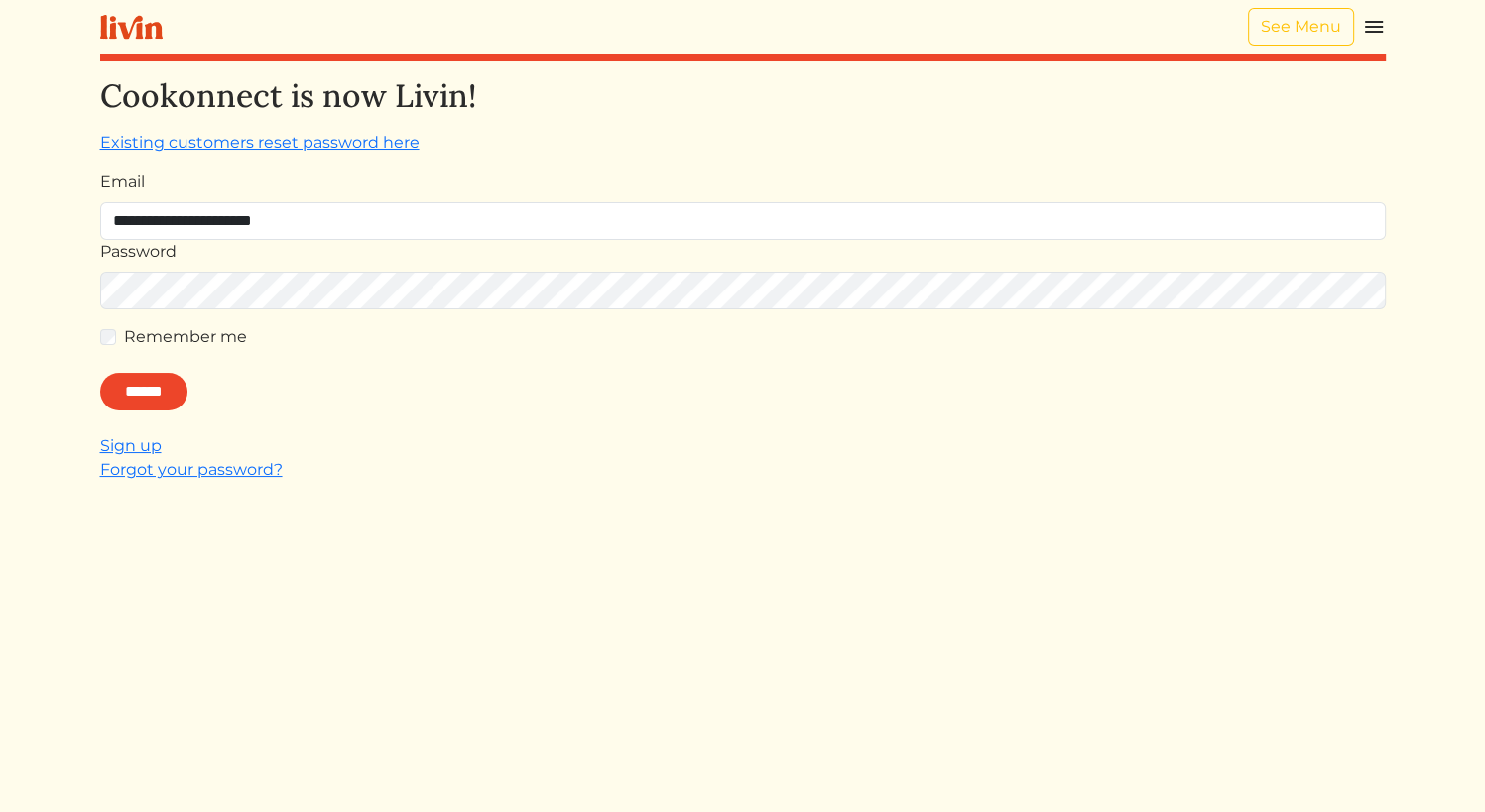 click on "******" at bounding box center [144, 392] 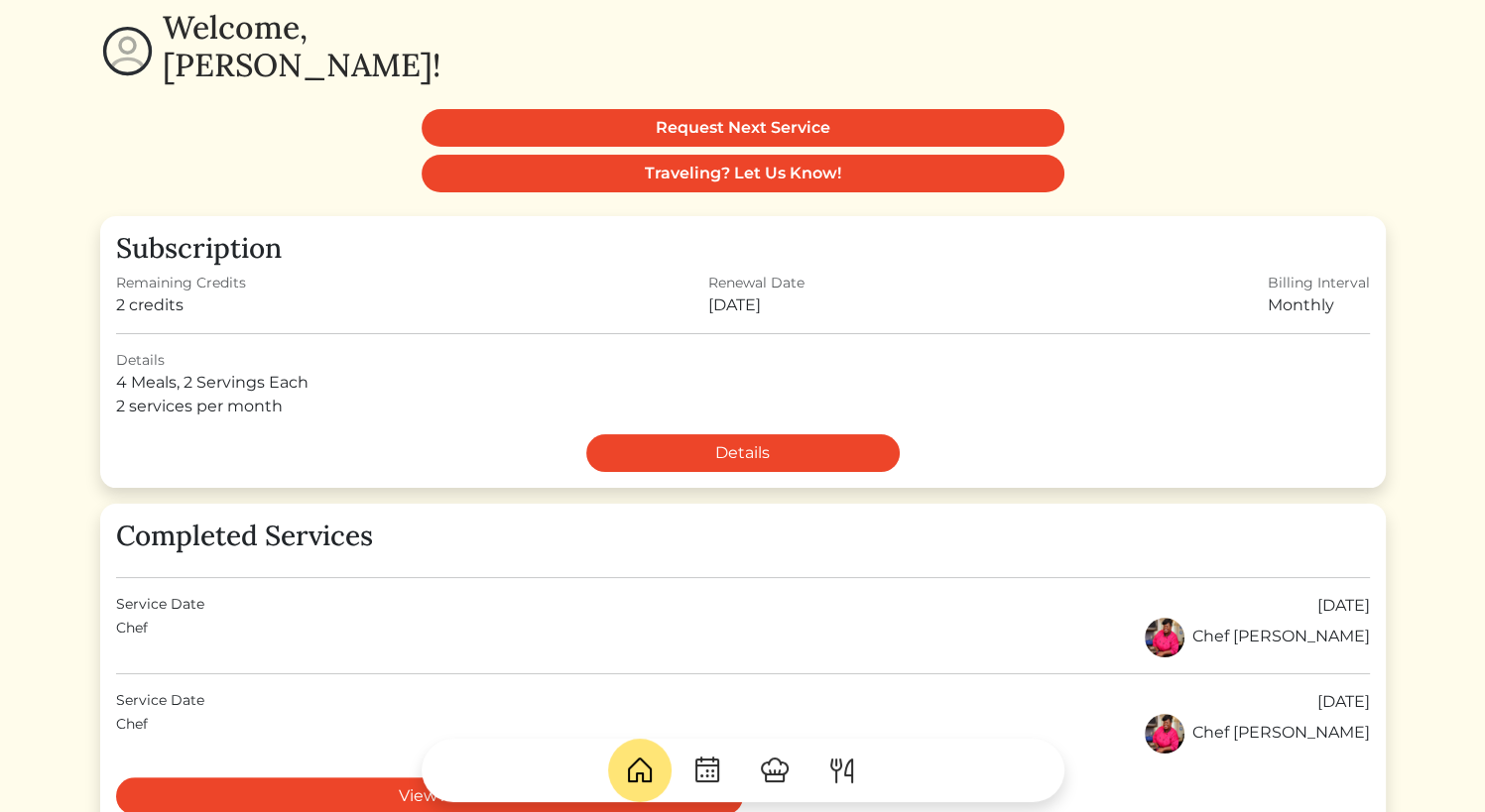 scroll, scrollTop: 151, scrollLeft: 0, axis: vertical 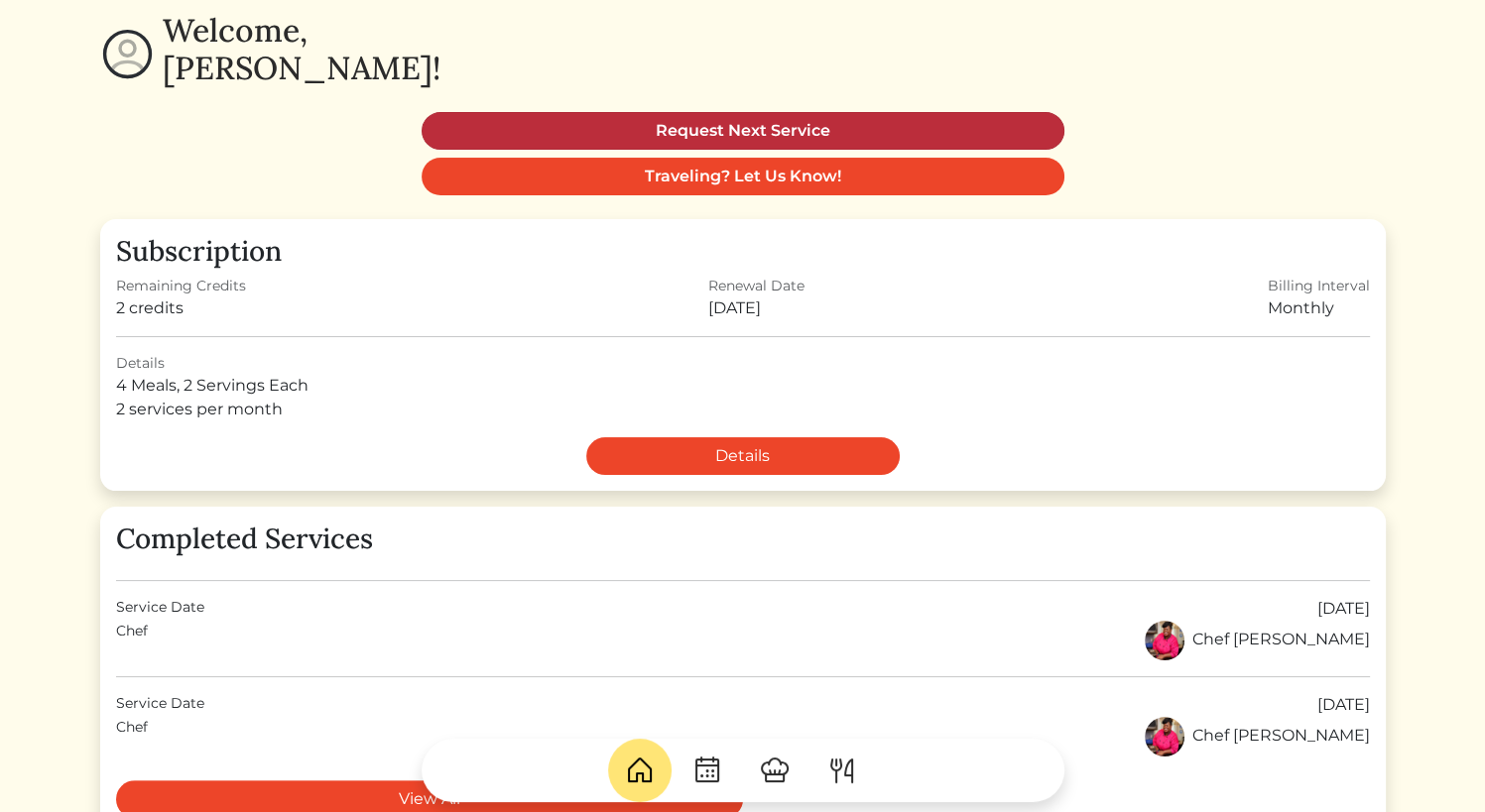 click on "Request Next Service" at bounding box center [743, 131] 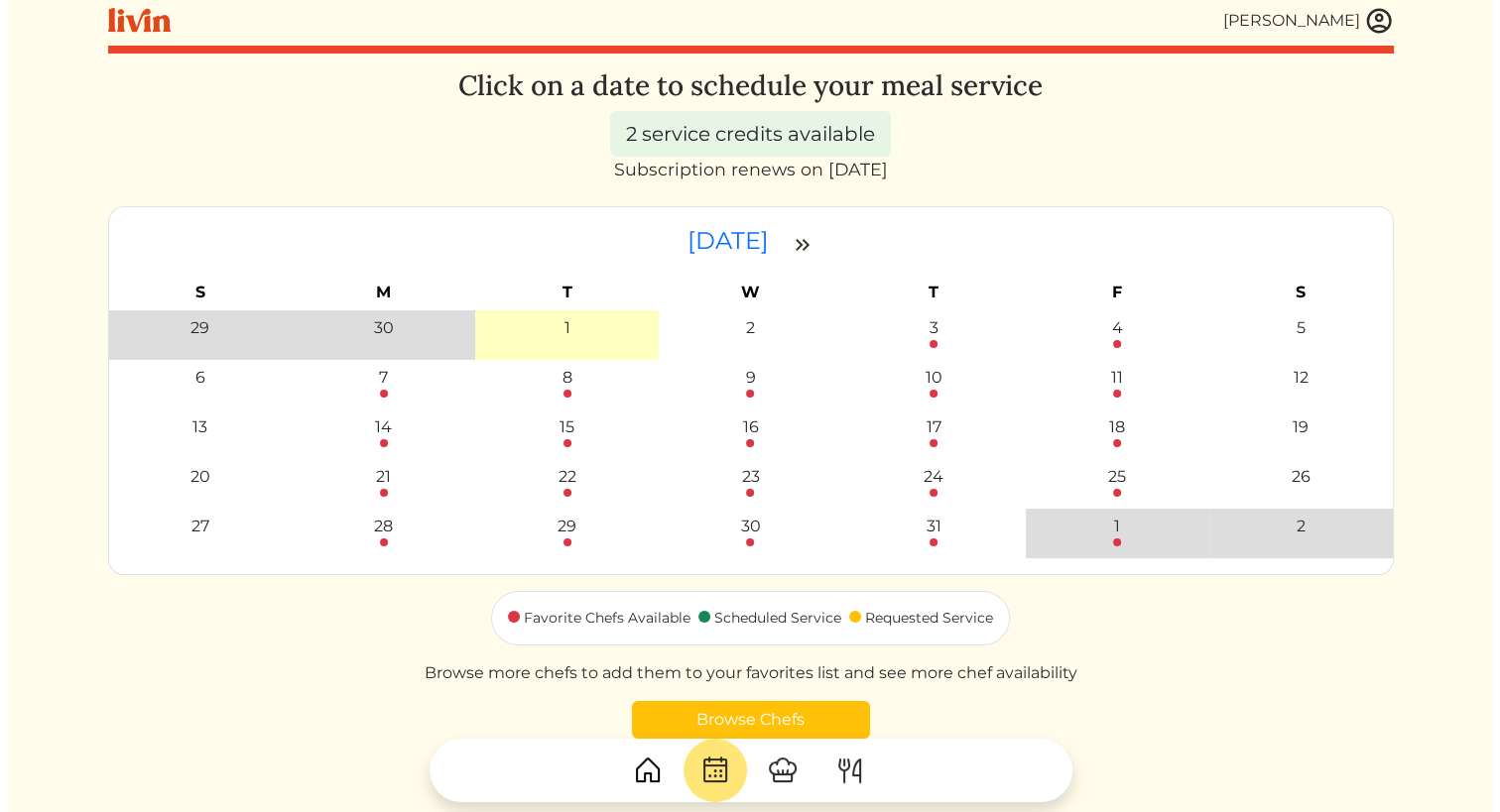 scroll, scrollTop: 0, scrollLeft: 0, axis: both 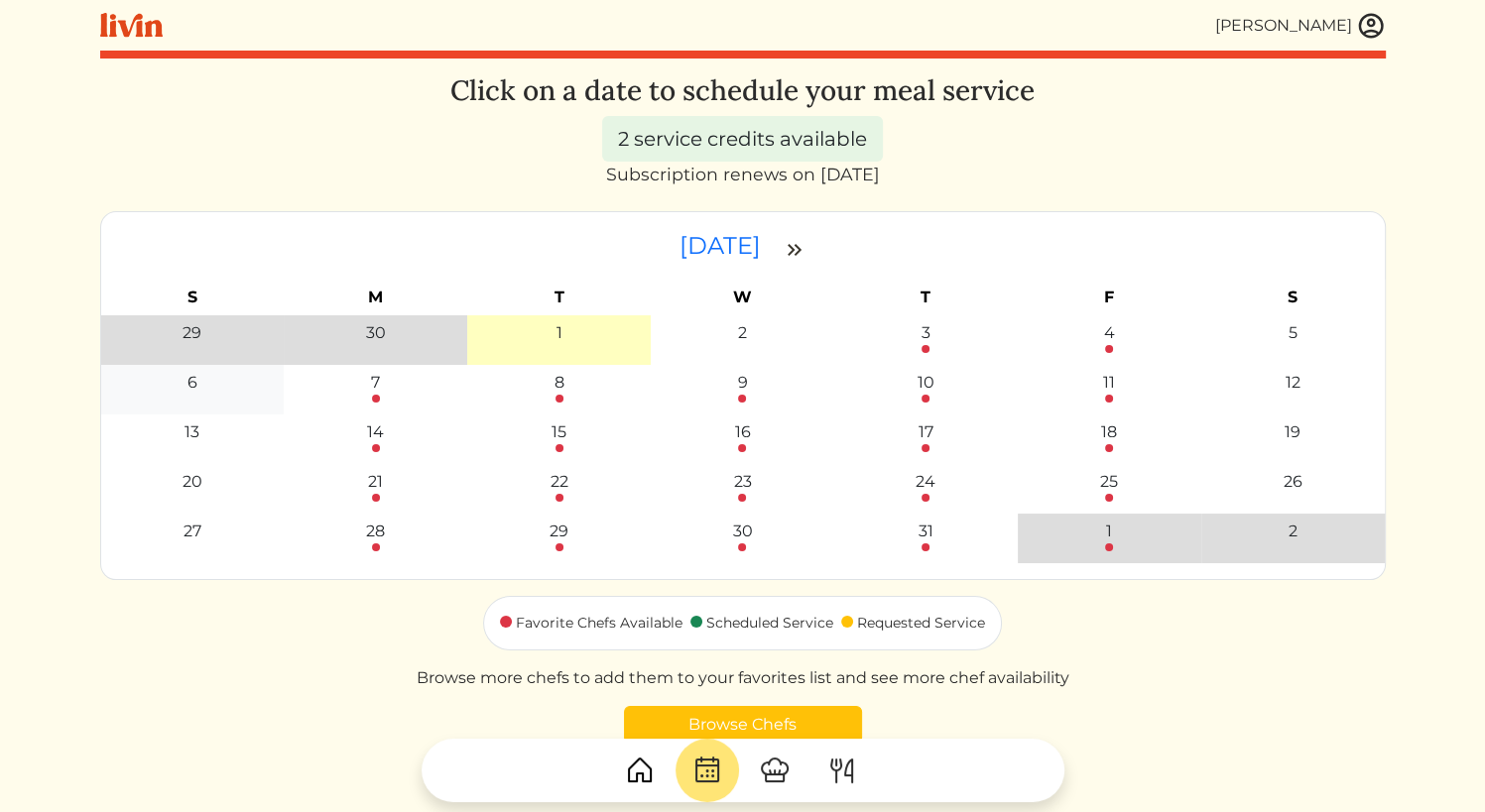 click on "6" at bounding box center (192, 383) 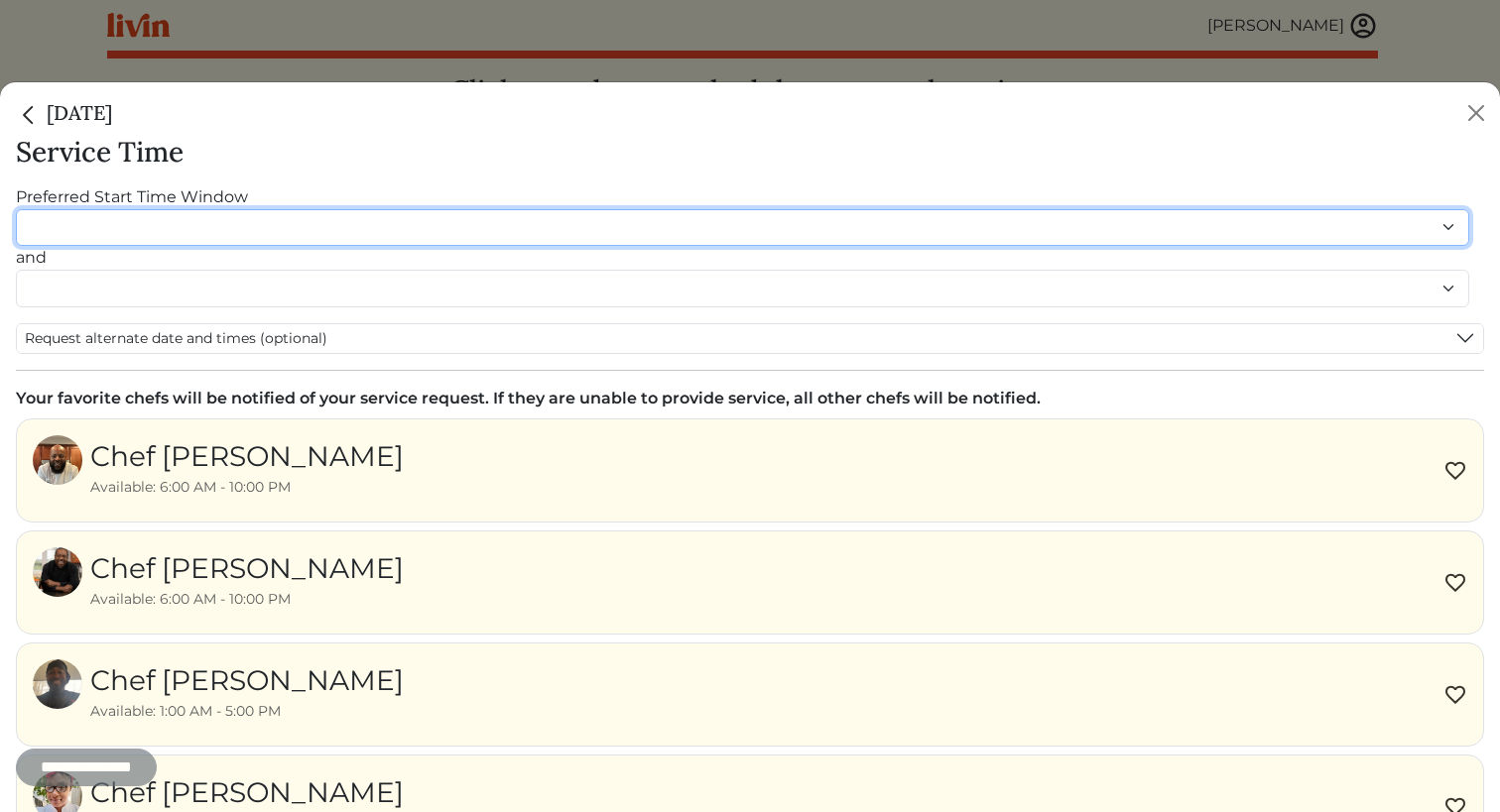 click on "*******
*******
*******
*******
*******
*******
********
********
********
********
********
********
*******
*******
*******
*******
*******
*******
*******
*******
*******
*******
*******
*******
*******
*******
*******
*******
*******
*******
********" at bounding box center [742, 228] 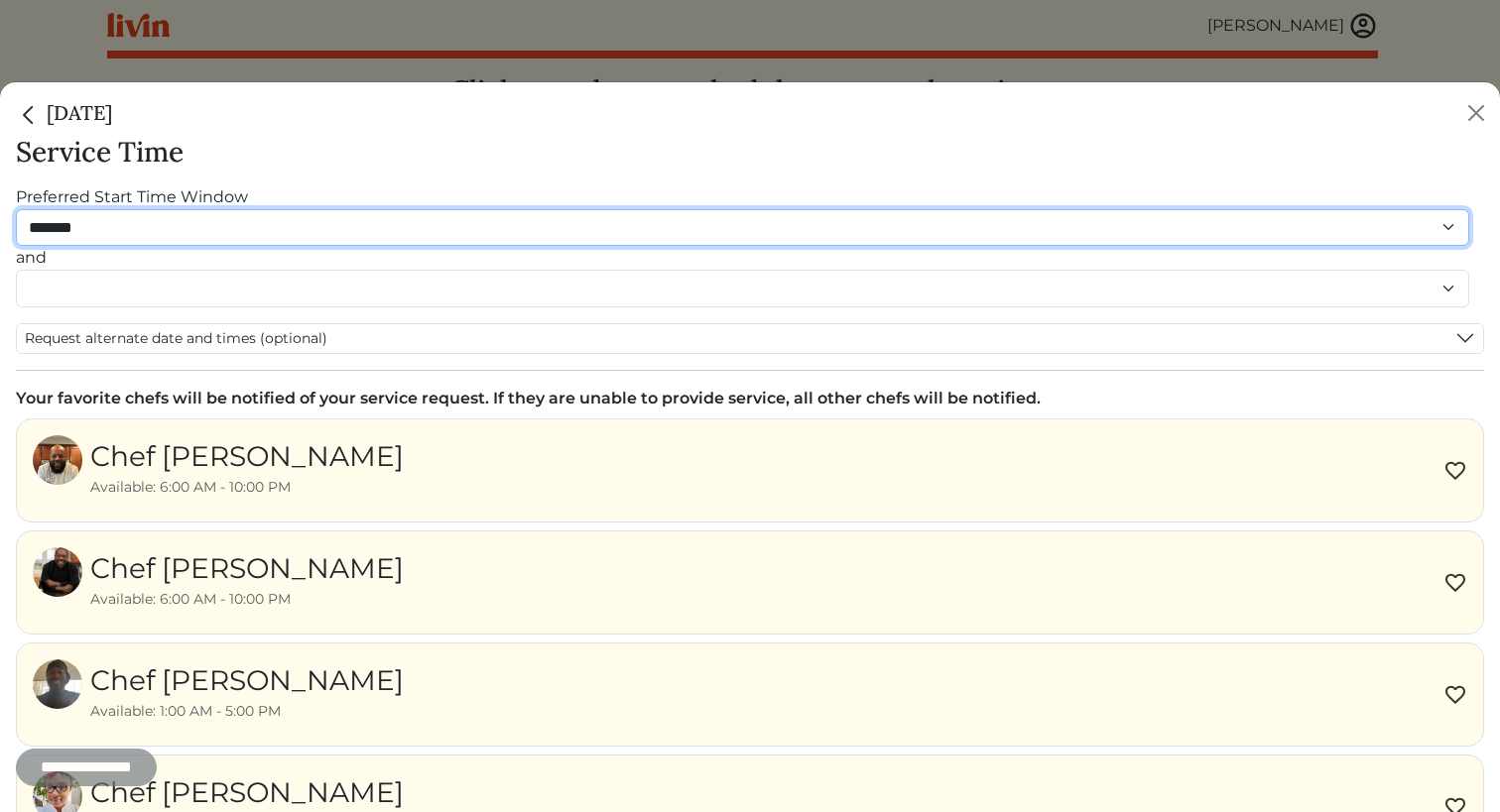 click on "*******
*******
*******
*******
*******
*******
********
********
********
********
********
********
*******
*******
*******
*******
*******
*******
*******
*******
*******
*******
*******
*******
*******
*******
*******
*******
*******
*******
********" at bounding box center (742, 228) 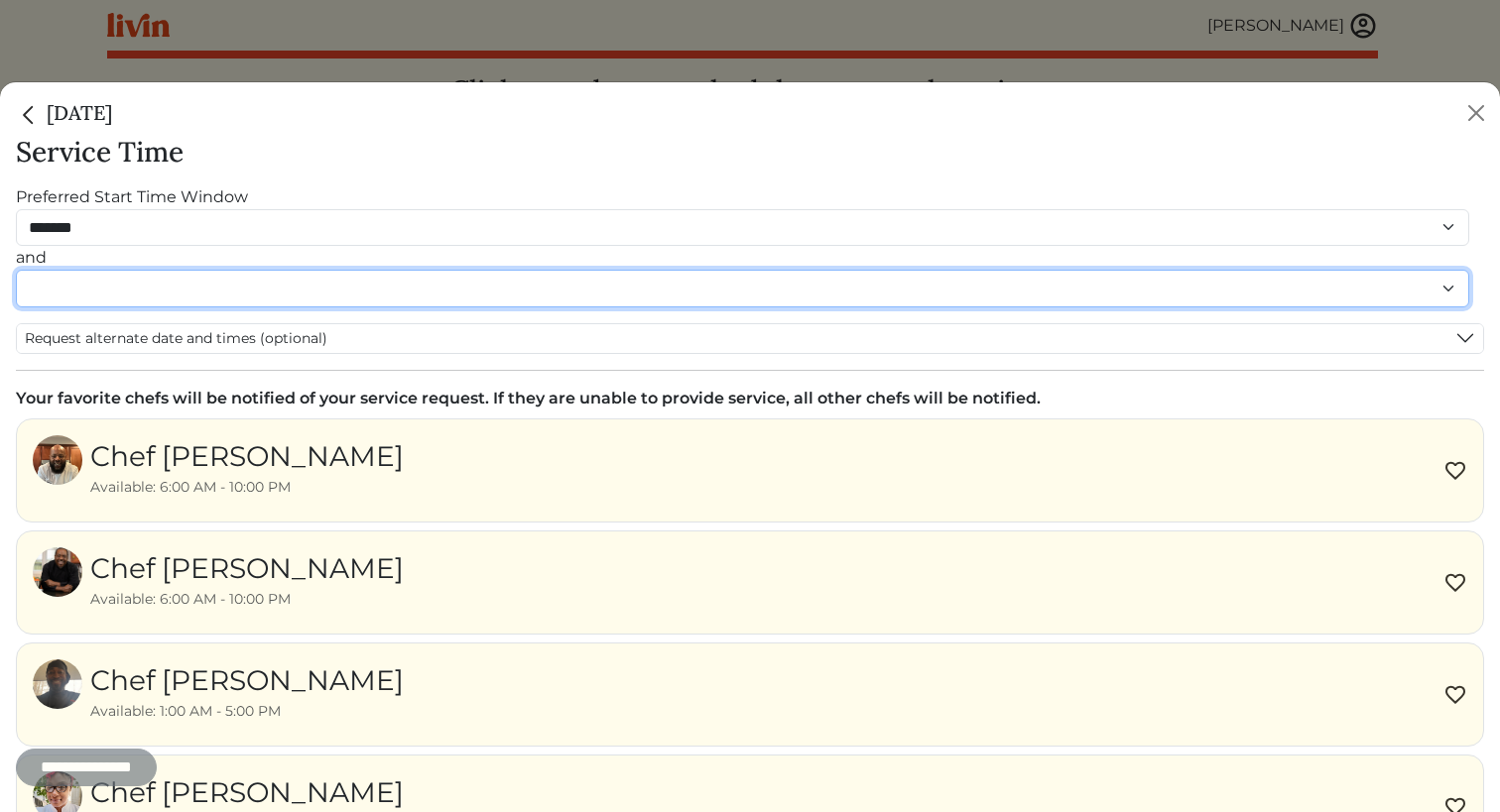 click on "*******
*******
*******
*******
*******
*******
********
********
********
********
********
********
*******
*******
*******
*******
*******
*******
*******
*******
*******
*******
*******
*******
*******
*******
*******
*******
*******
*******
********" at bounding box center (742, 289) 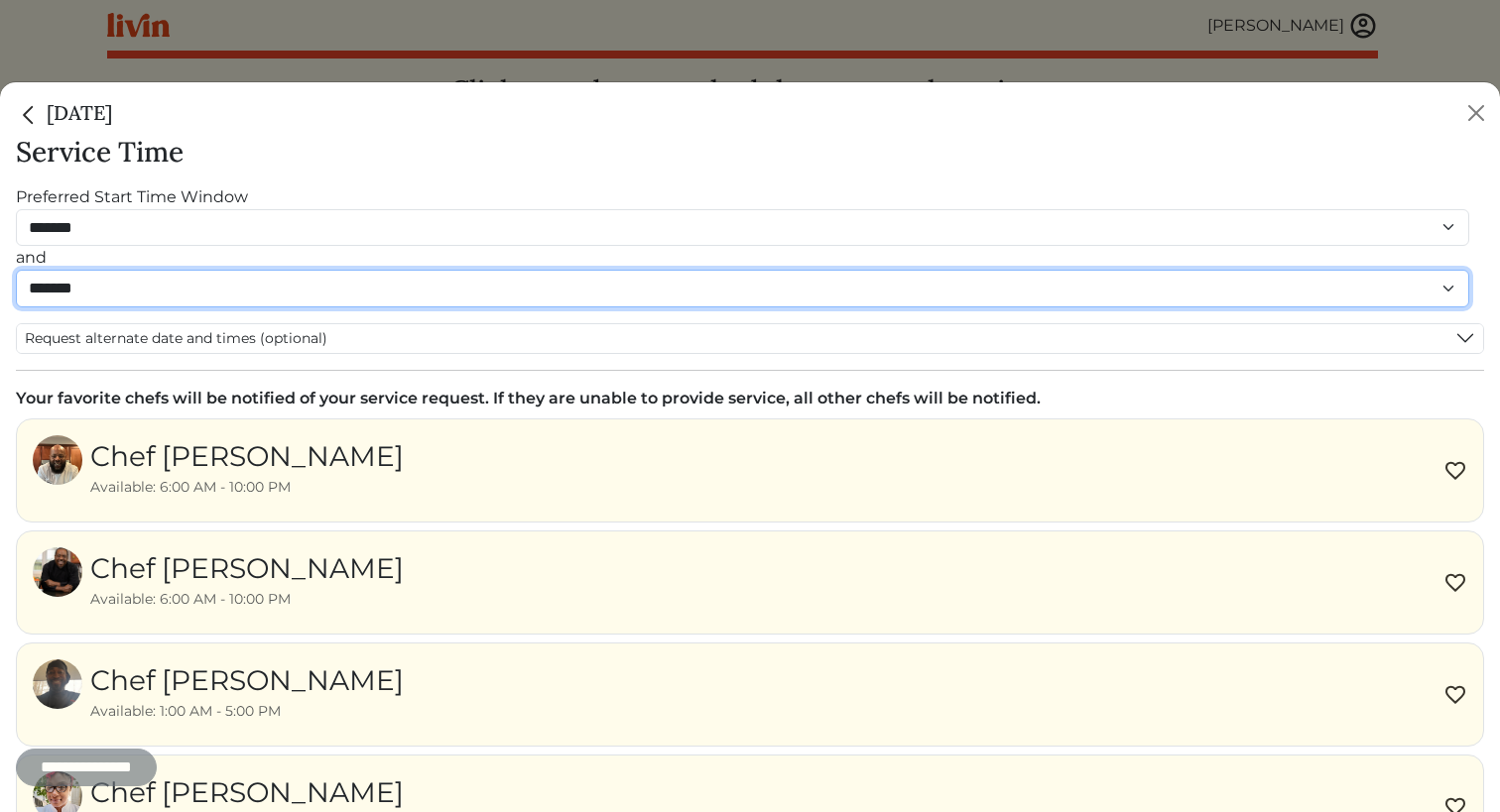 click on "*******
*******
*******
*******
*******
*******
********
********
********
********
********
********
*******
*******
*******
*******
*******
*******
*******
*******
*******
*******
*******
*******
*******
*******
*******
*******
*******
*******
********" at bounding box center (742, 289) 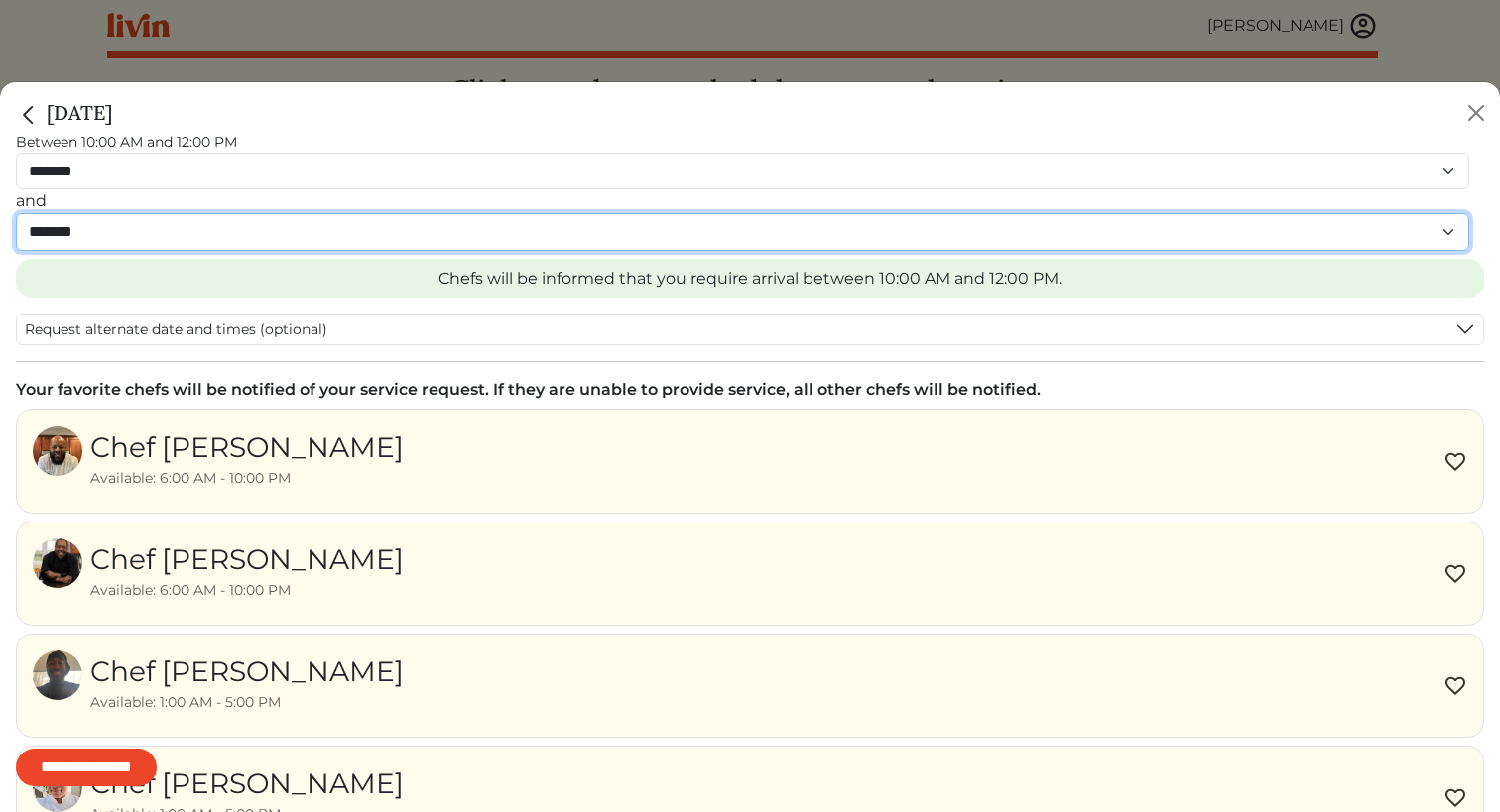 scroll, scrollTop: 340, scrollLeft: 0, axis: vertical 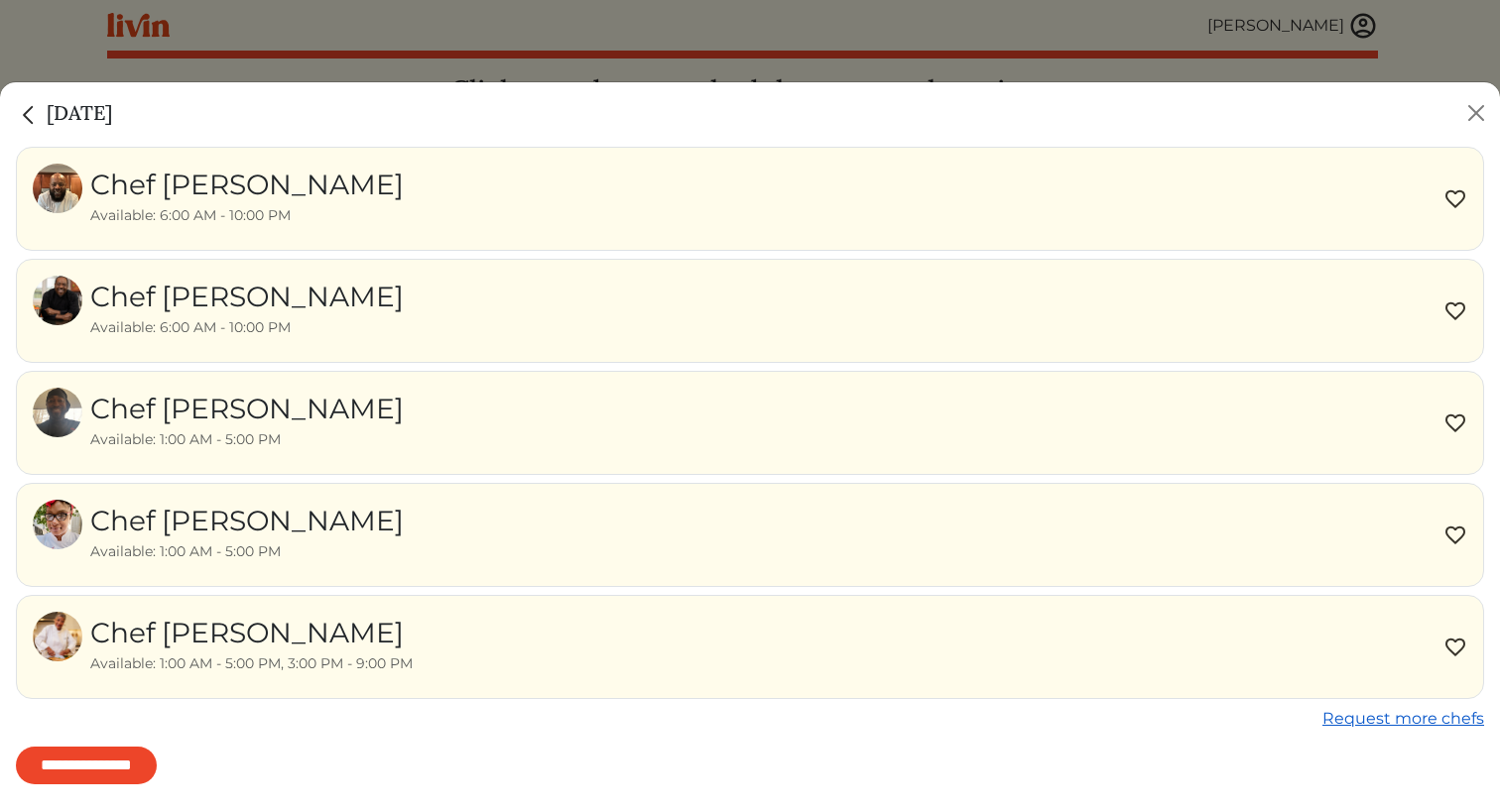 click on "Request more chefs" at bounding box center (1403, 718) 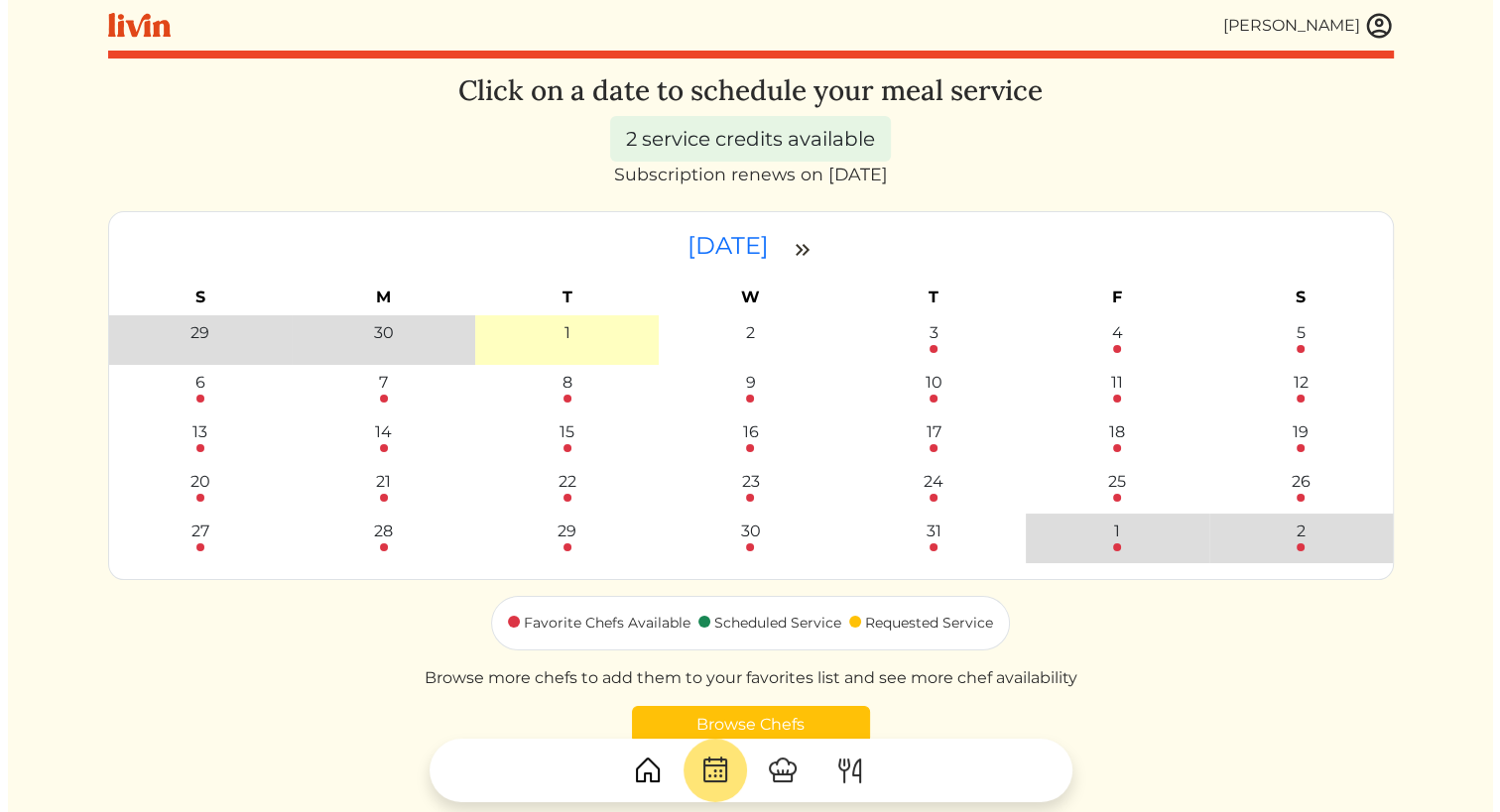 scroll, scrollTop: 163, scrollLeft: 0, axis: vertical 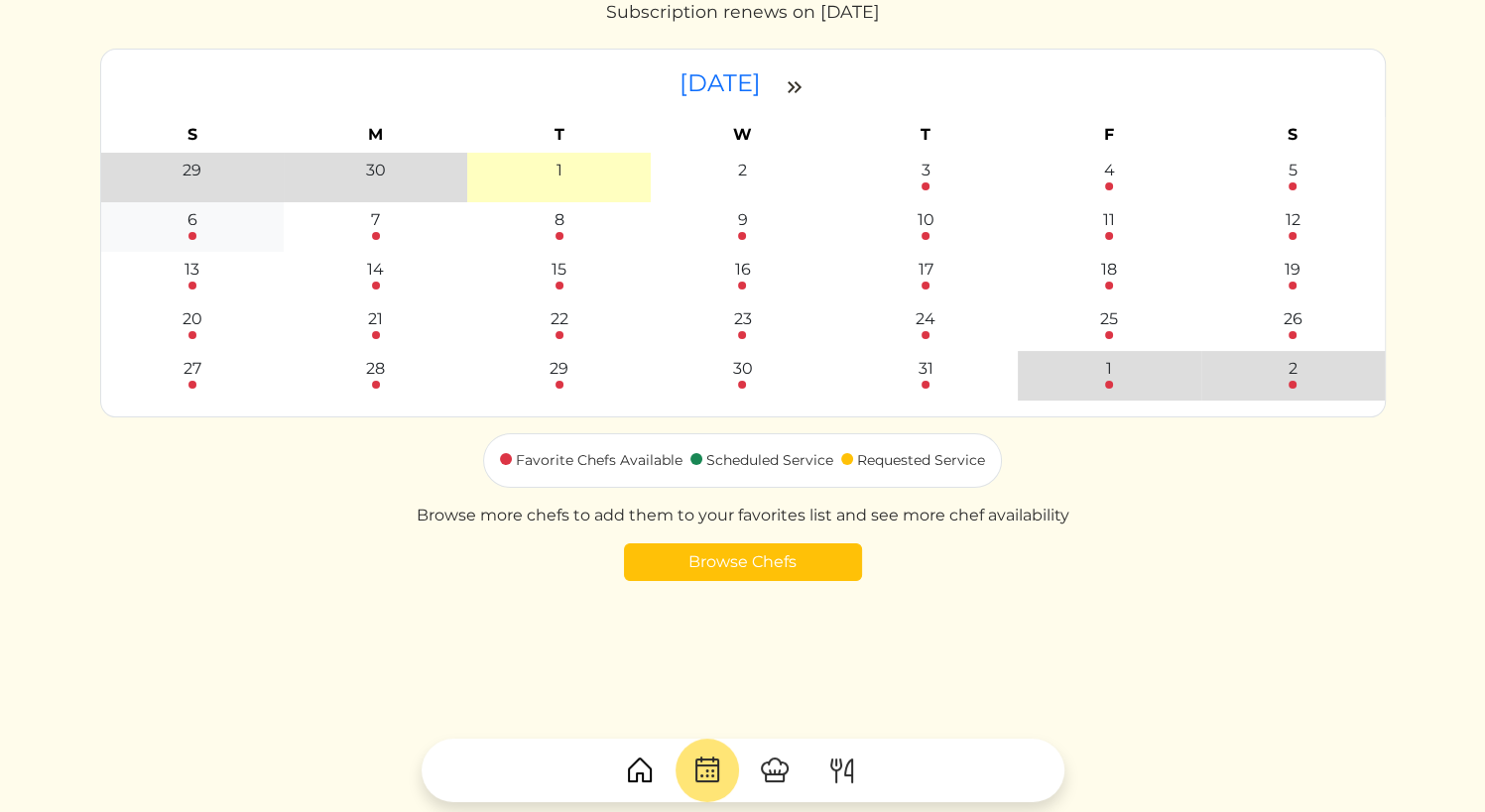 click on "6" at bounding box center (192, 220) 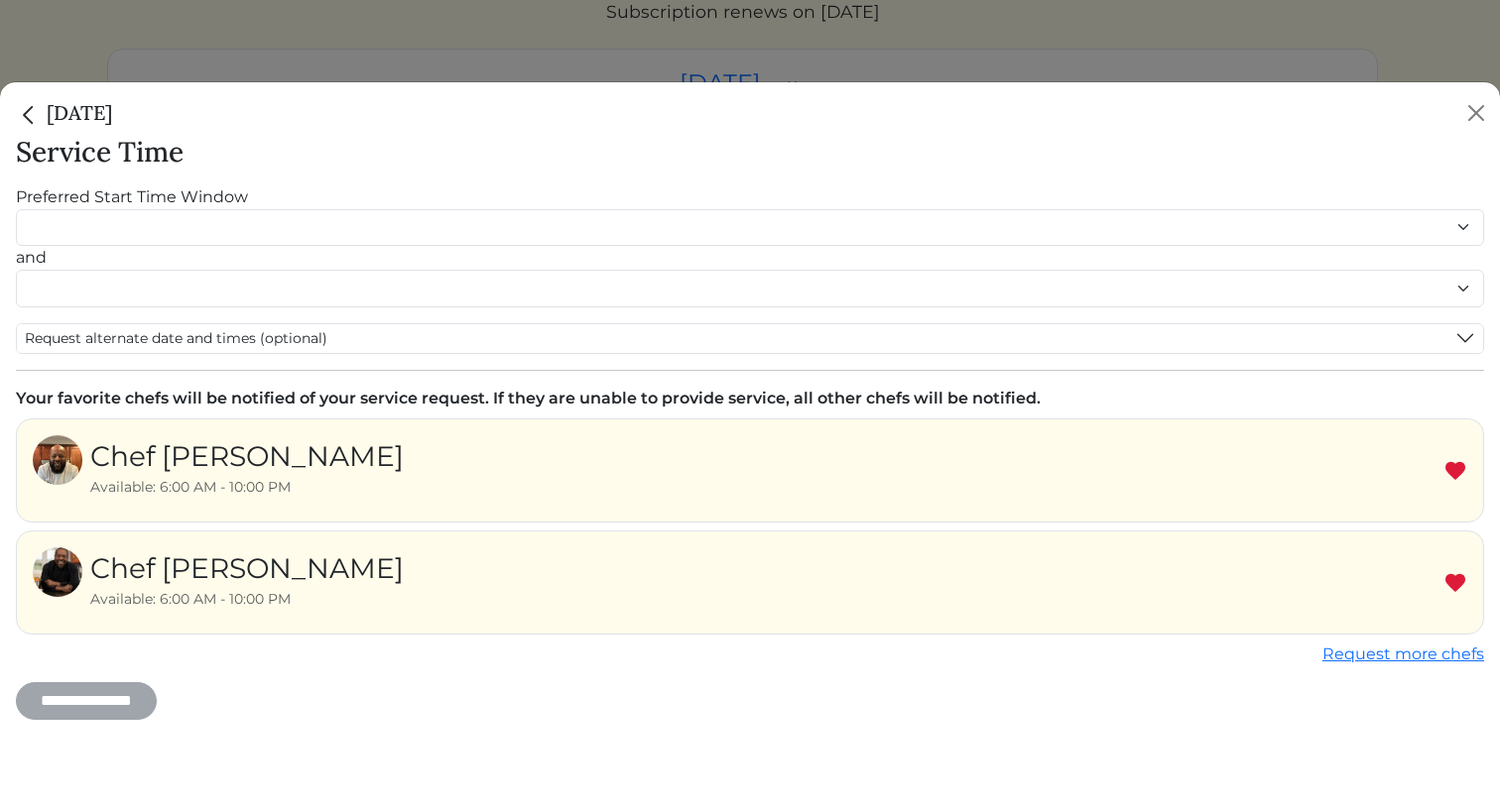 click at bounding box center [1455, 471] 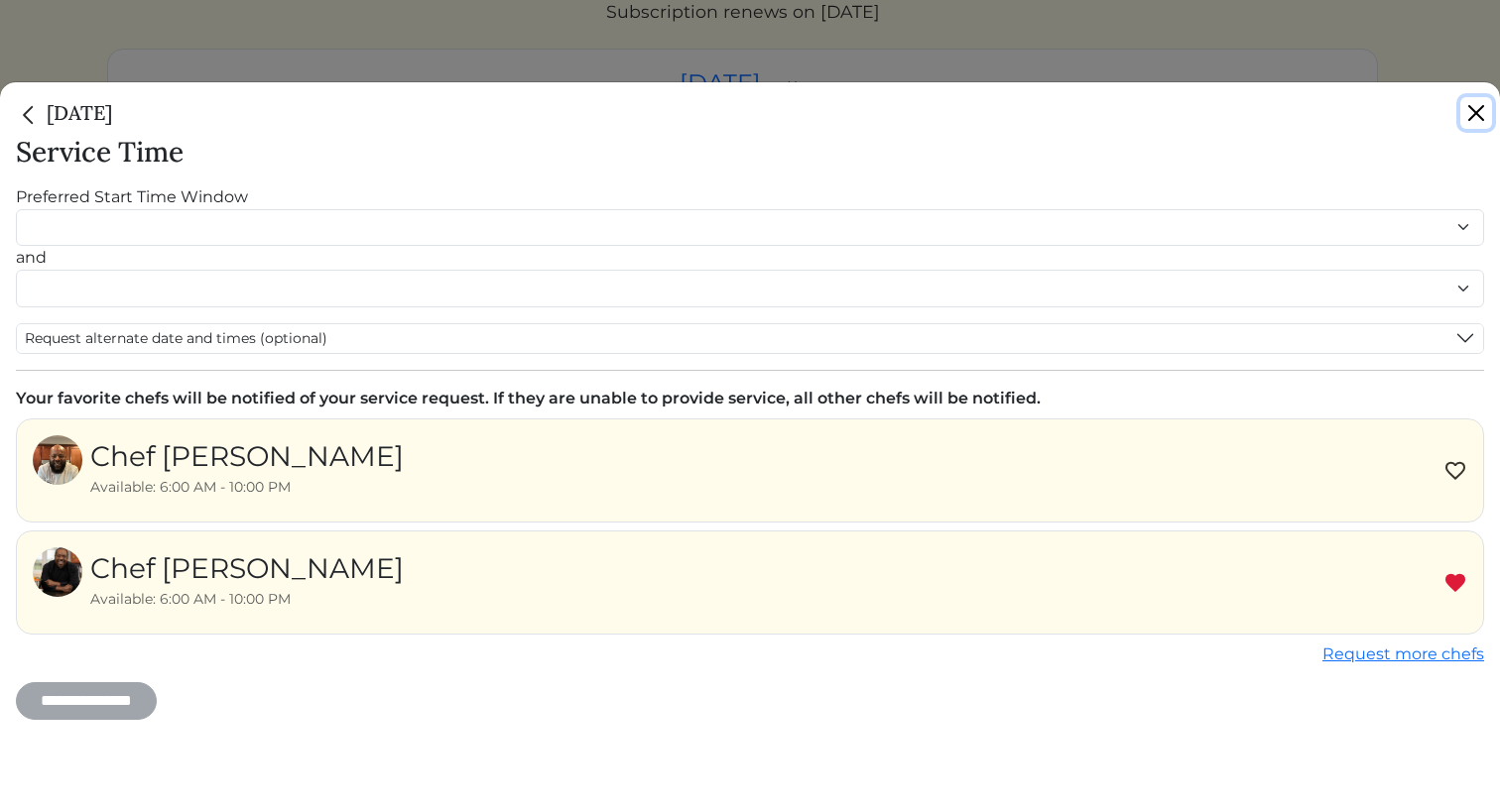 click at bounding box center [1476, 113] 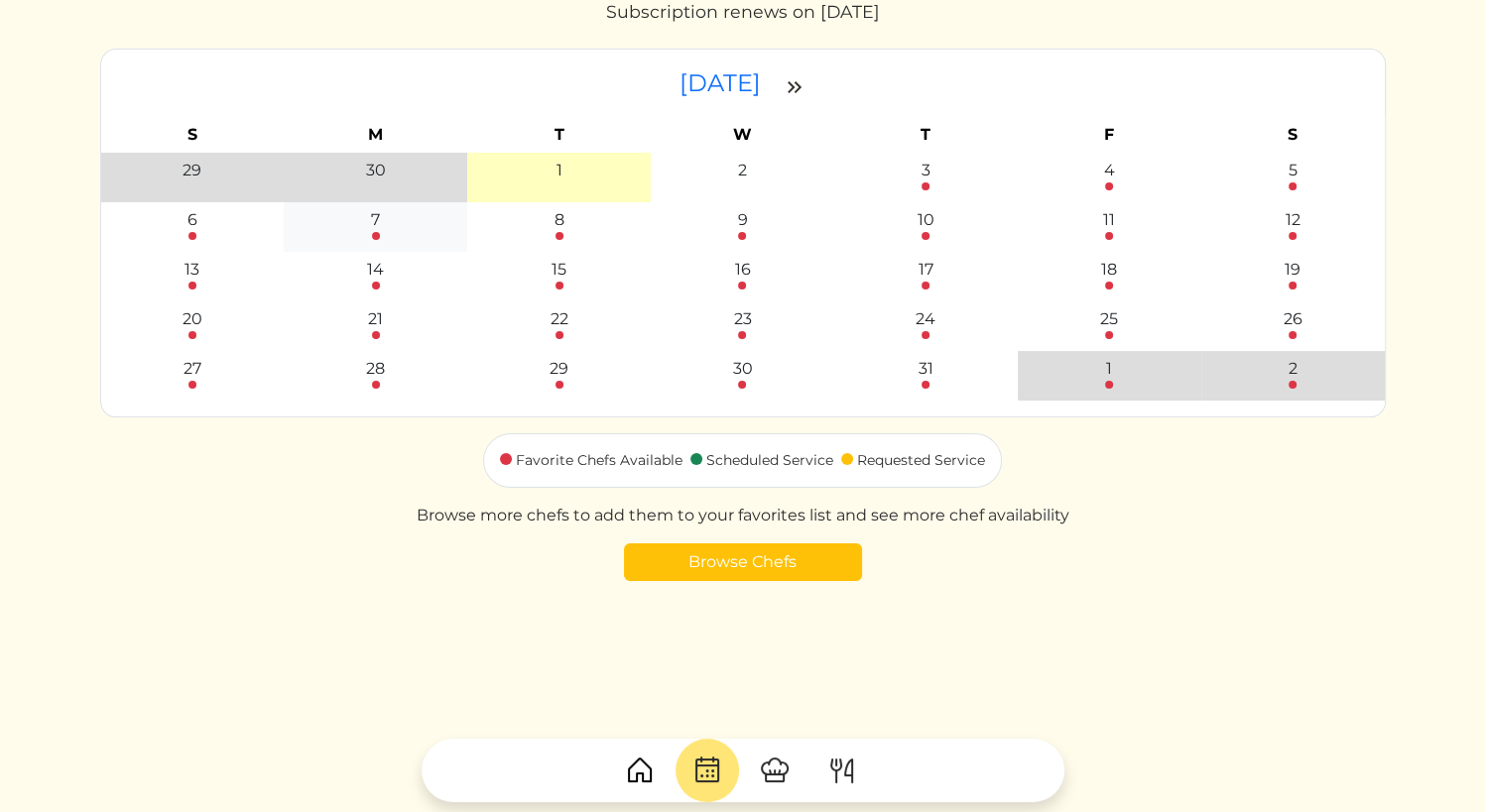 click on "7" at bounding box center (375, 220) 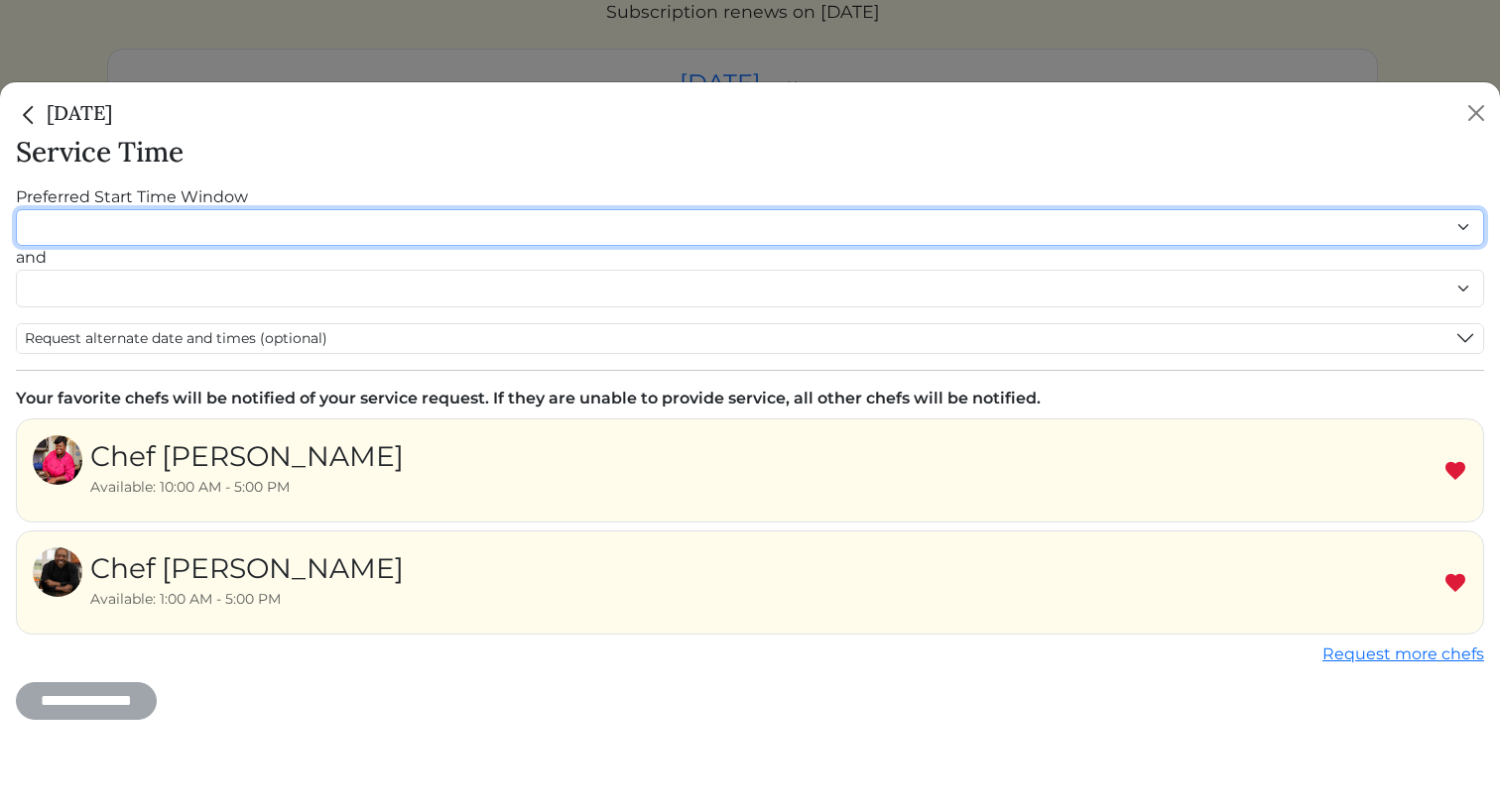 click on "*******
*******
*******
*******
*******
*******
********
********
********
********
********
********
*******
*******
*******
*******
*******
*******
*******
*******
*******
*******
*******
*******
*******
*******
*******
*******
*******
*******
********" at bounding box center (750, 228) 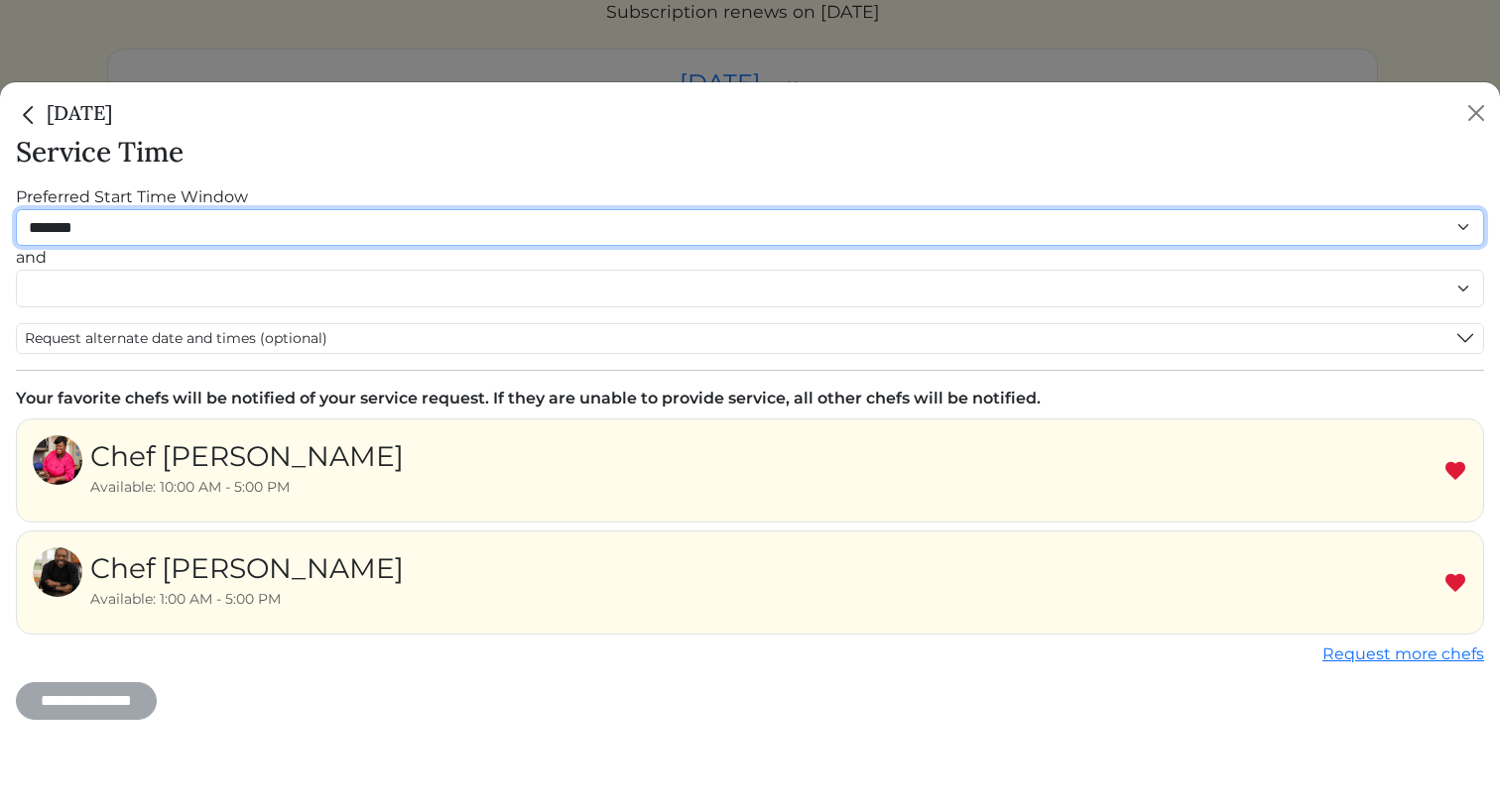 click on "*******
*******
*******
*******
*******
*******
********
********
********
********
********
********
*******
*******
*******
*******
*******
*******
*******
*******
*******
*******
*******
*******
*******
*******
*******
*******
*******
*******
********" at bounding box center [750, 228] 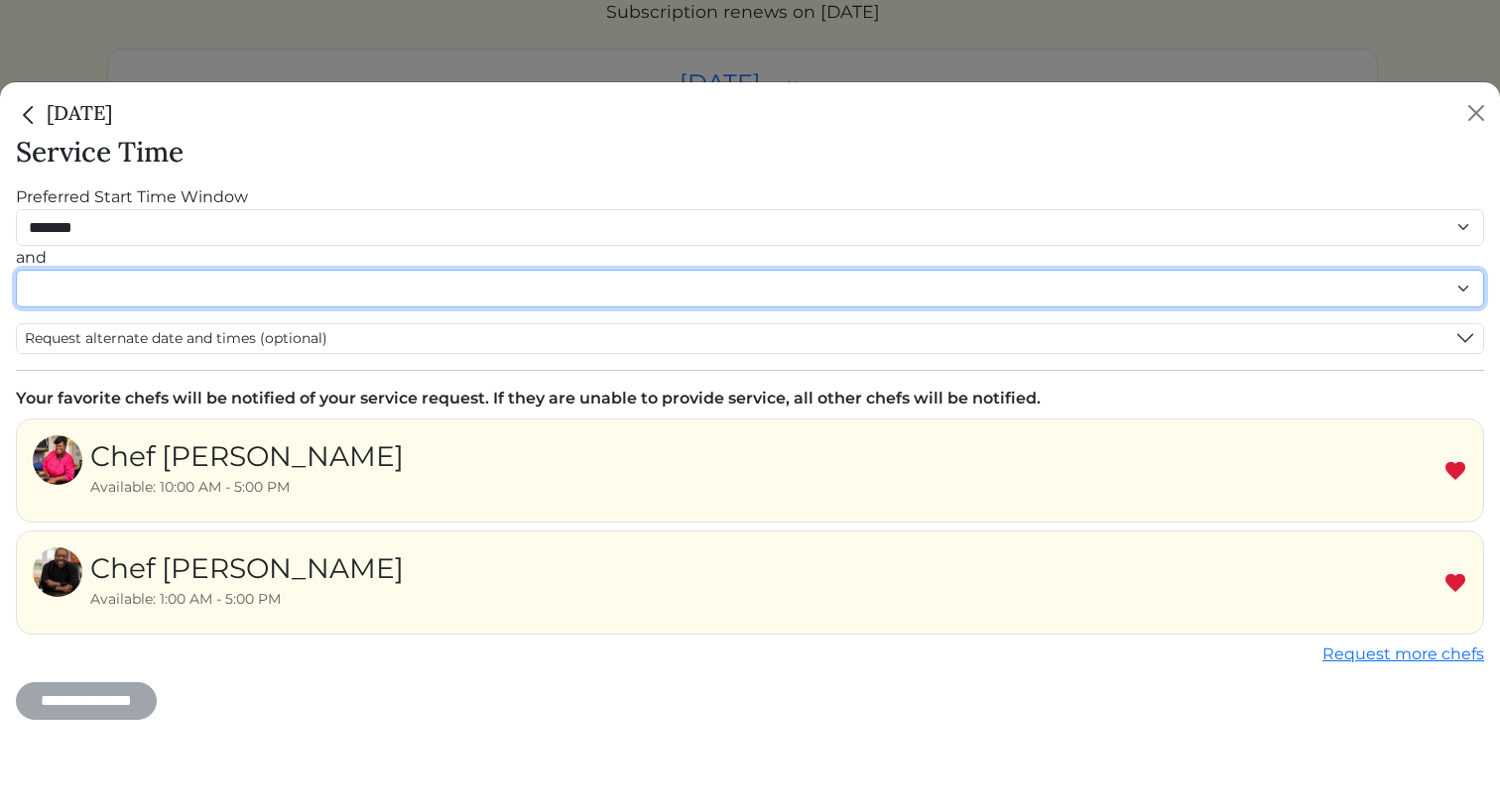 click on "*******
*******
*******
*******
*******
*******
********
********
********
********
********
********
*******
*******
*******
*******
*******
*******
*******
*******
*******
*******
*******
*******
*******
*******
*******
*******
*******
*******
********" at bounding box center [750, 289] 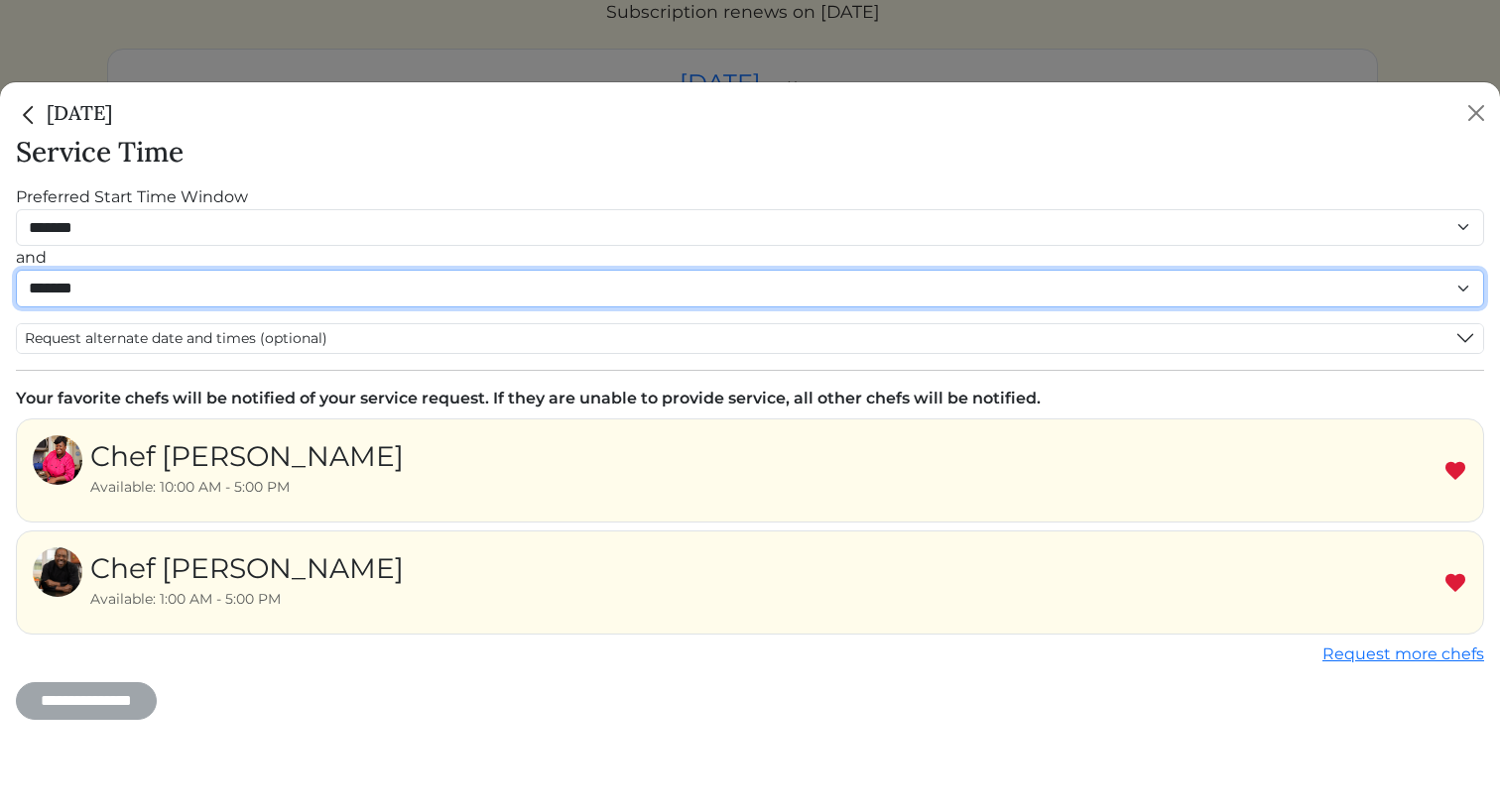 click on "*******
*******
*******
*******
*******
*******
********
********
********
********
********
********
*******
*******
*******
*******
*******
*******
*******
*******
*******
*******
*******
*******
*******
*******
*******
*******
*******
*******
********" at bounding box center [750, 289] 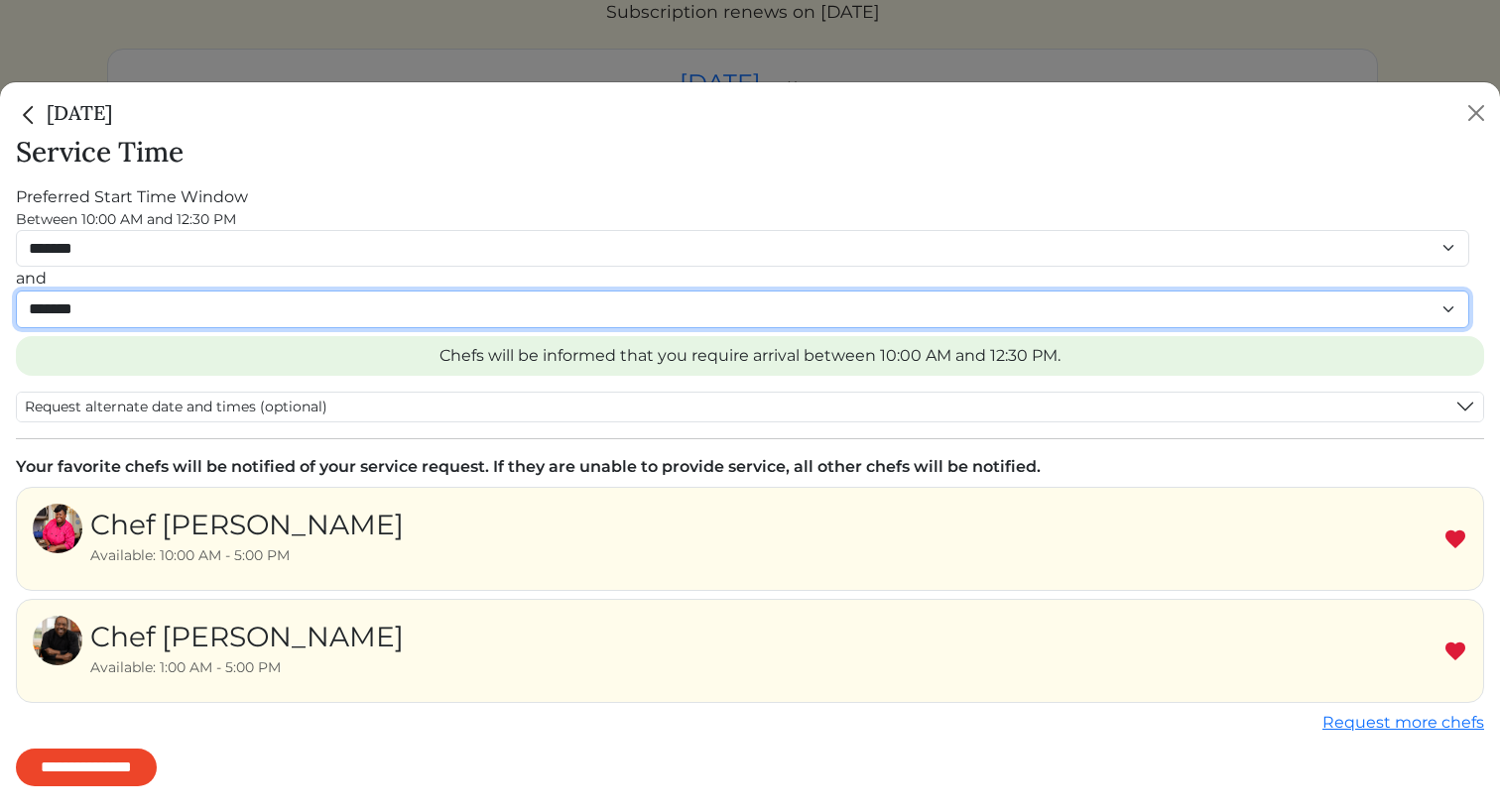 scroll, scrollTop: 5, scrollLeft: 0, axis: vertical 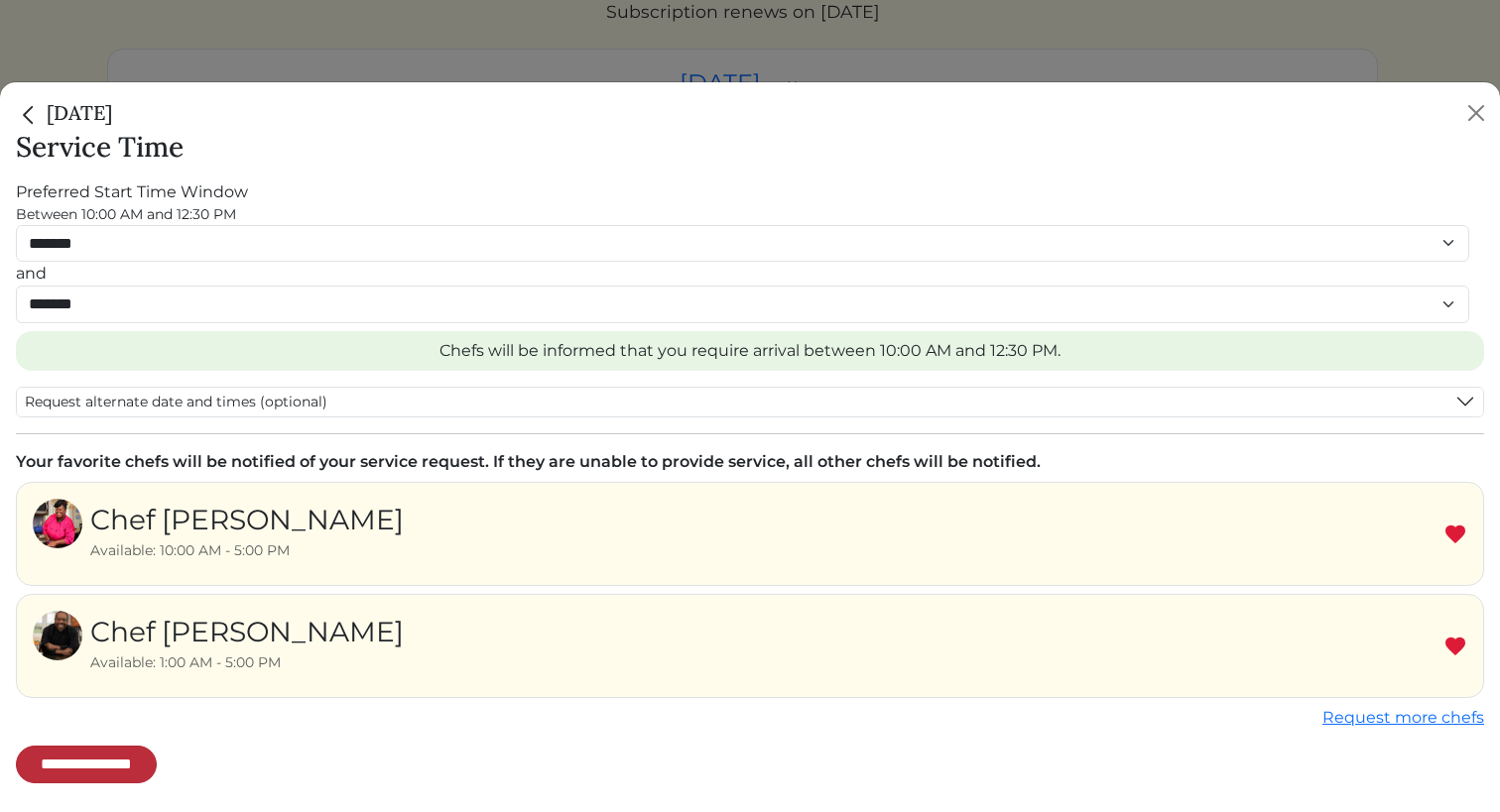 click on "**********" at bounding box center [86, 764] 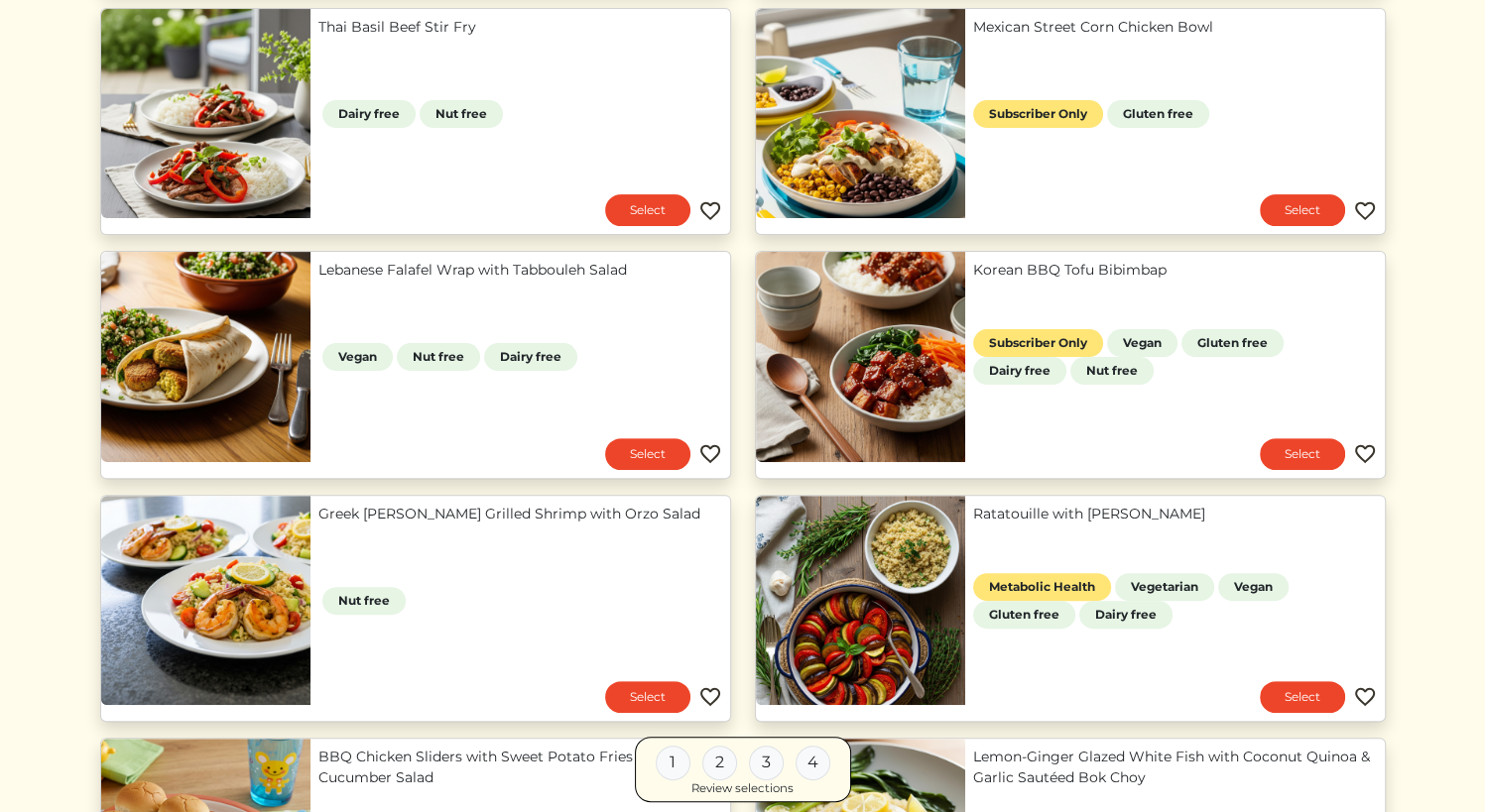 scroll, scrollTop: 499, scrollLeft: 0, axis: vertical 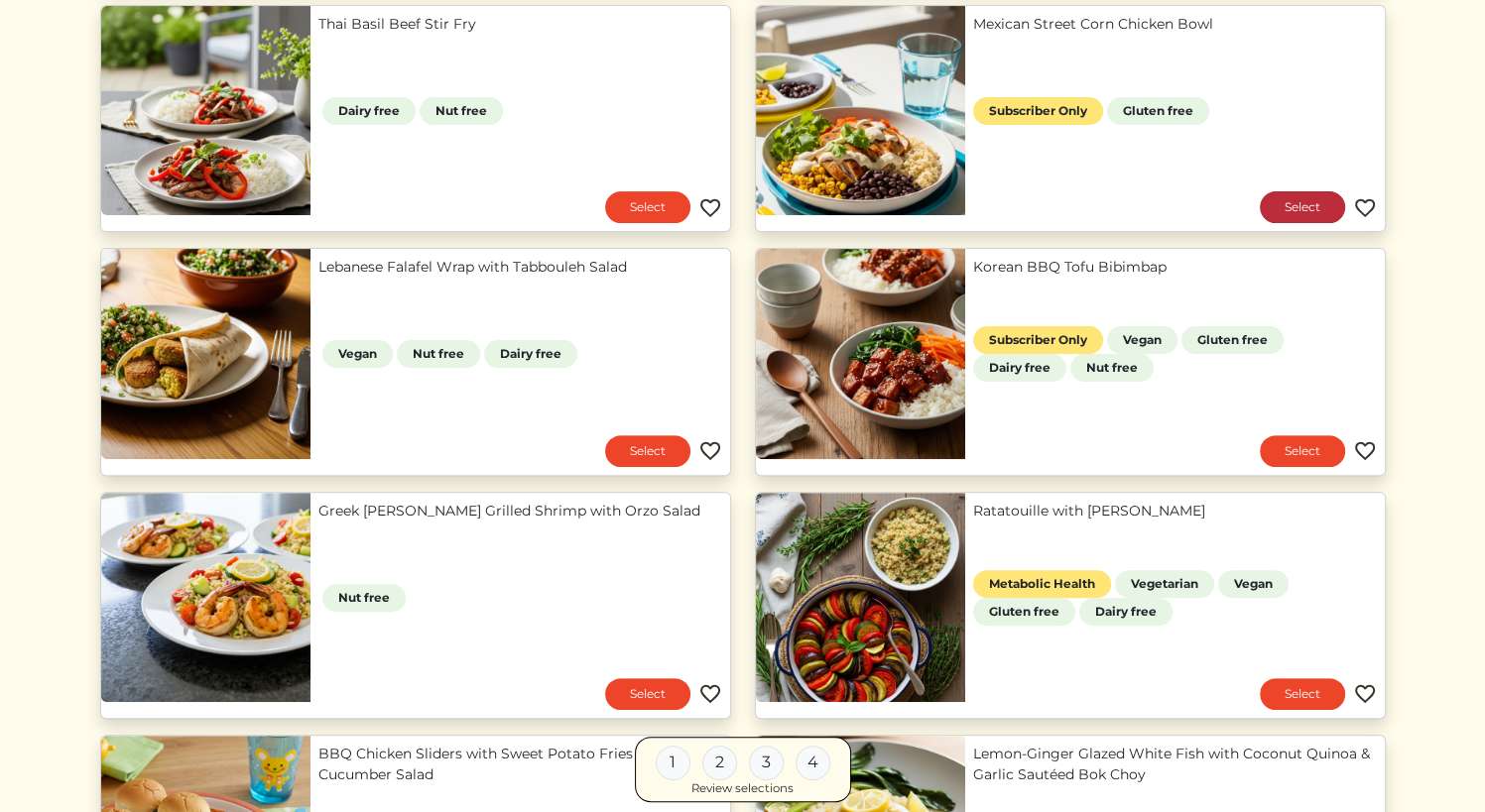 click on "Select" at bounding box center (1302, 207) 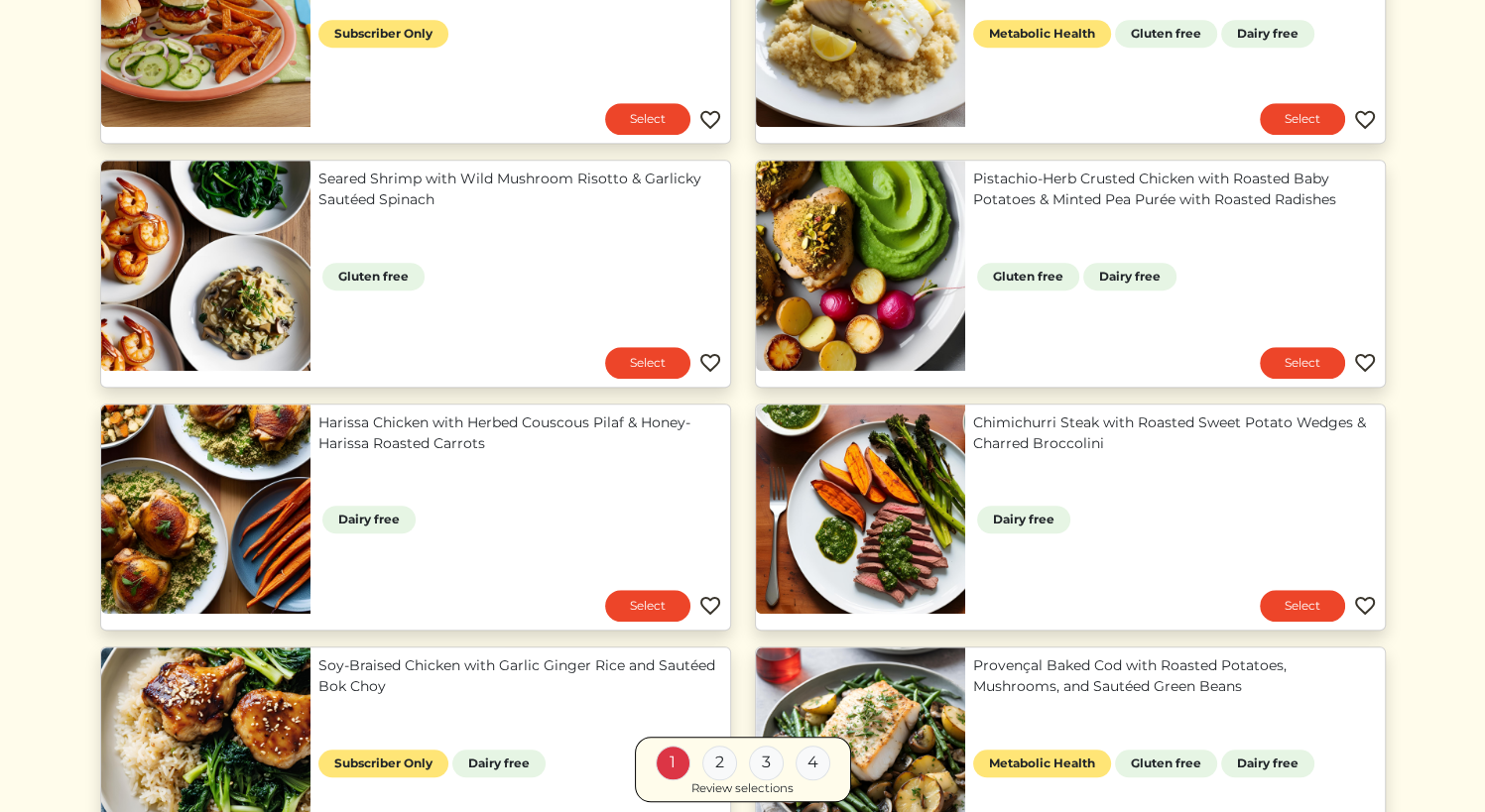 scroll, scrollTop: 1321, scrollLeft: 0, axis: vertical 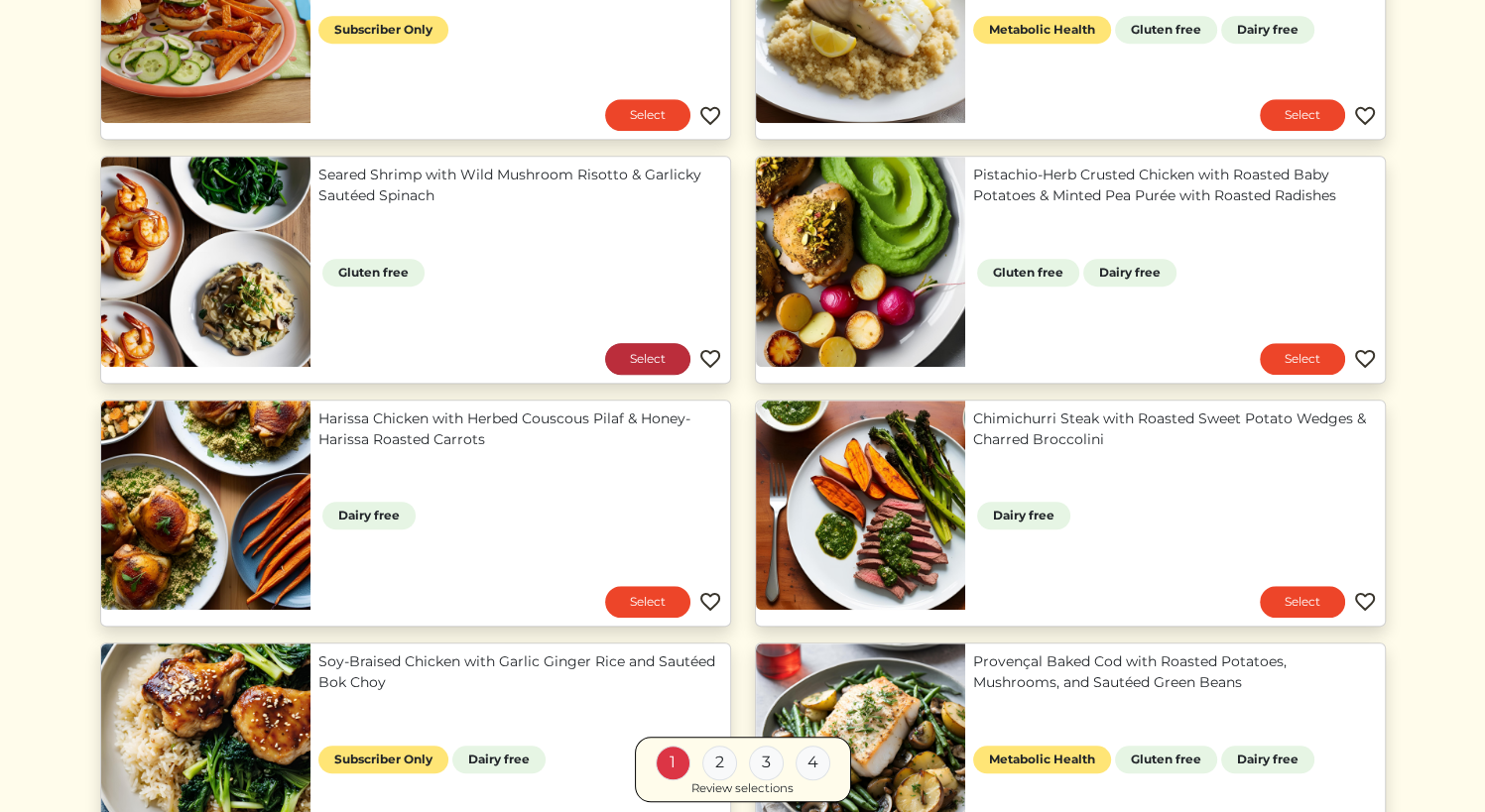 click on "Select" at bounding box center [648, 359] 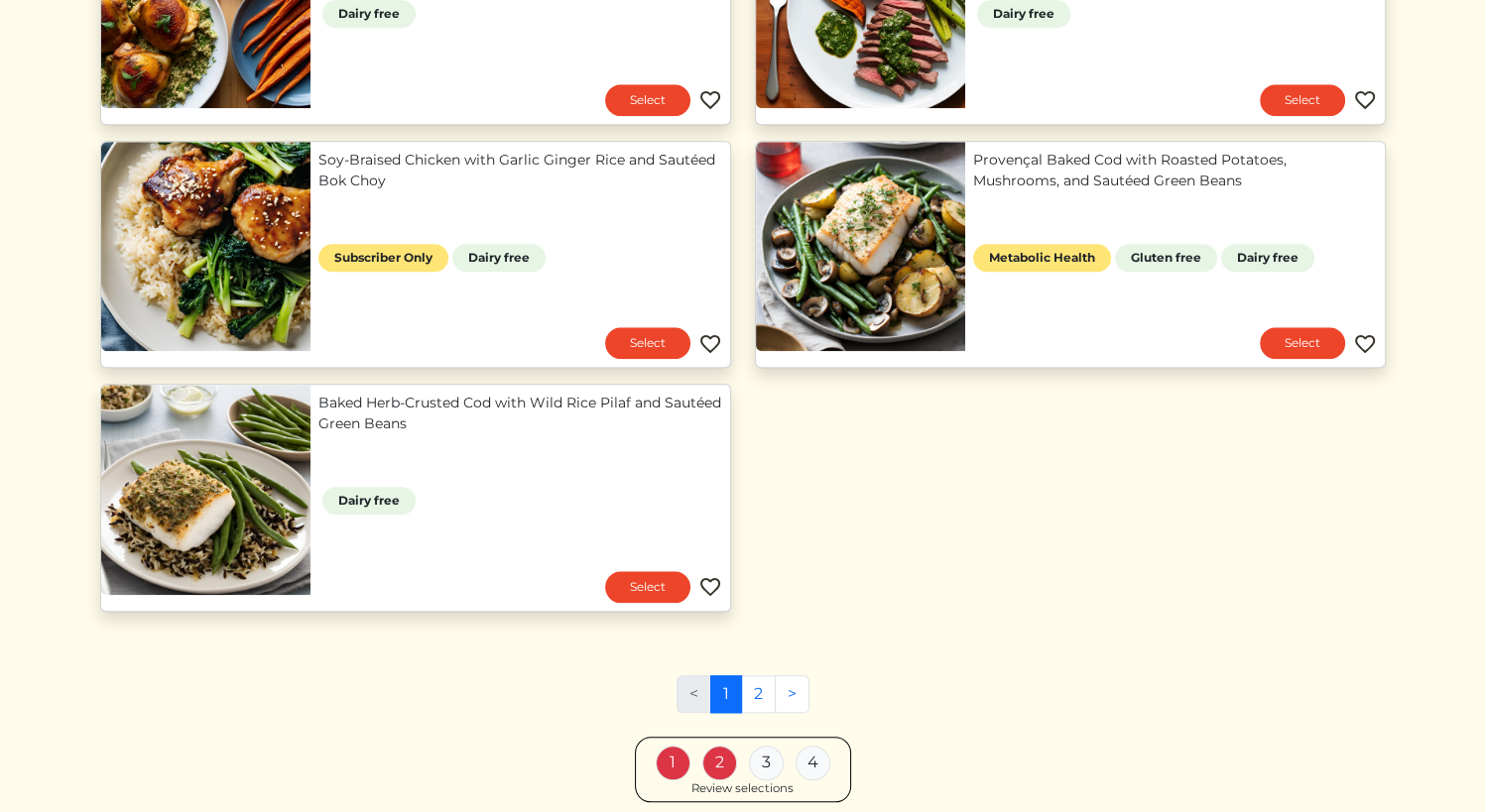 scroll, scrollTop: 1827, scrollLeft: 0, axis: vertical 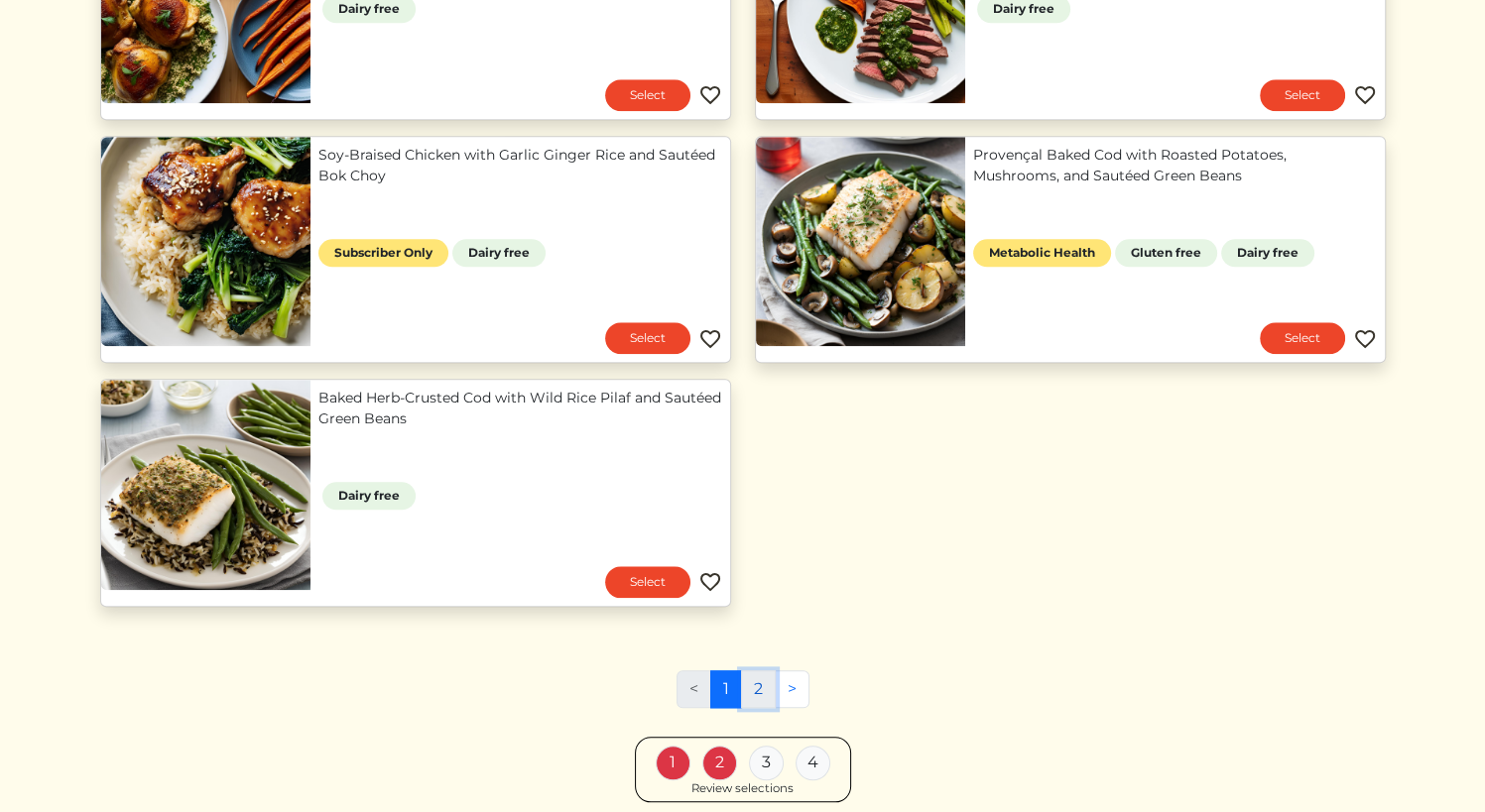 click on "2" at bounding box center (758, 689) 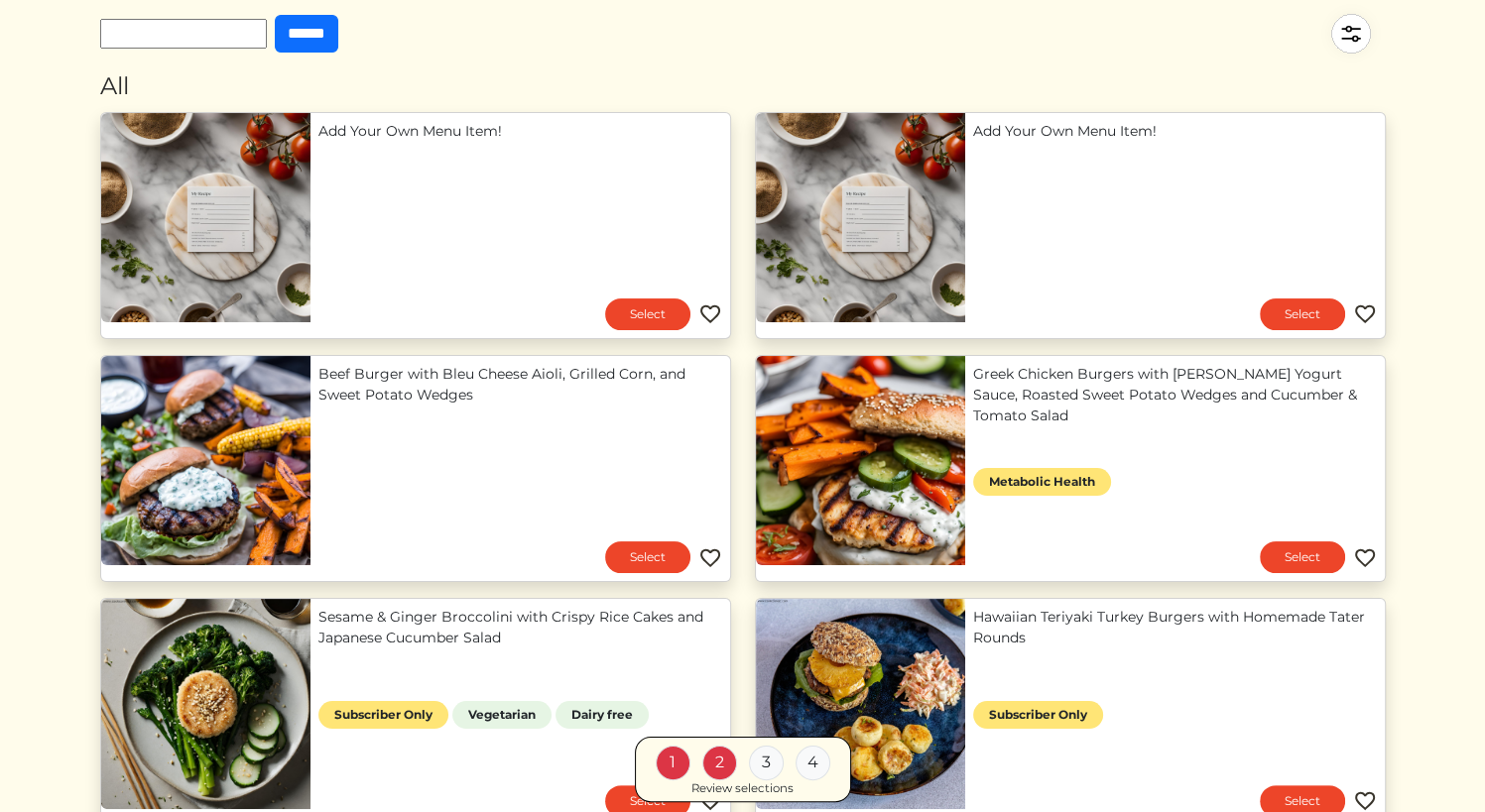 scroll, scrollTop: 197, scrollLeft: 0, axis: vertical 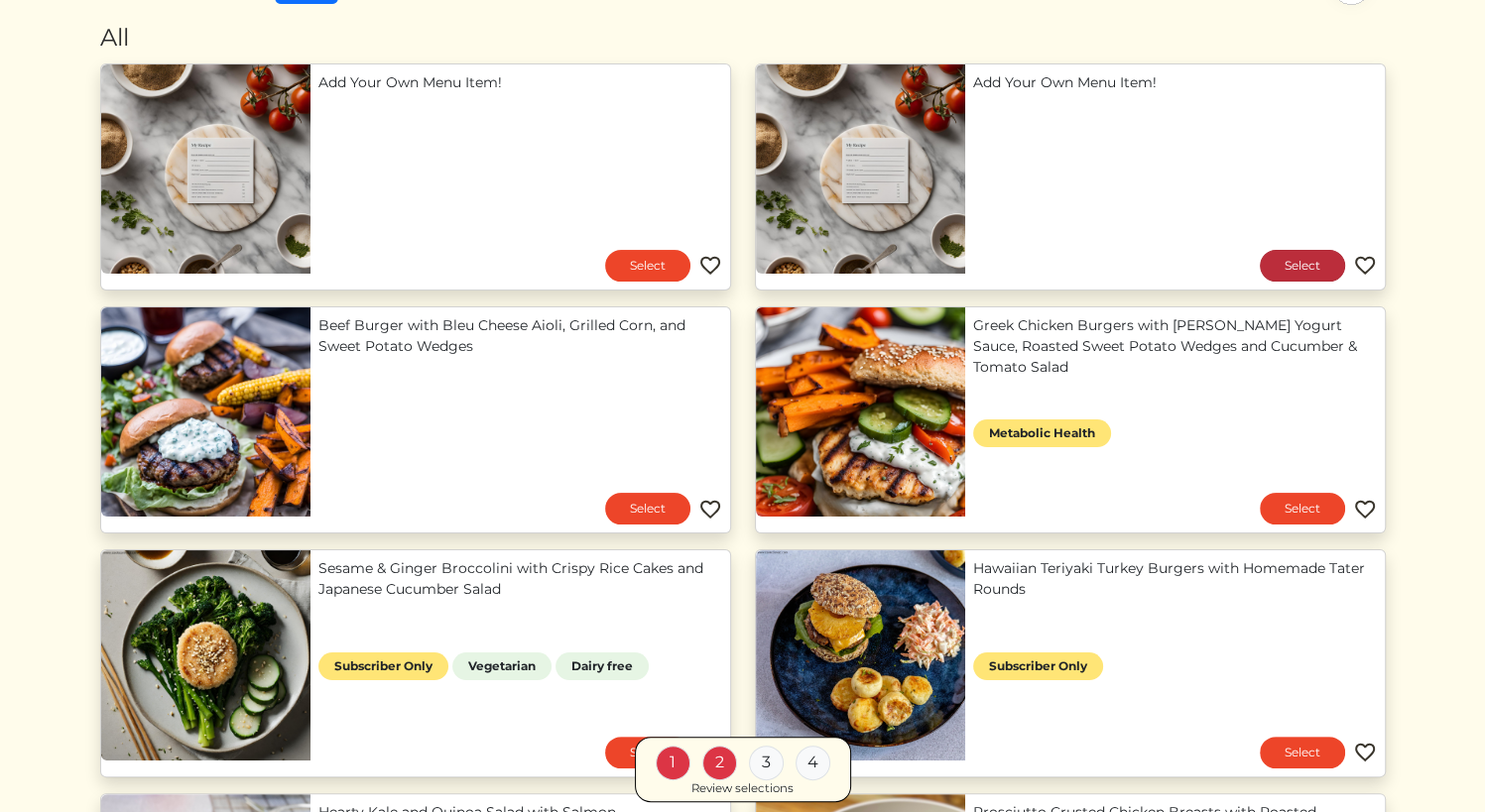 click on "Select" at bounding box center (1302, 266) 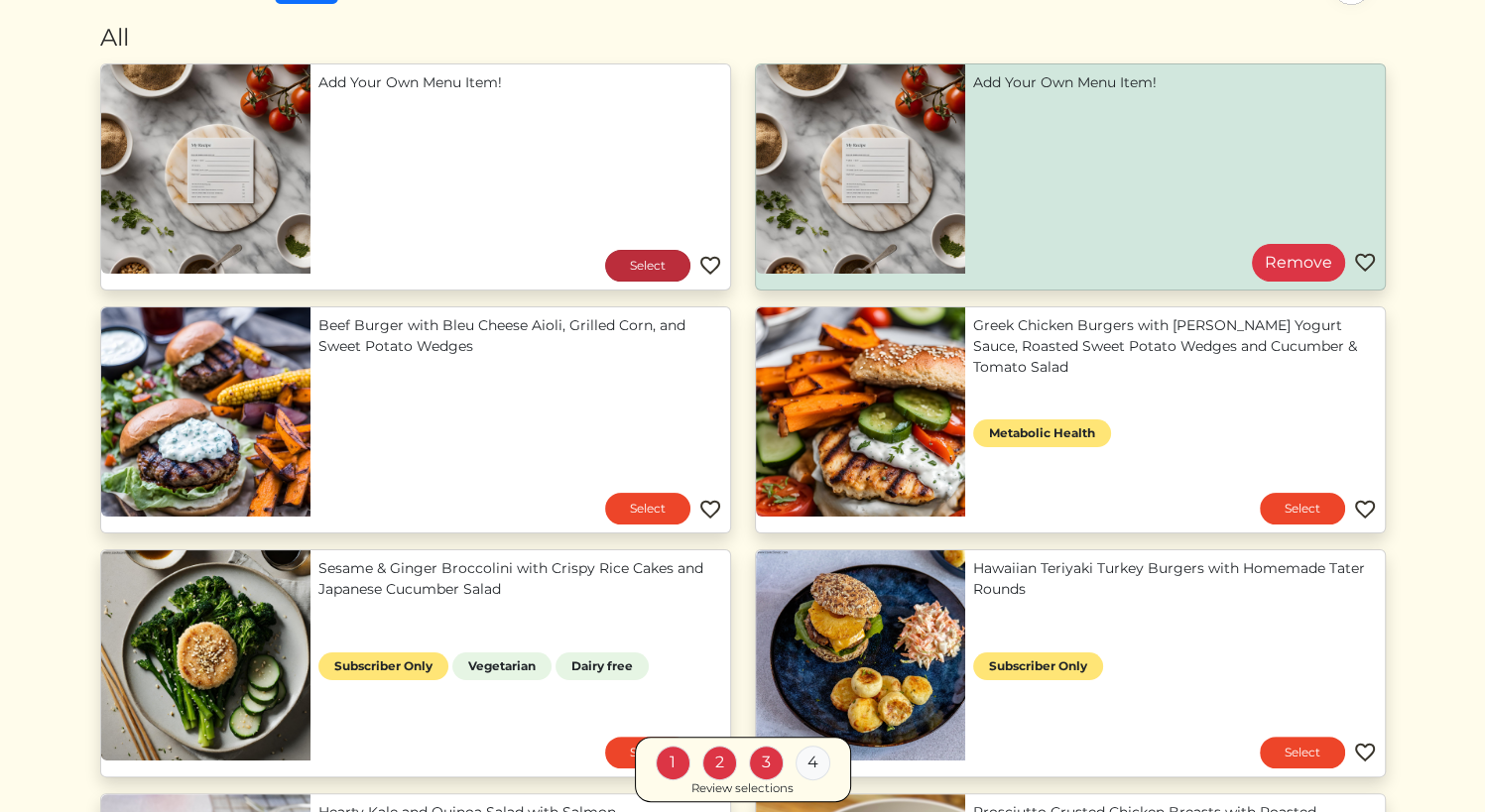 click on "Select" at bounding box center (648, 266) 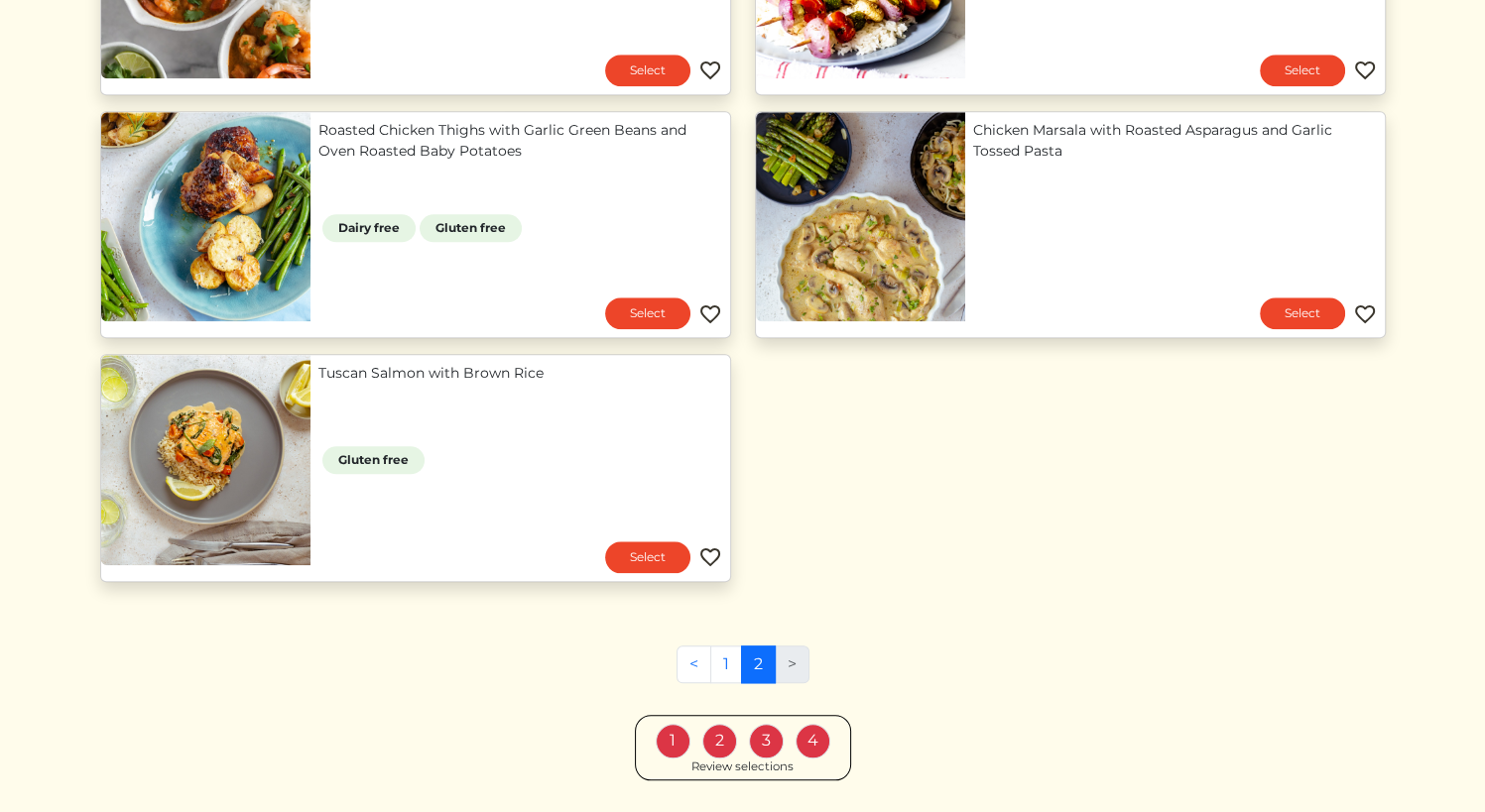 scroll, scrollTop: 1908, scrollLeft: 0, axis: vertical 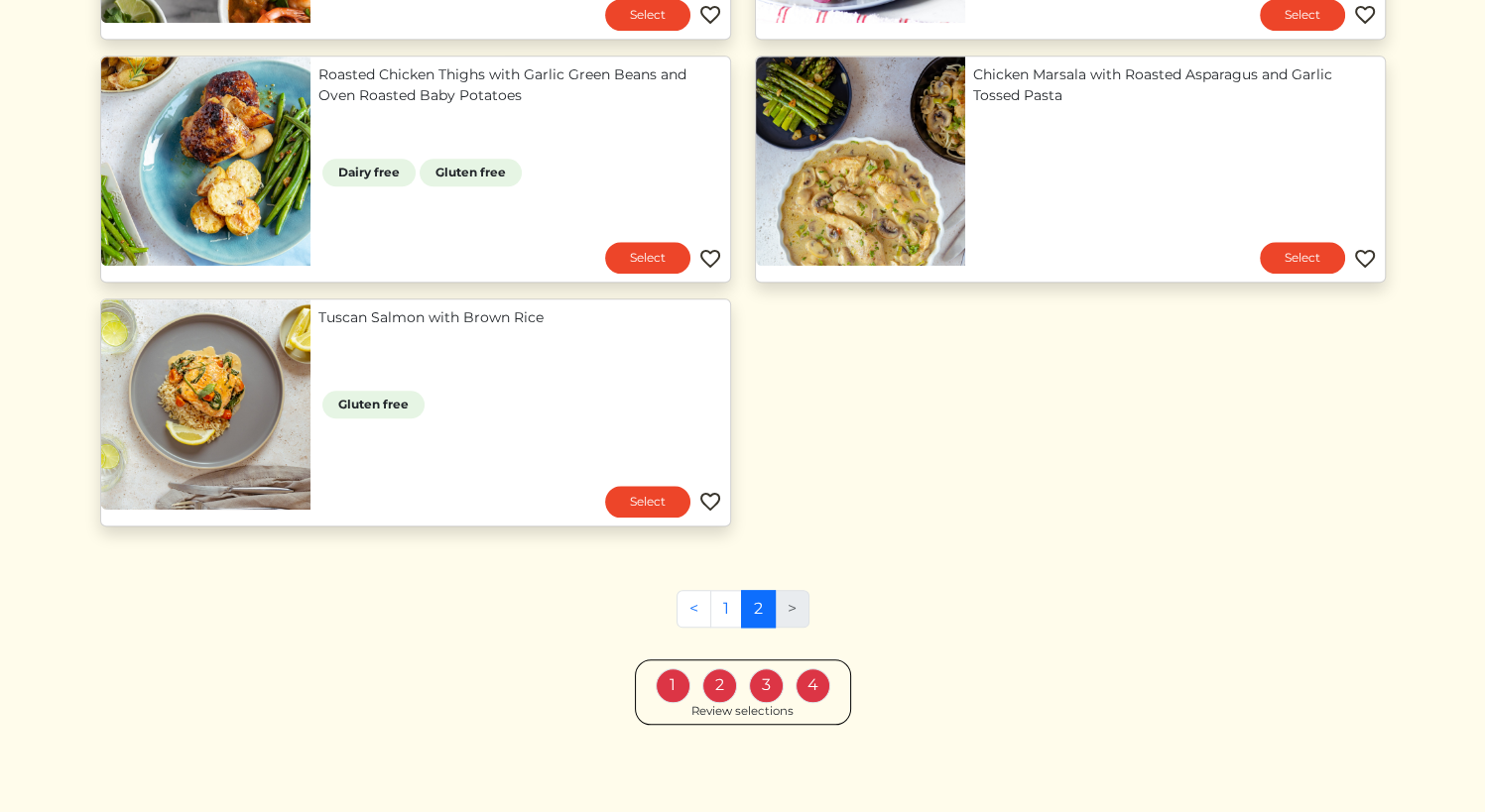 click on "1" at bounding box center (673, 685) 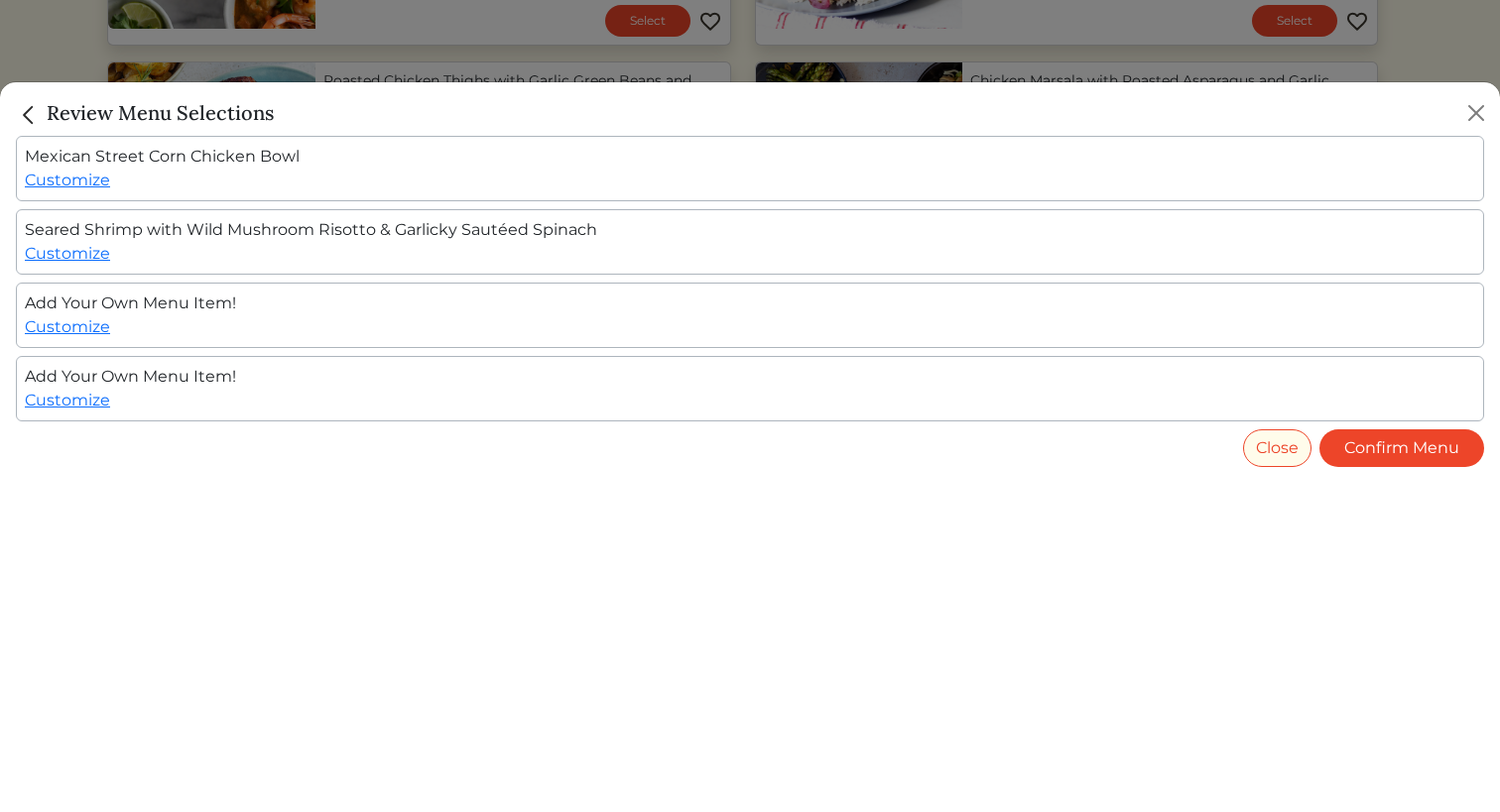 click at bounding box center (29, 115) 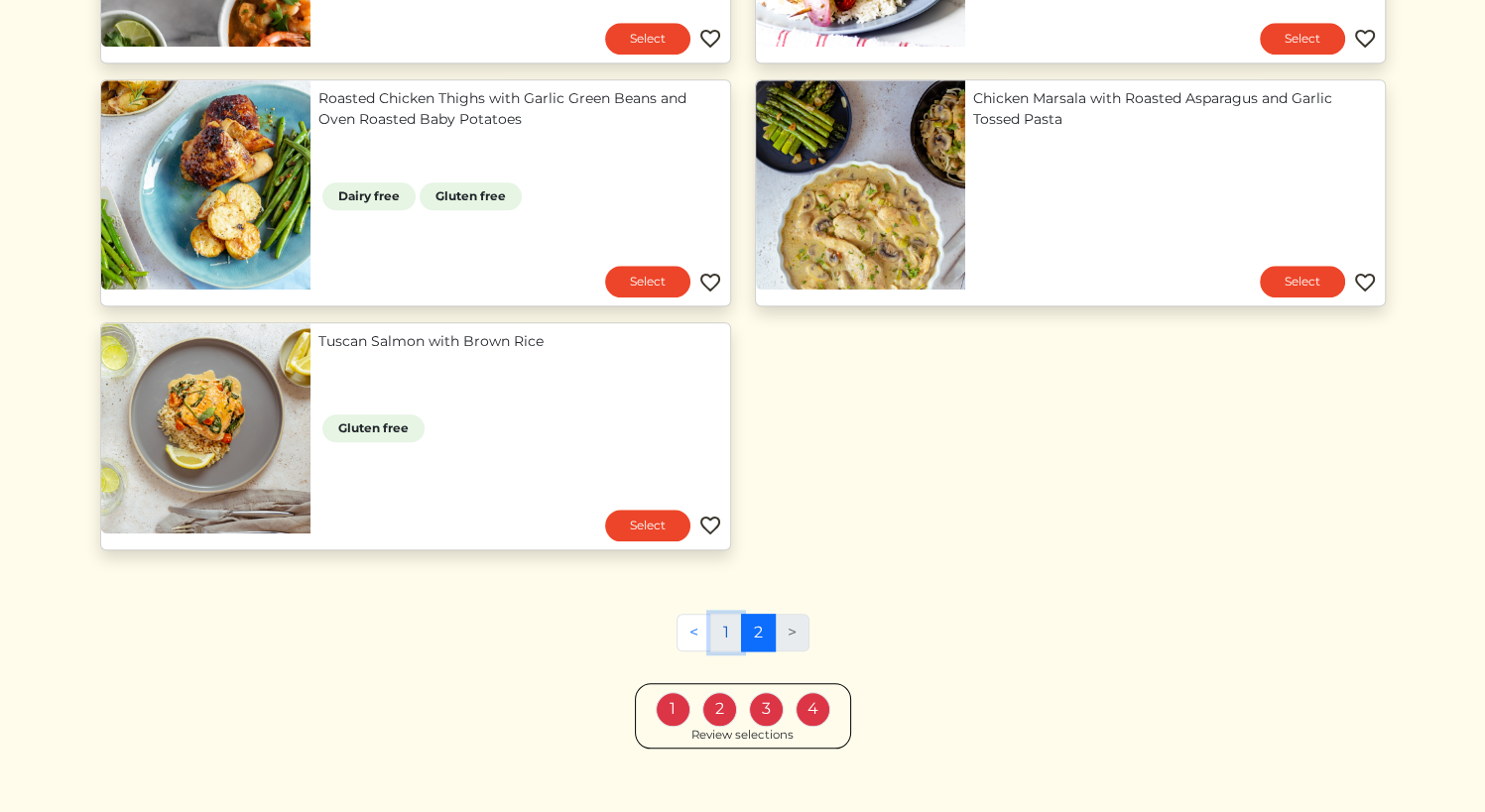 click on "1" at bounding box center [726, 633] 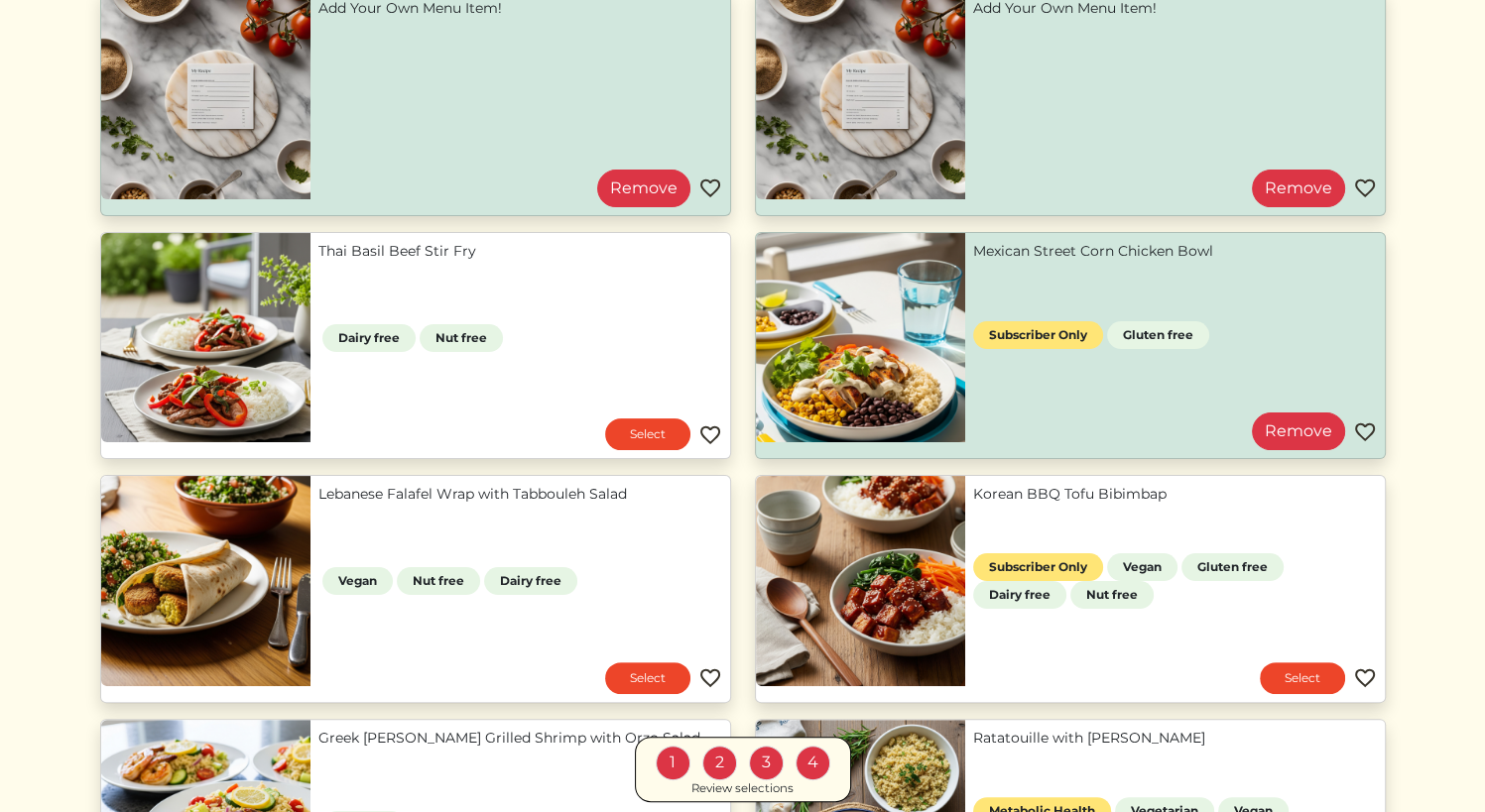 scroll, scrollTop: 277, scrollLeft: 0, axis: vertical 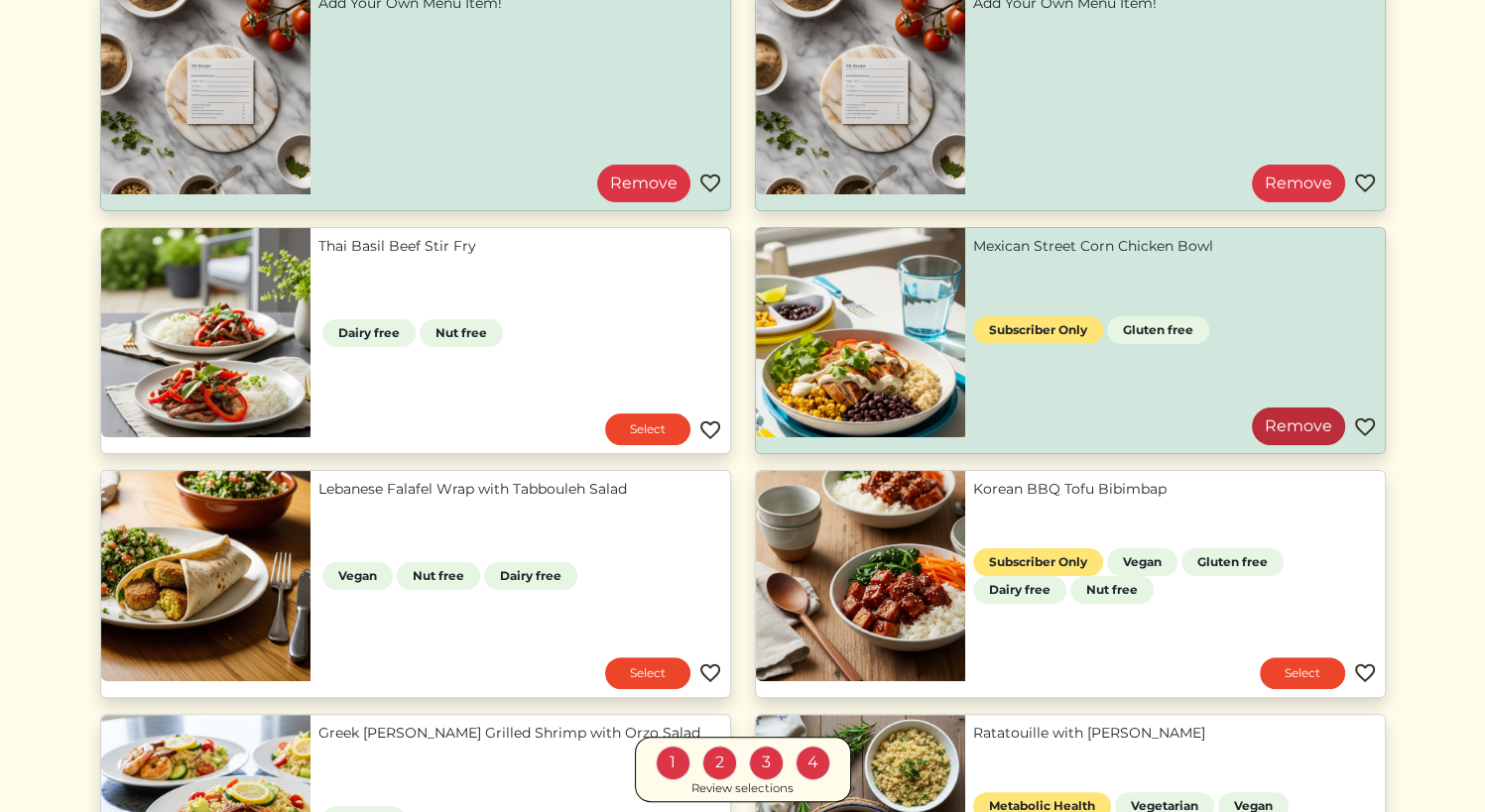 click on "Remove" at bounding box center [1299, 426] 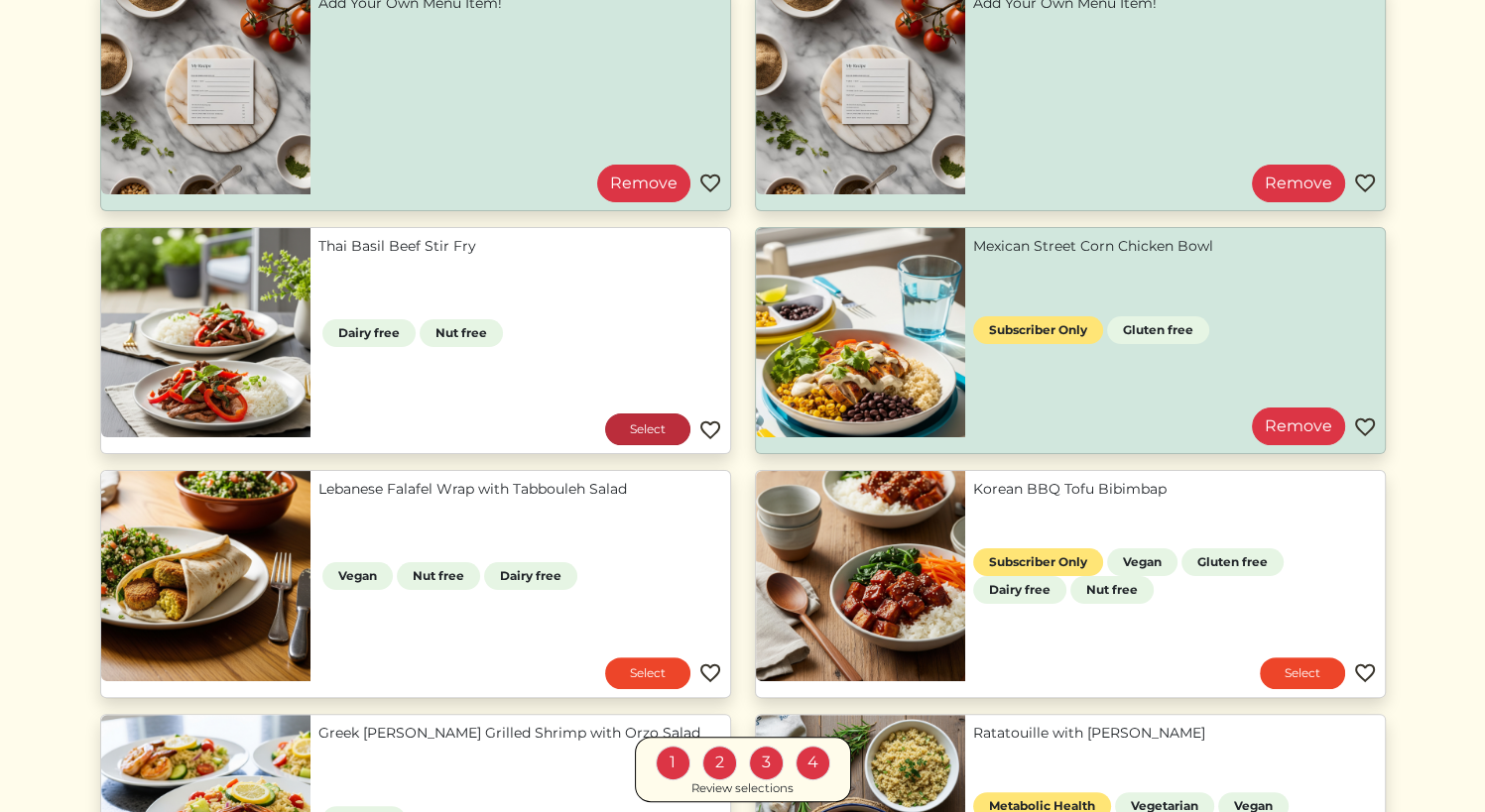 click on "Select" at bounding box center (648, 429) 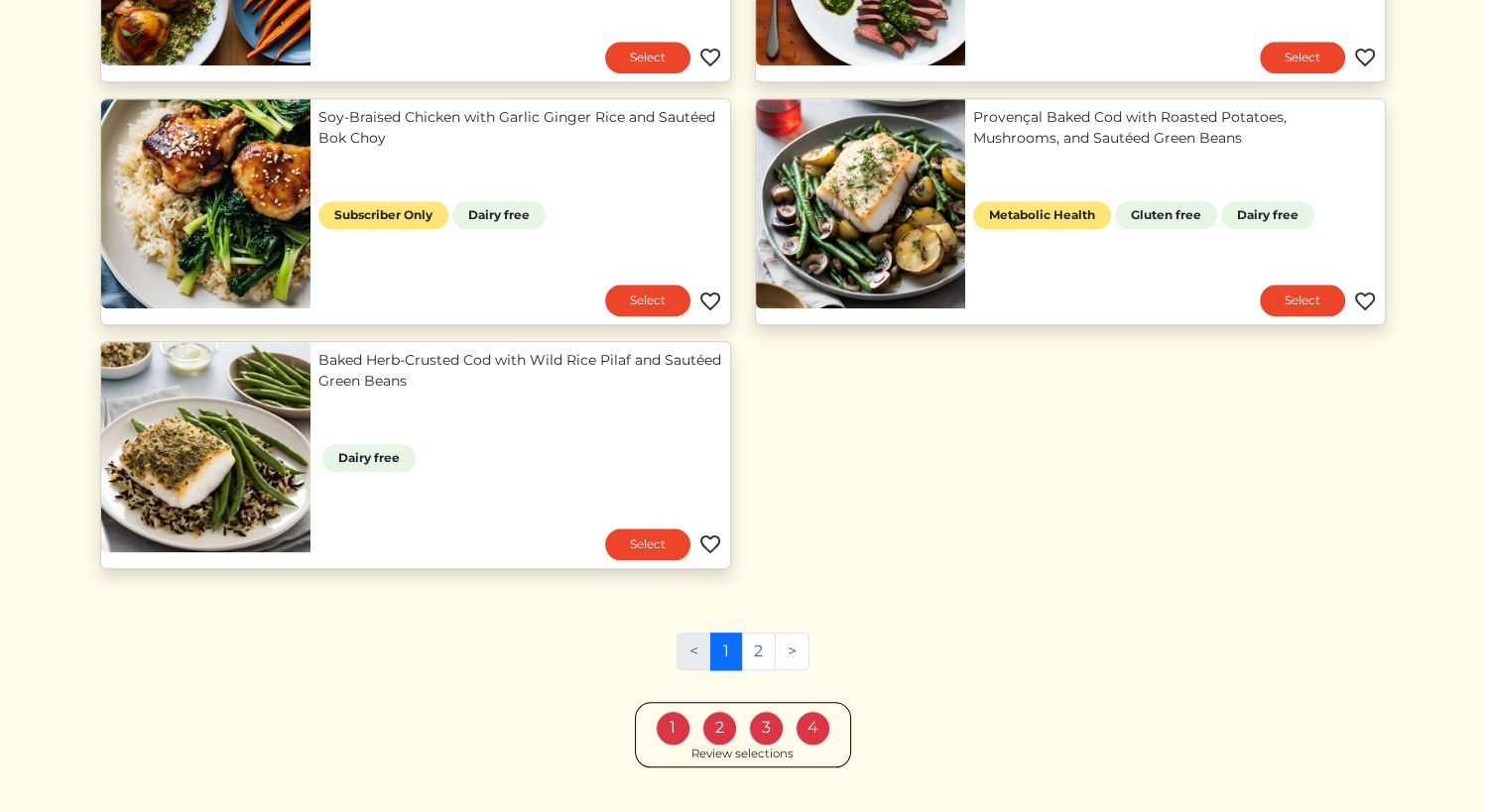 scroll, scrollTop: 1908, scrollLeft: 0, axis: vertical 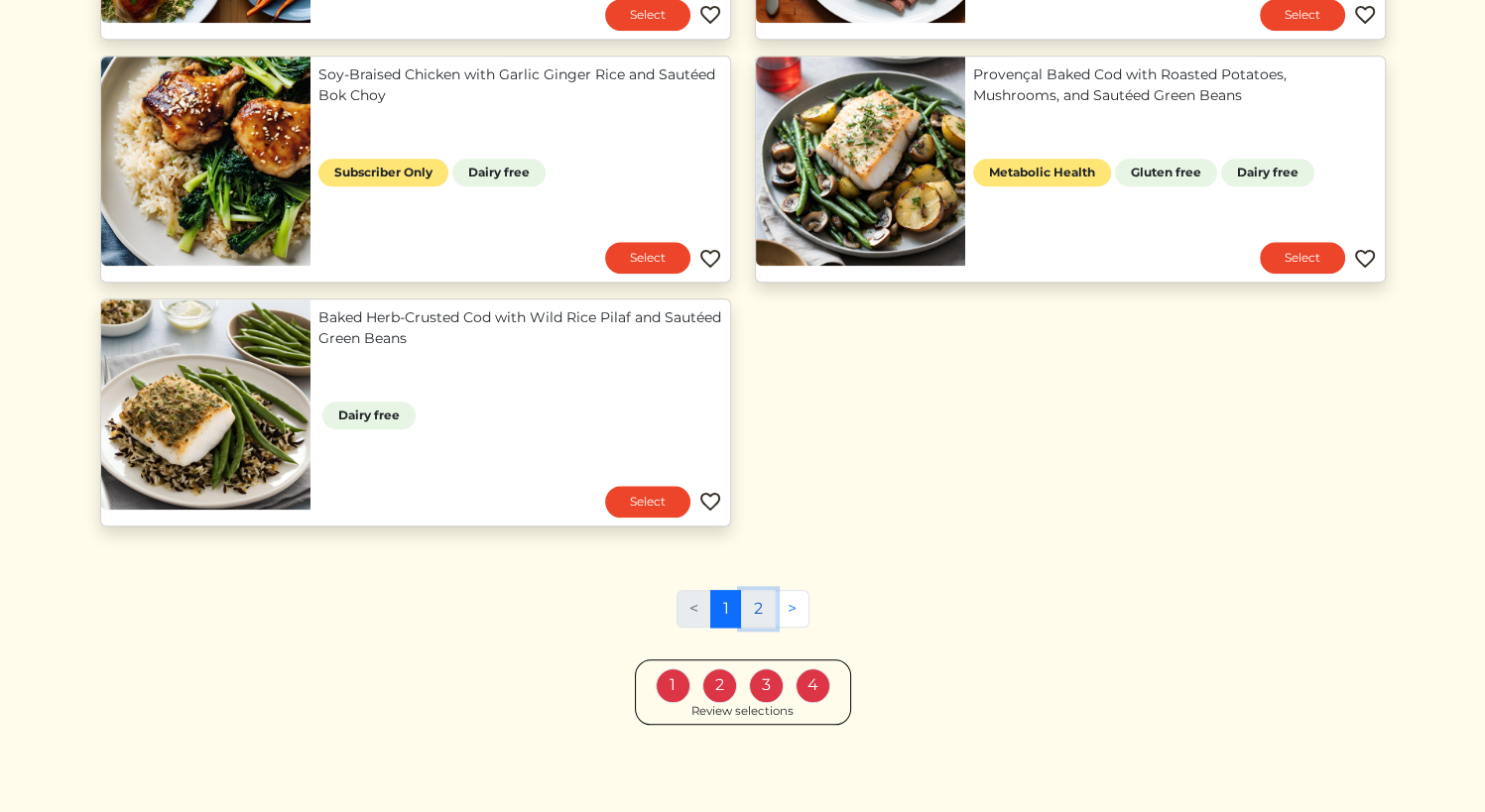 click on "2" at bounding box center [758, 609] 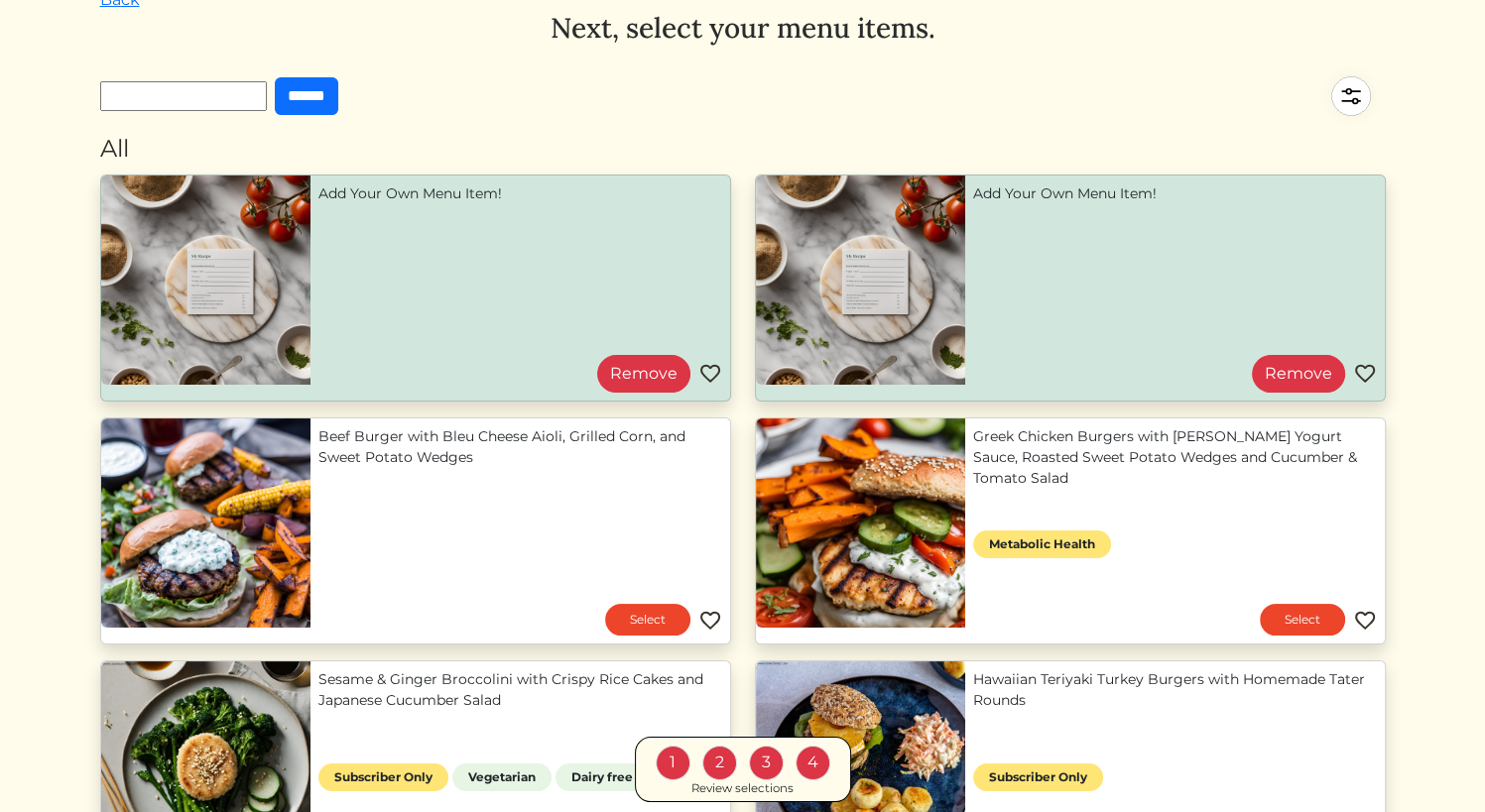 scroll, scrollTop: 229, scrollLeft: 0, axis: vertical 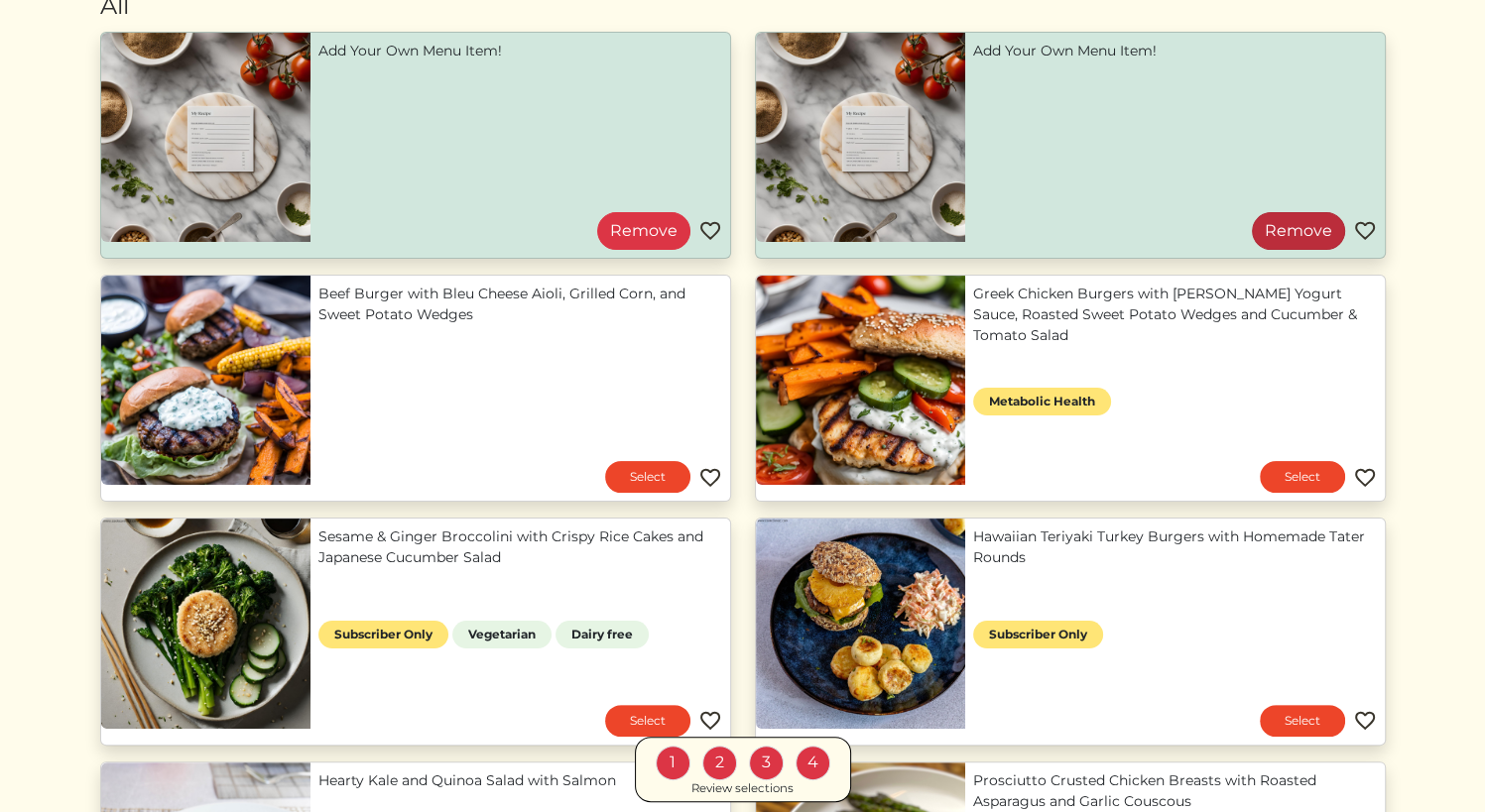 click on "Remove" at bounding box center [1299, 231] 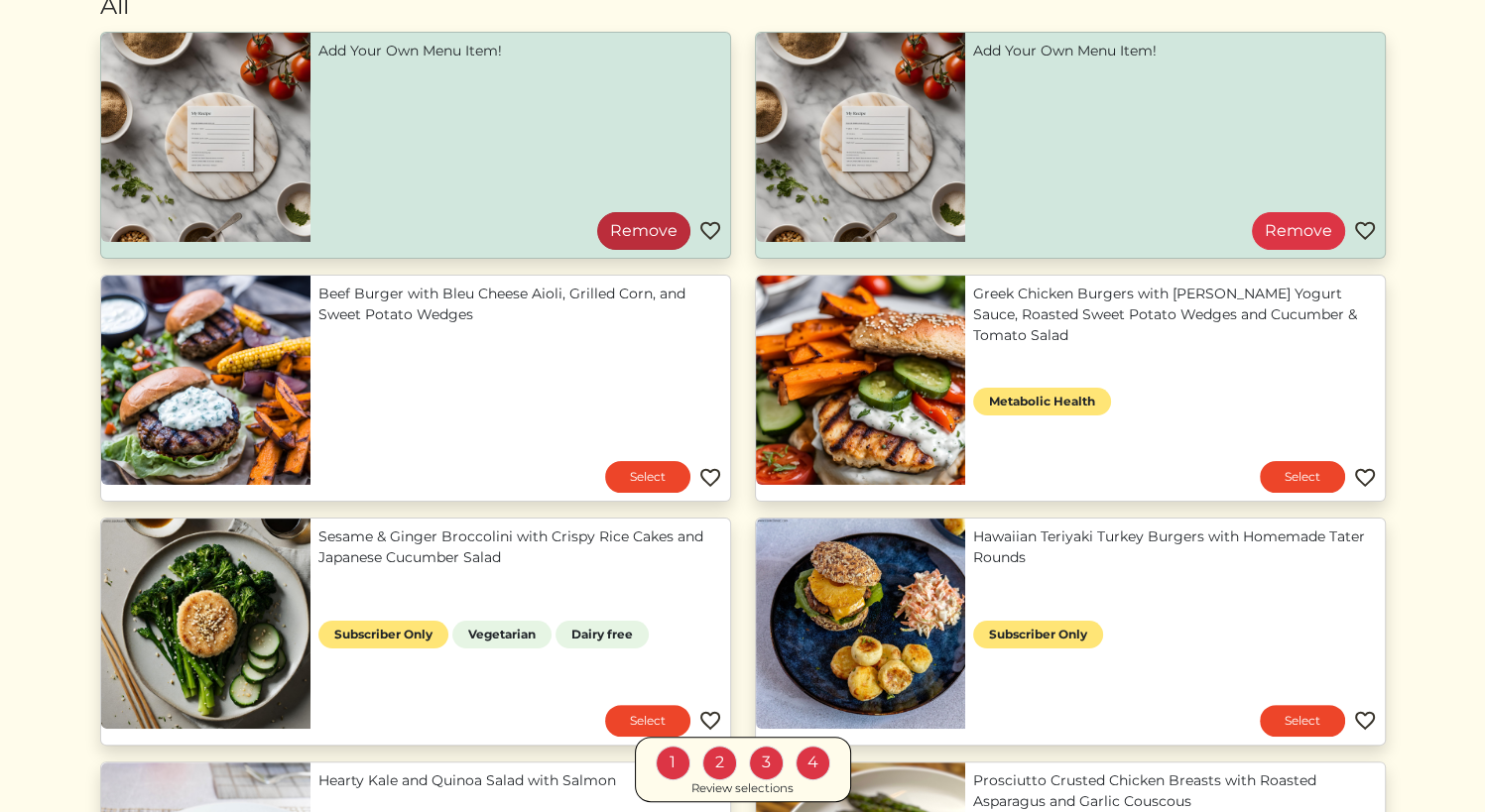 click on "Remove" at bounding box center [644, 231] 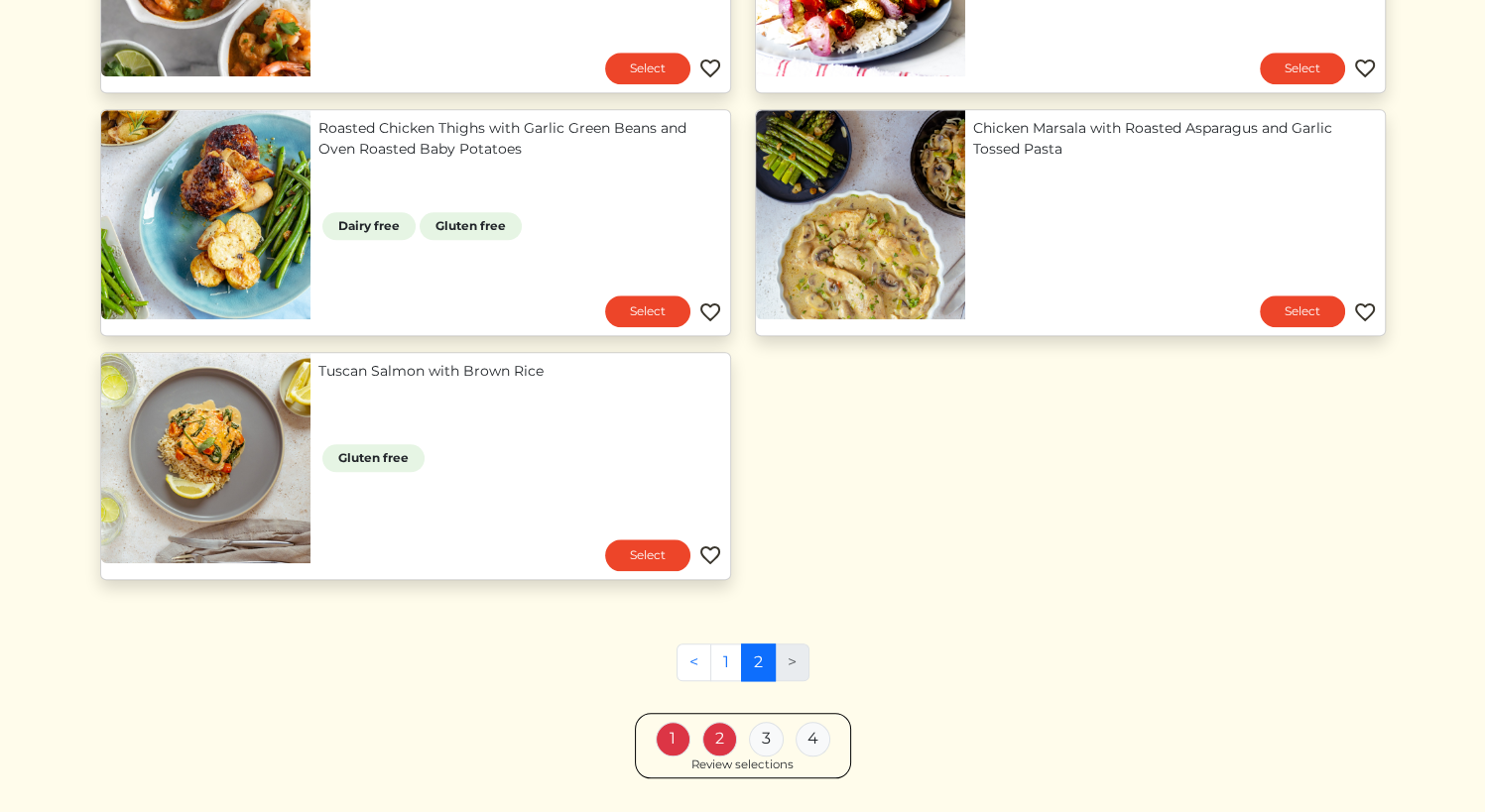 scroll, scrollTop: 1859, scrollLeft: 0, axis: vertical 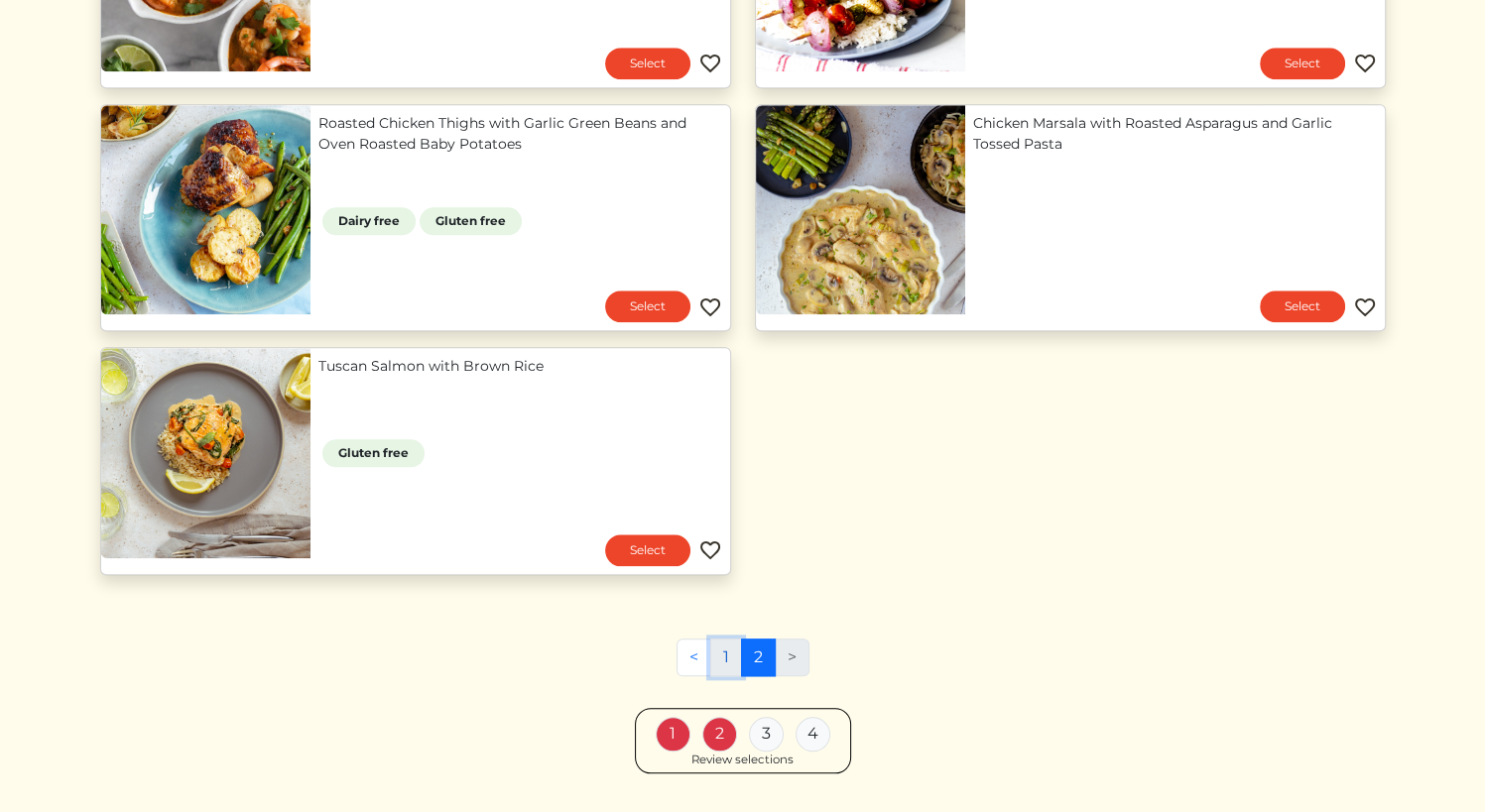 click on "1" at bounding box center (726, 657) 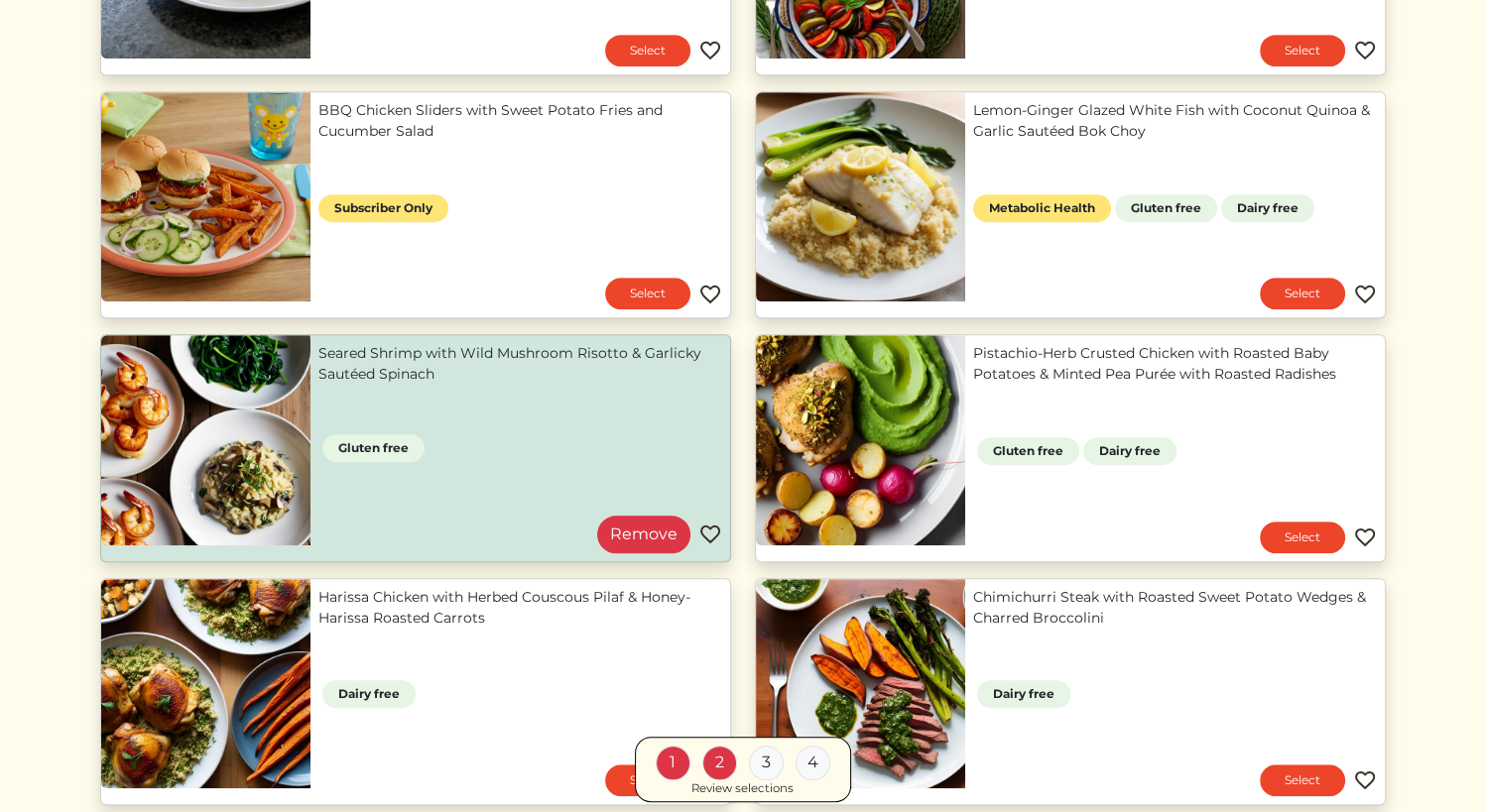 scroll, scrollTop: 1225, scrollLeft: 0, axis: vertical 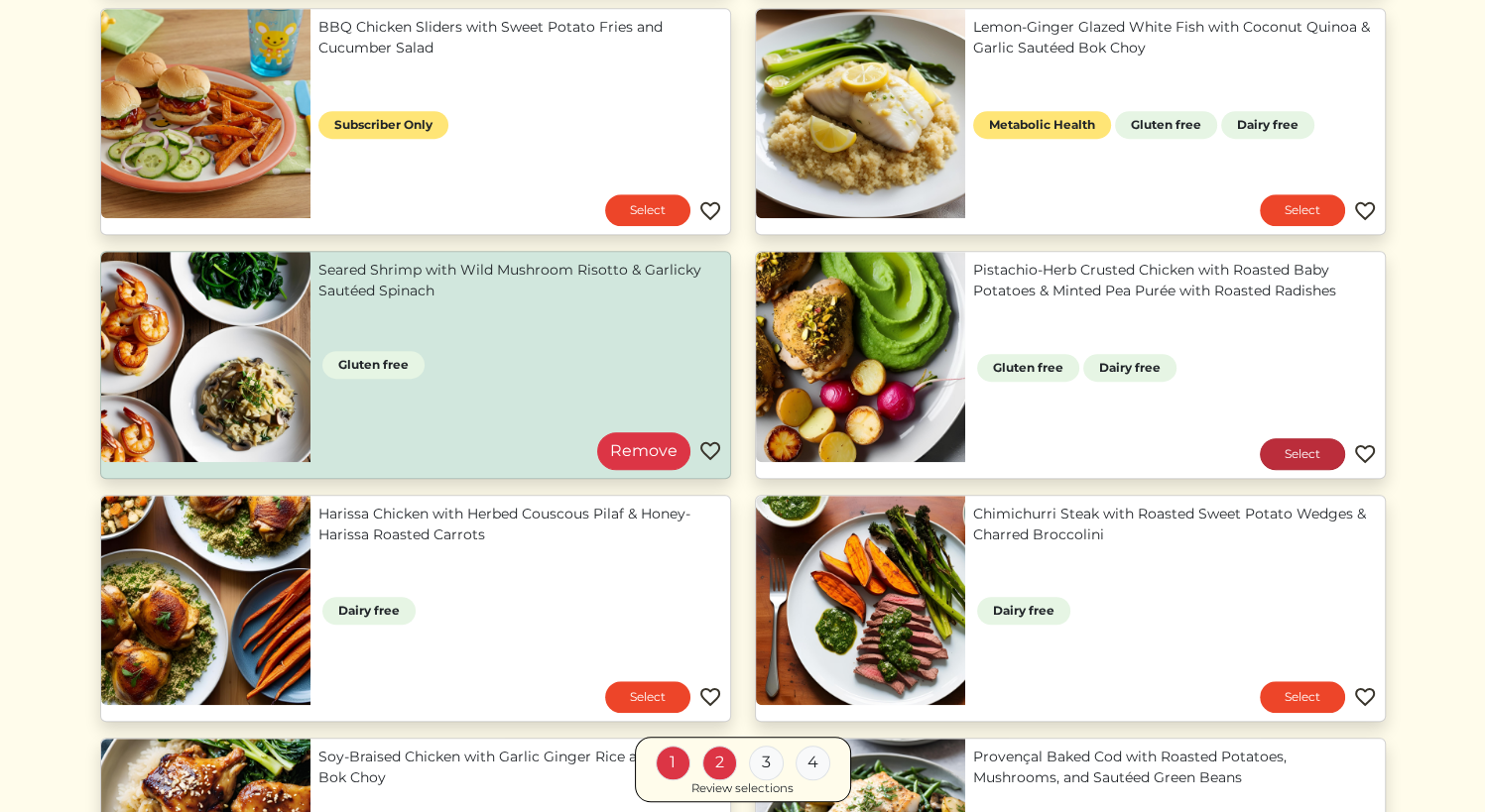 click on "Select" at bounding box center [1302, 454] 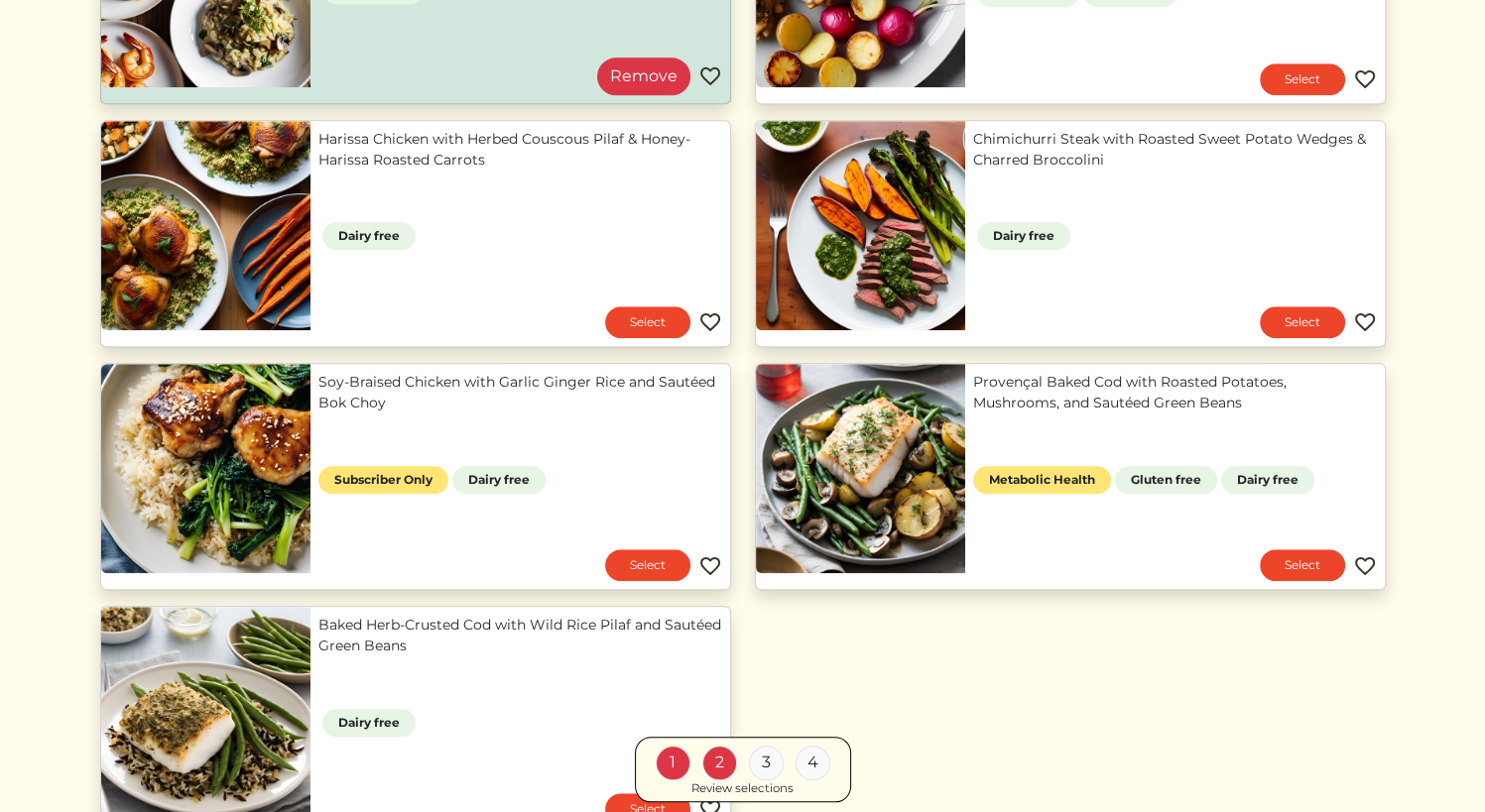 scroll, scrollTop: 1610, scrollLeft: 0, axis: vertical 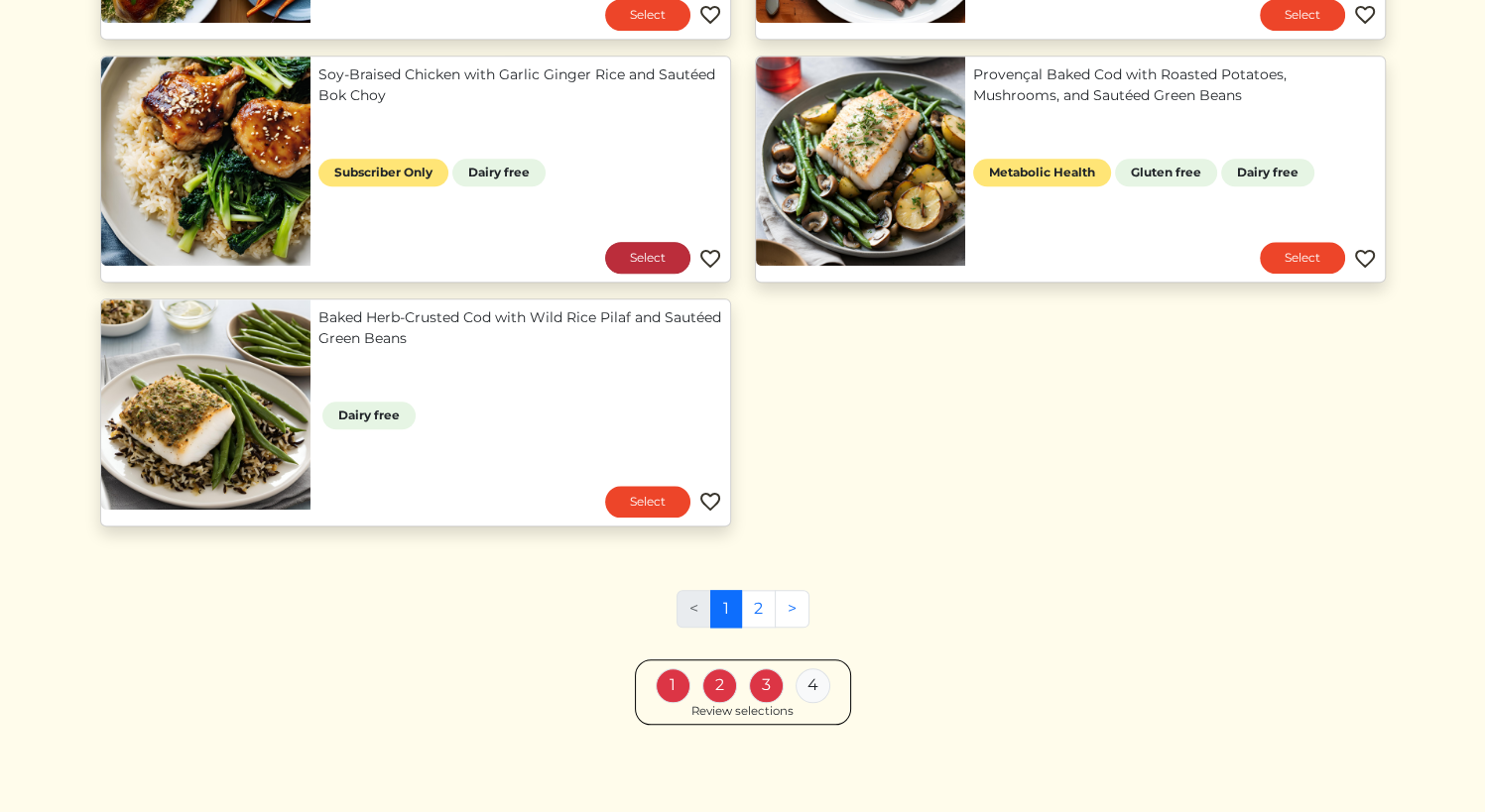 click on "Select" at bounding box center (648, 258) 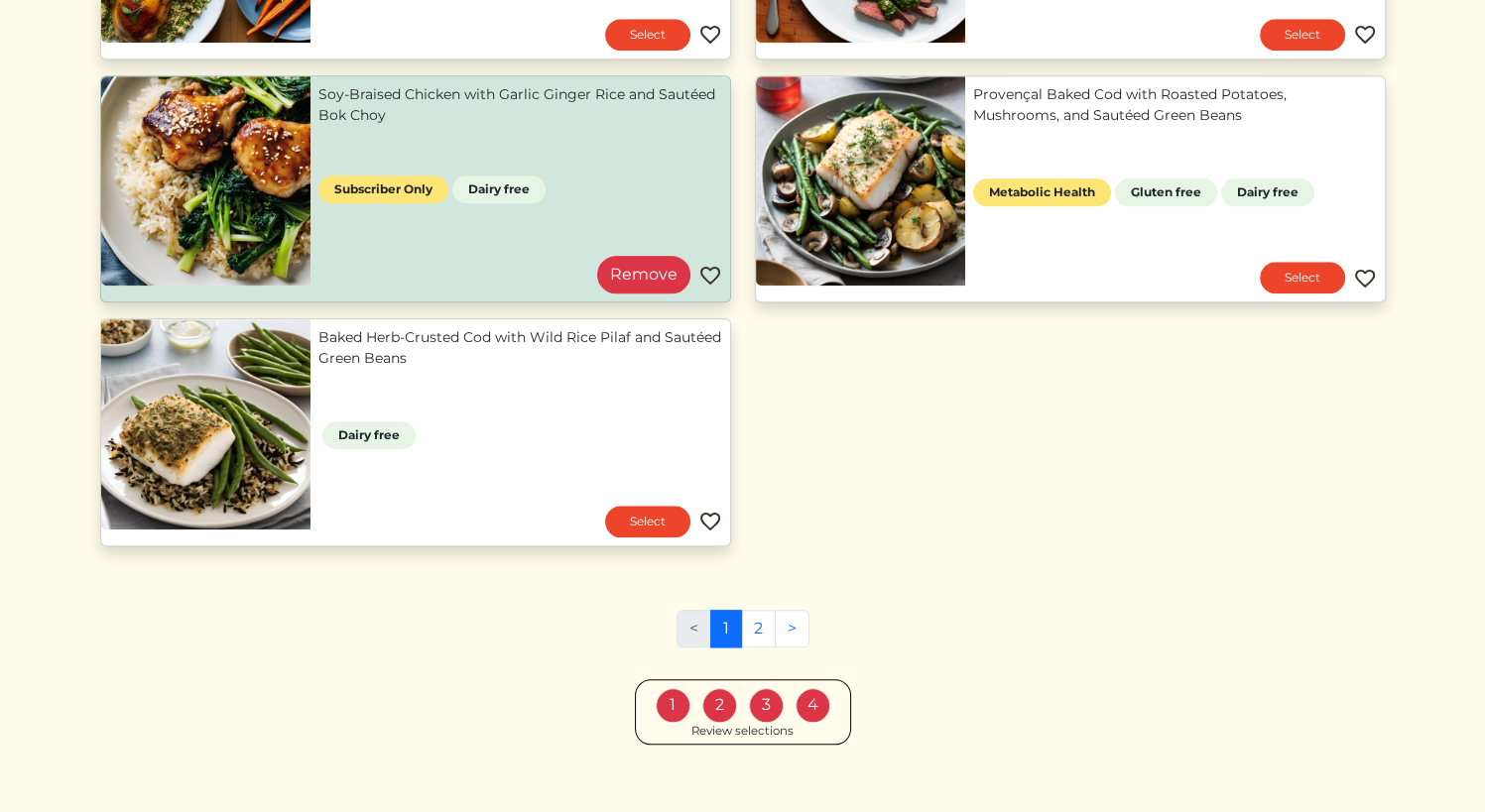 scroll, scrollTop: 1888, scrollLeft: 0, axis: vertical 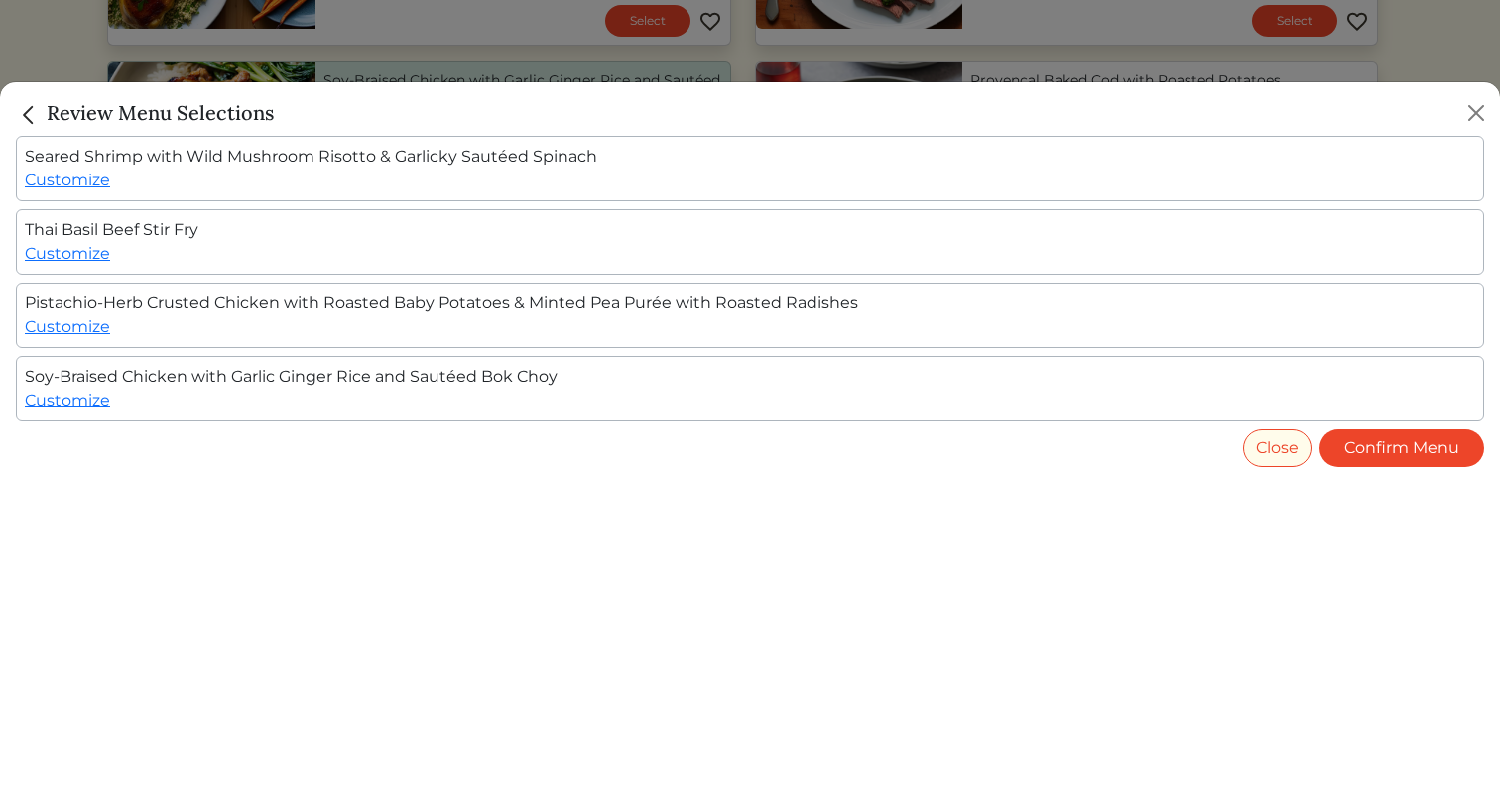 click at bounding box center (29, 115) 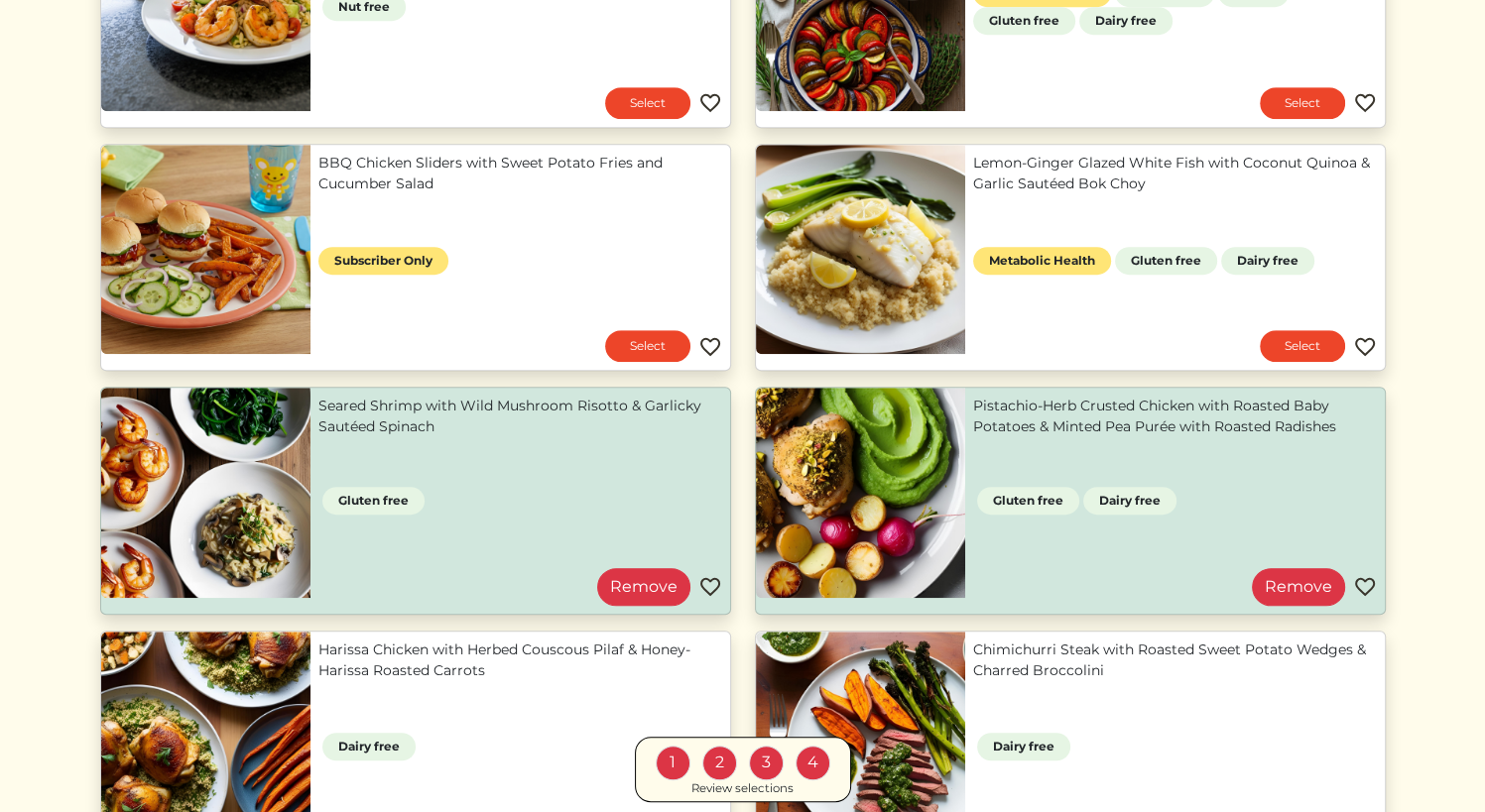 scroll, scrollTop: 1087, scrollLeft: 0, axis: vertical 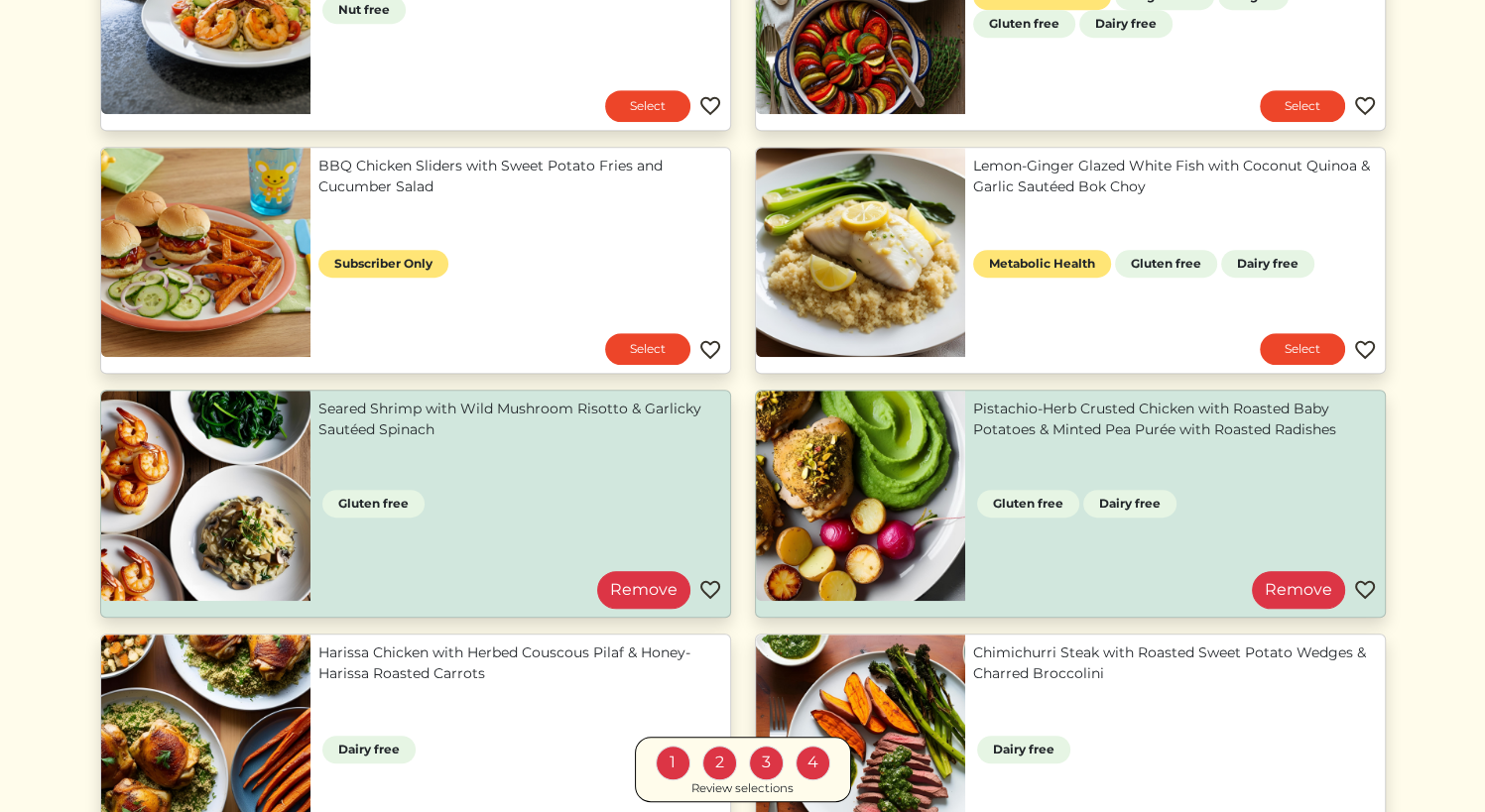 click on "Pistachio-Herb Crusted Chicken with Roasted Baby Potatoes & Minted Pea Purée with Roasted Radishes" at bounding box center [1175, 419] 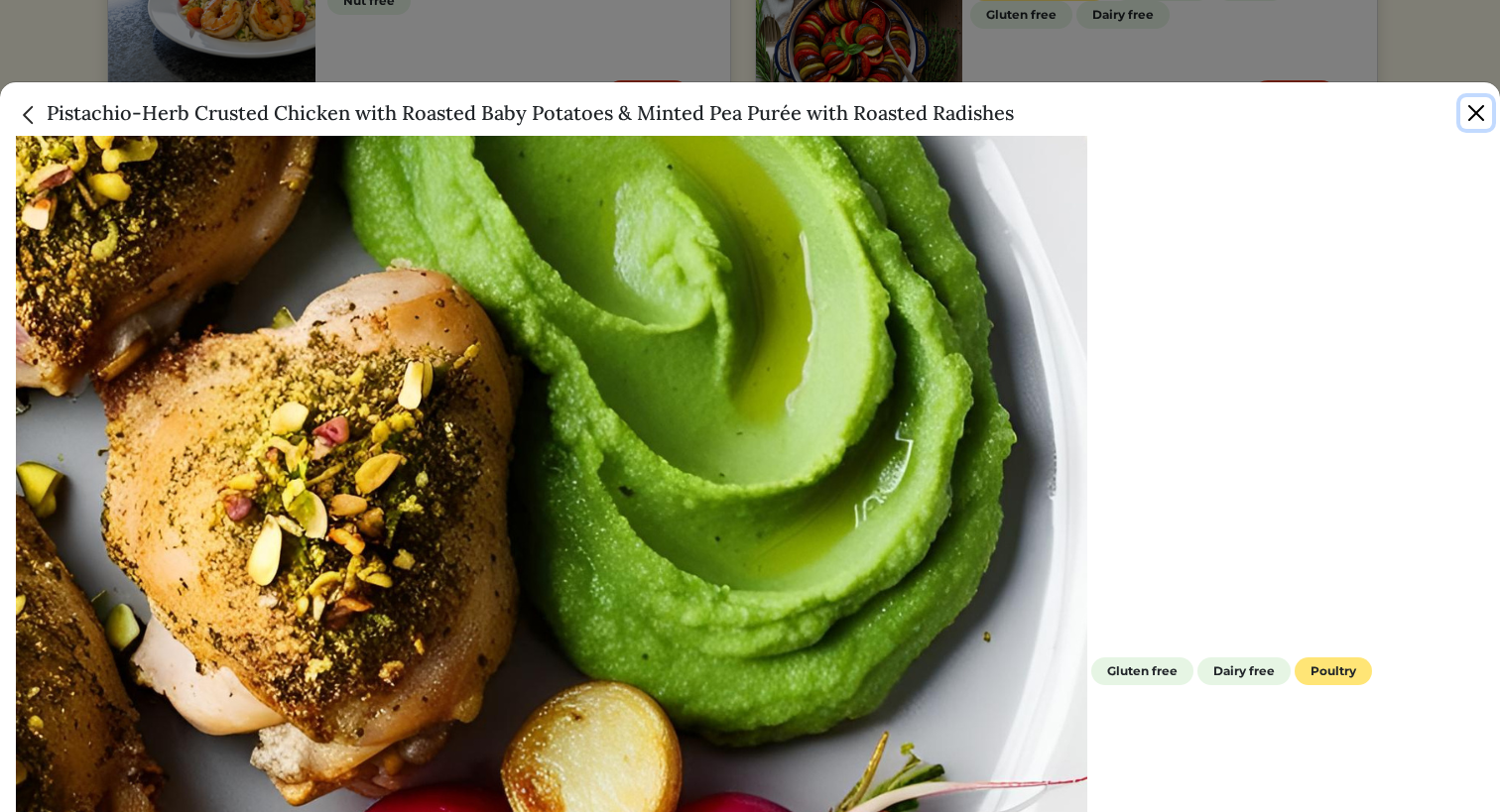 click at bounding box center (1476, 113) 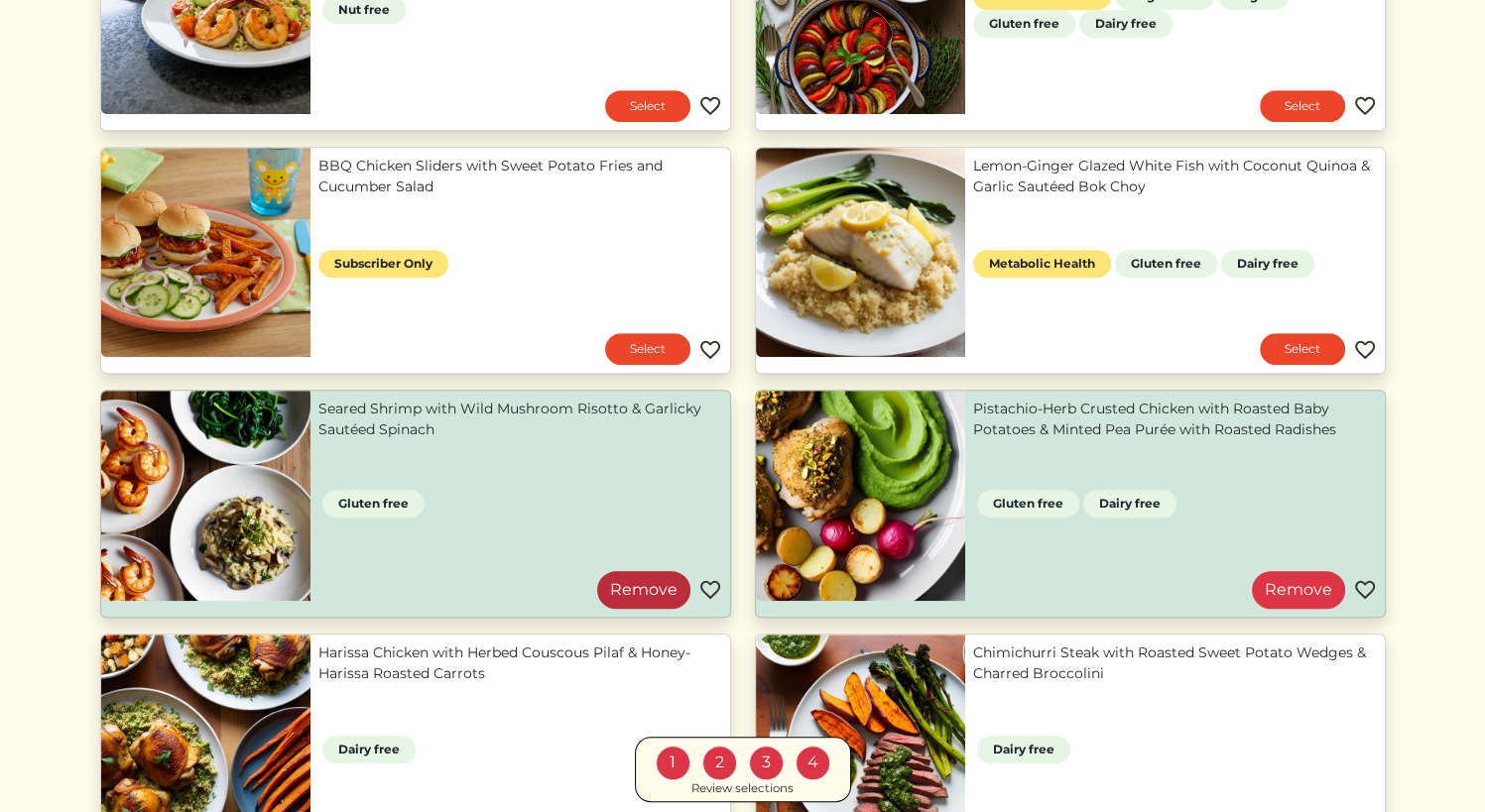 click on "Remove" at bounding box center (644, 590) 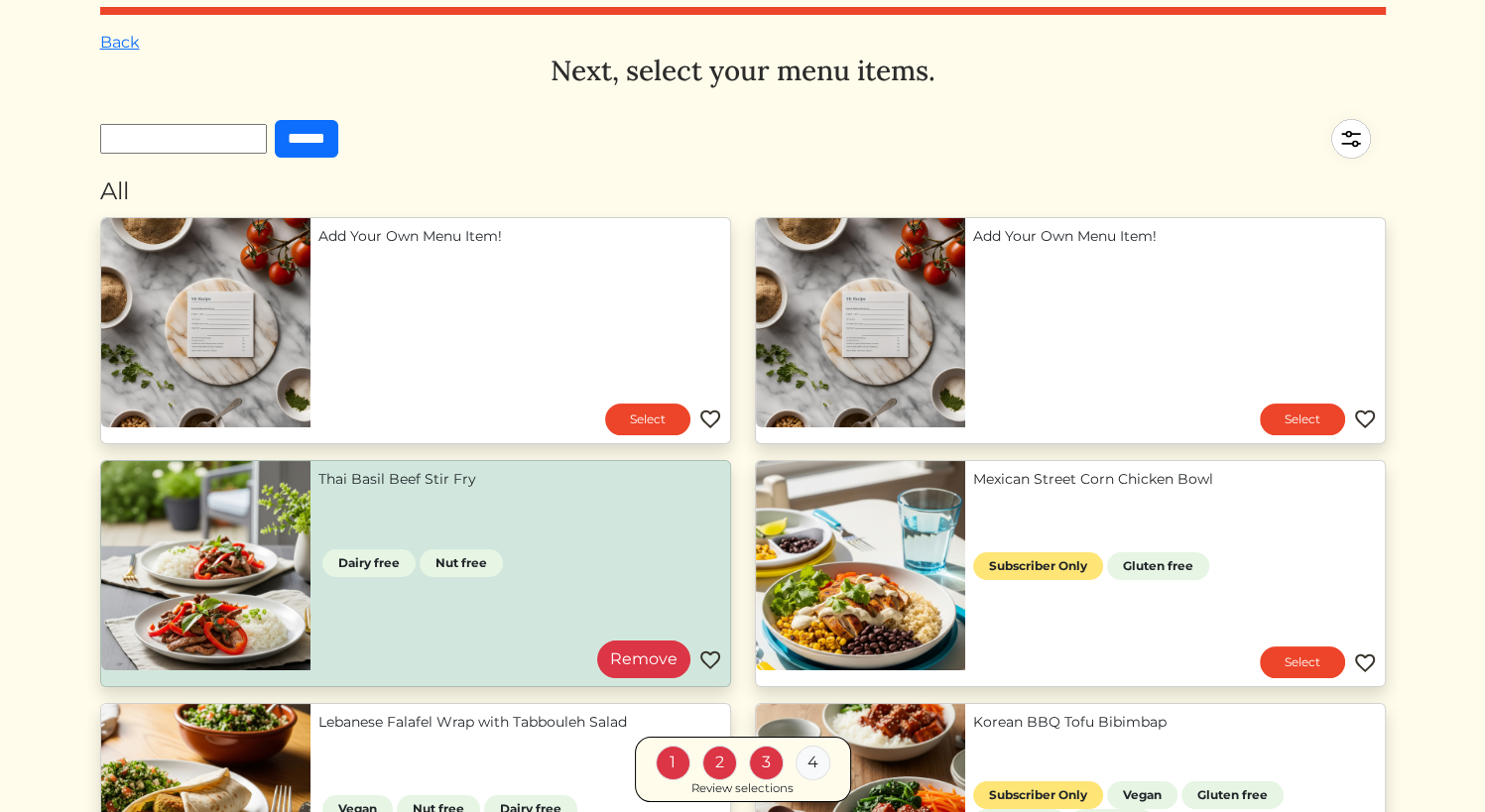 scroll, scrollTop: 0, scrollLeft: 0, axis: both 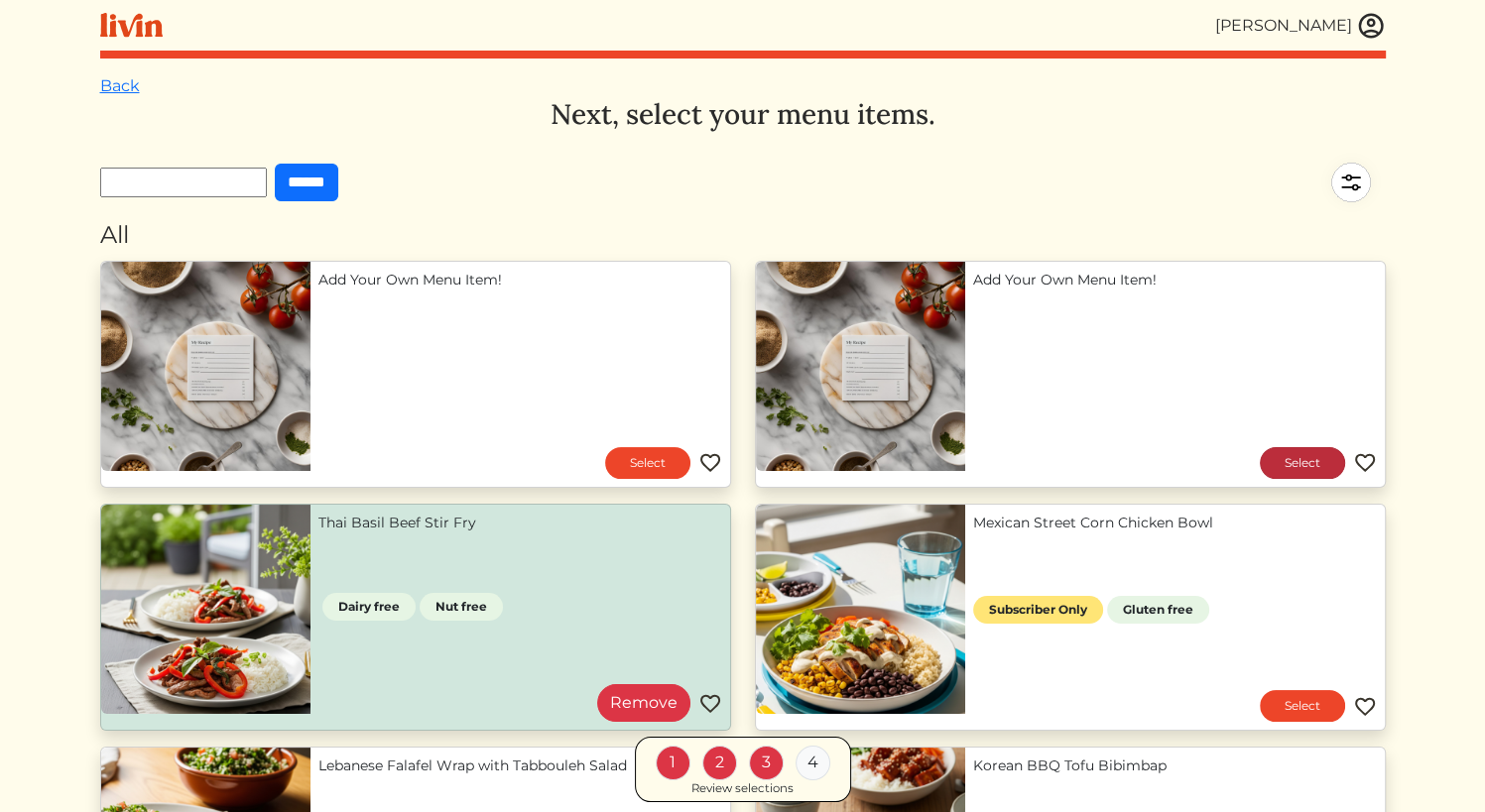 click on "Select" at bounding box center (1302, 463) 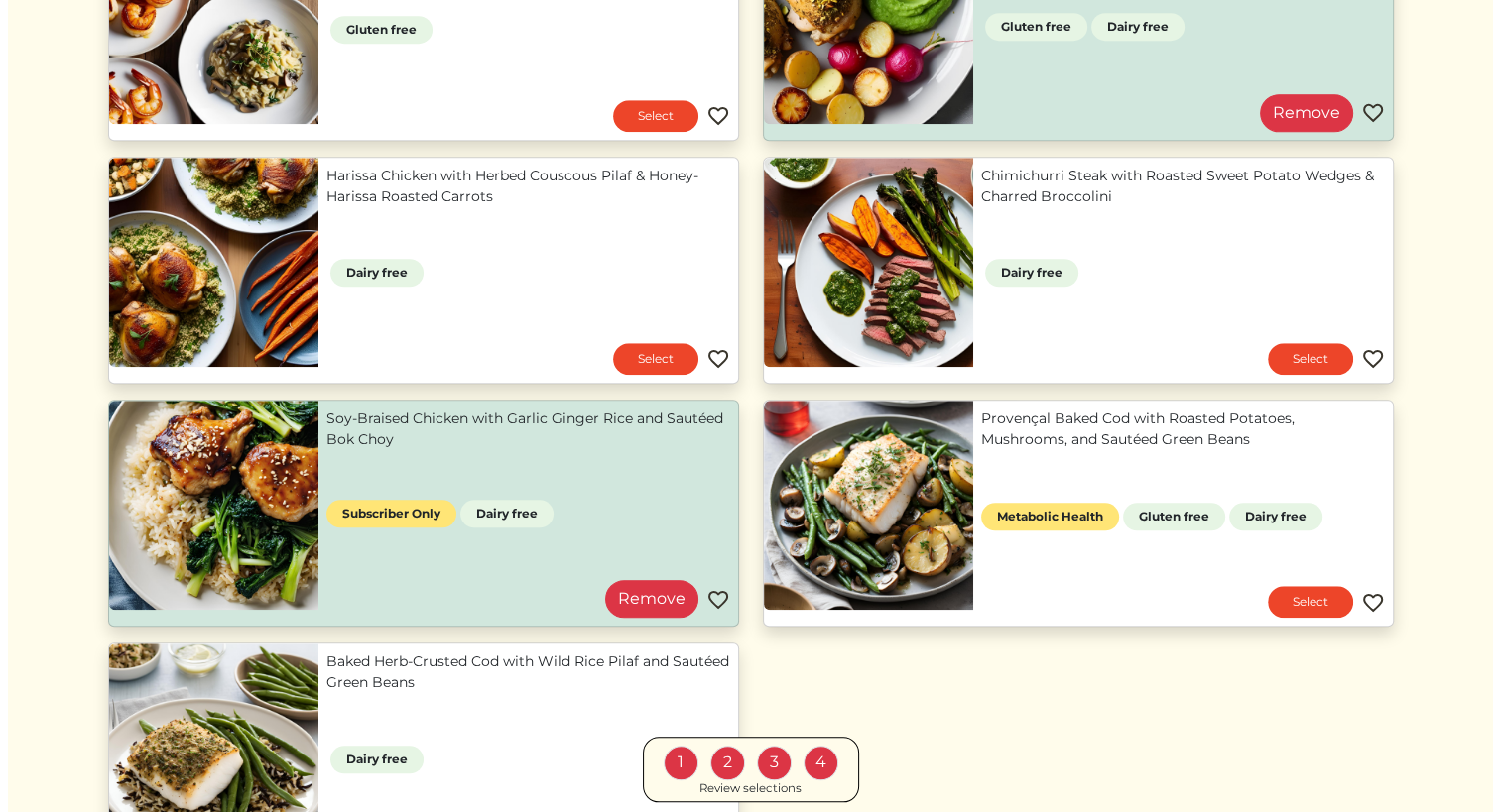 scroll, scrollTop: 1573, scrollLeft: 0, axis: vertical 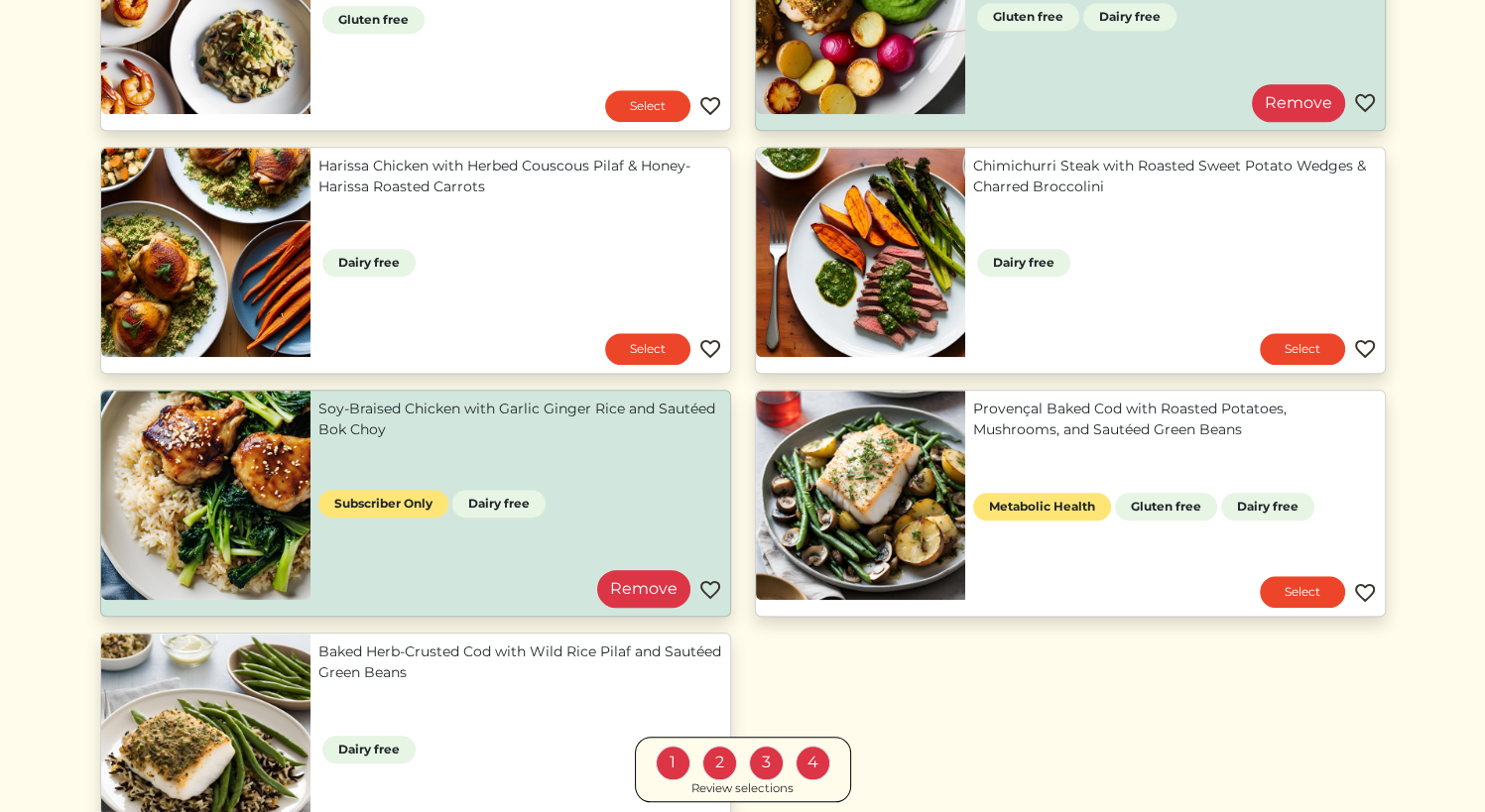 click on "Review selections" at bounding box center (742, 788) 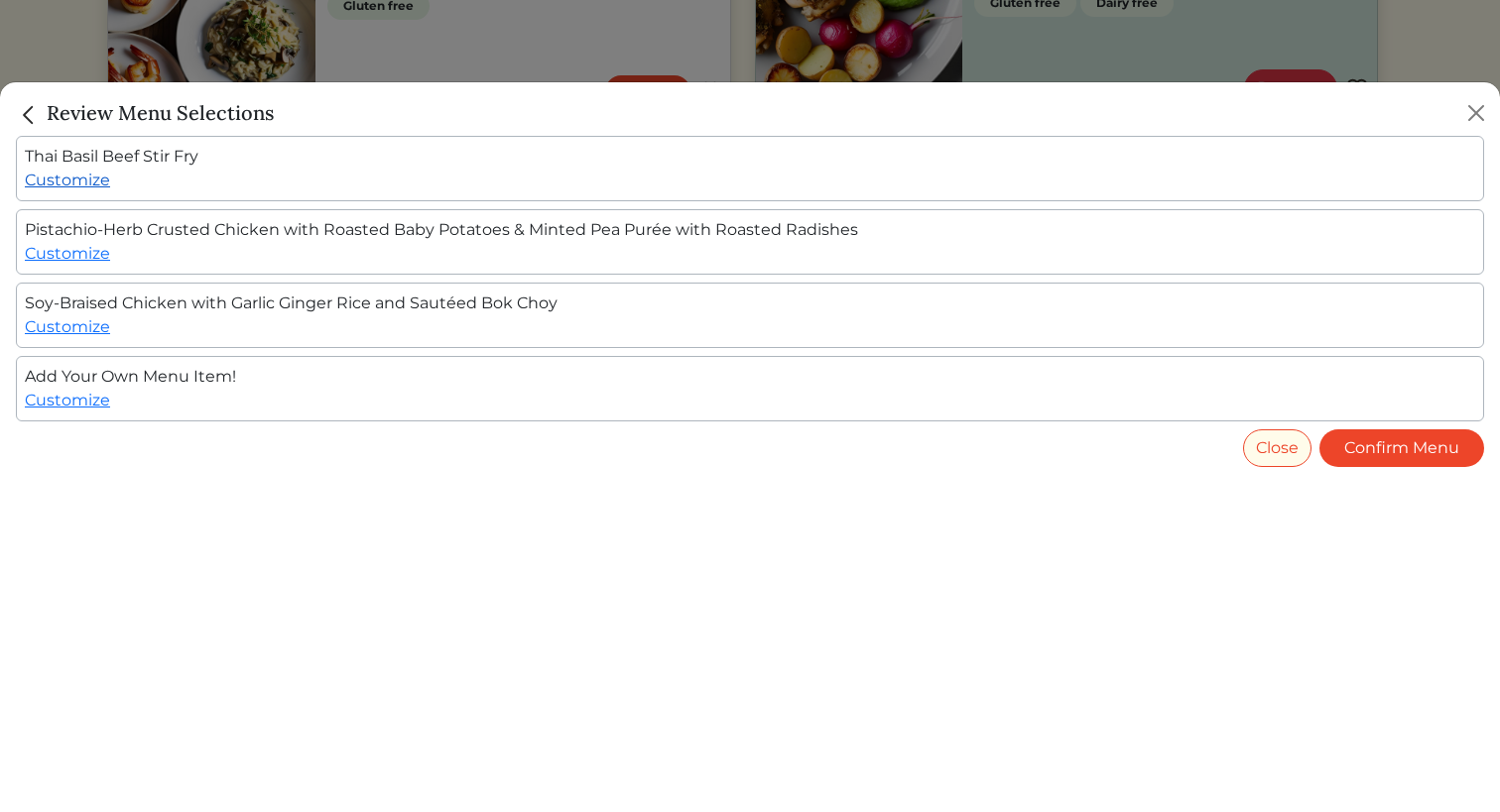 click on "Customize" at bounding box center (67, 179) 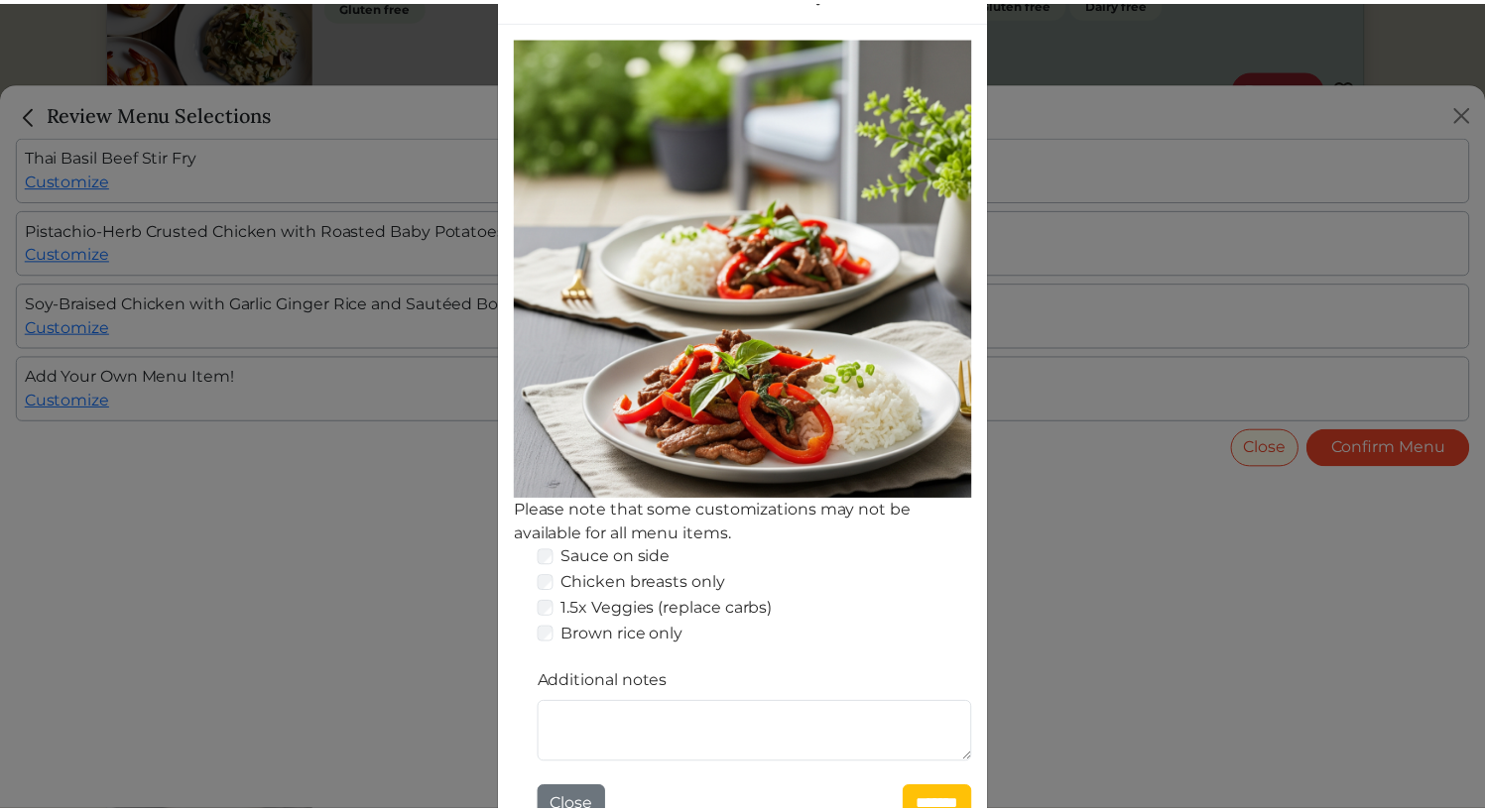 scroll, scrollTop: 340, scrollLeft: 0, axis: vertical 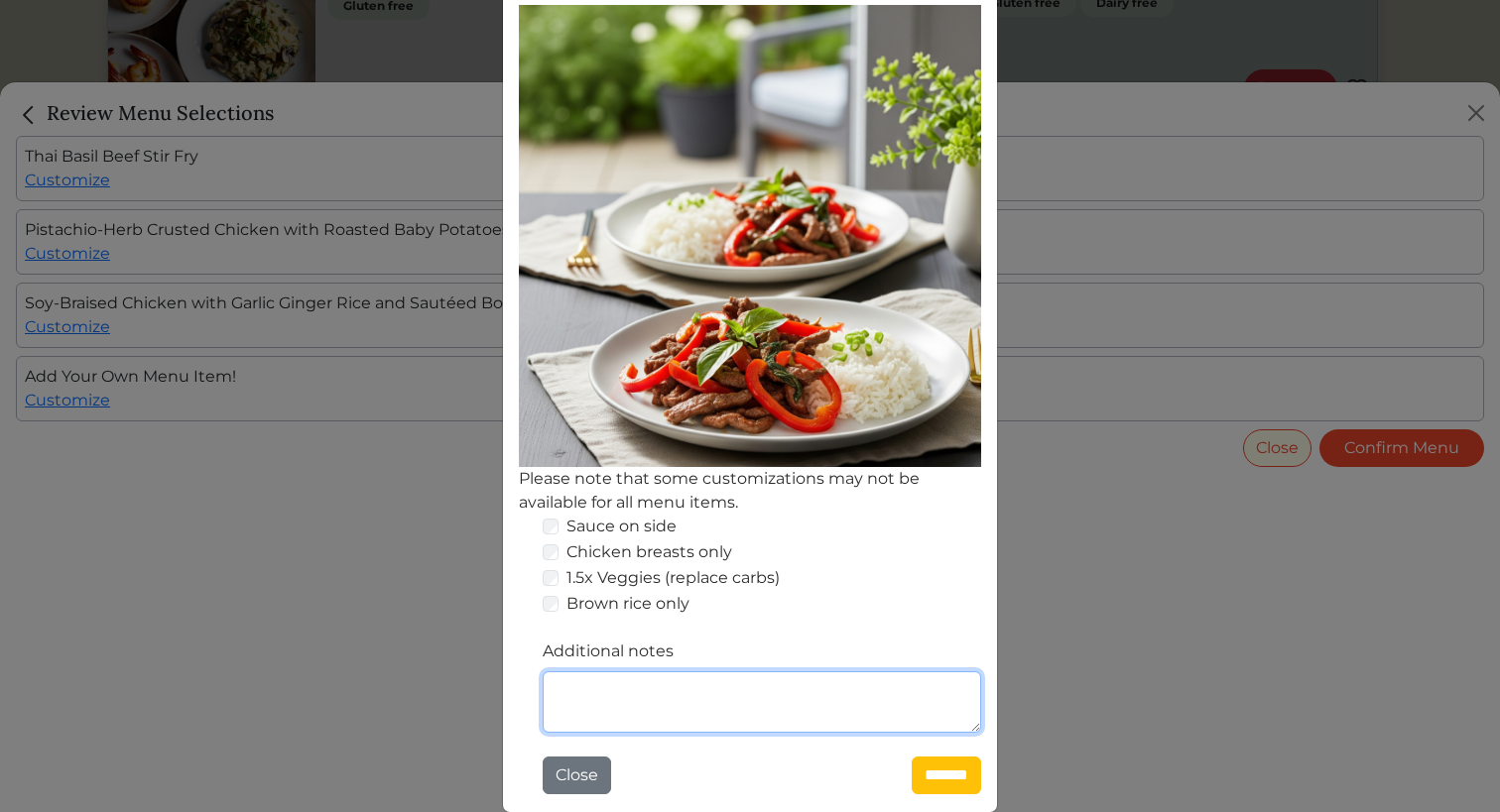 click on "Additional notes" at bounding box center (762, 702) 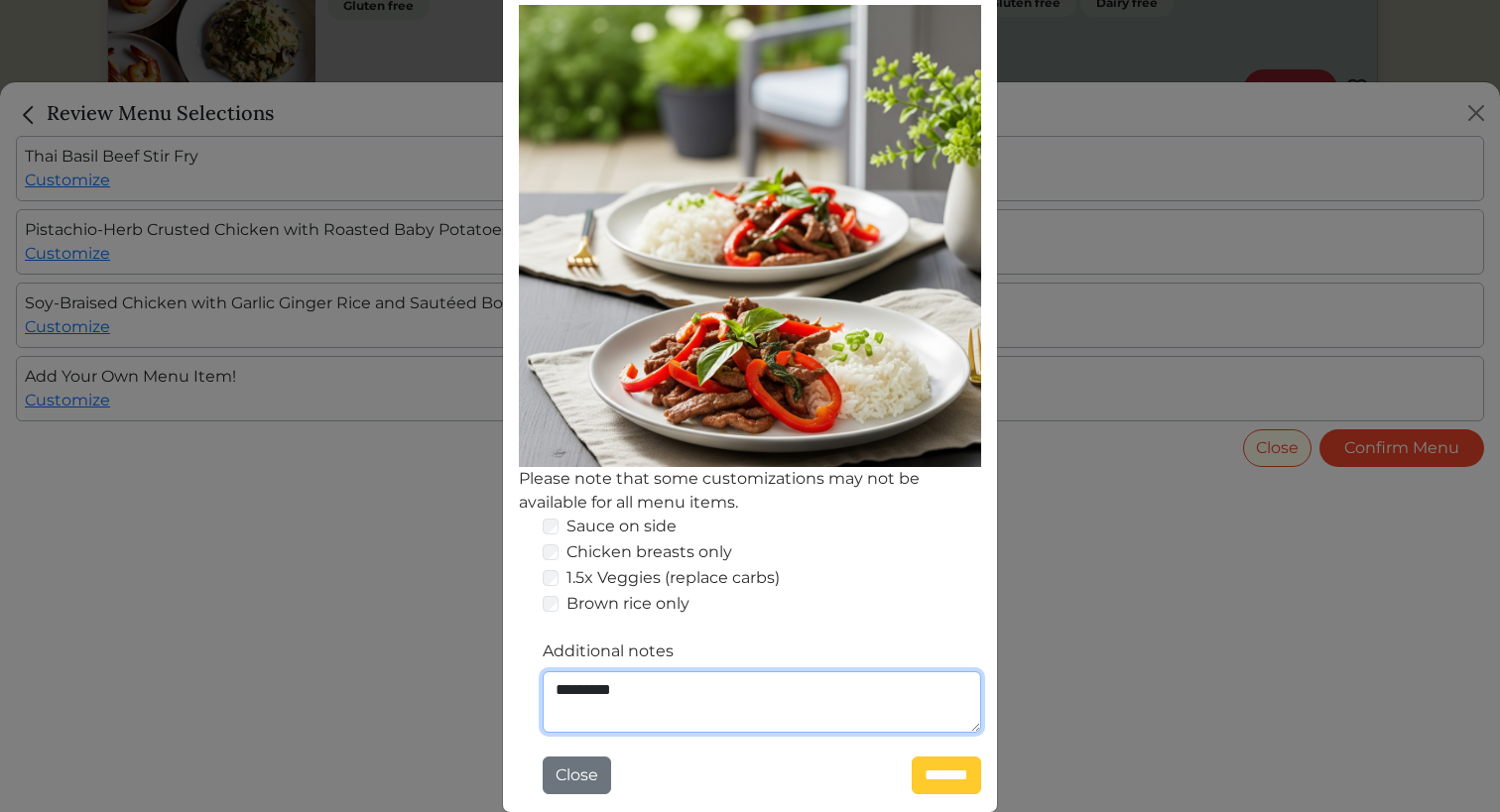 type on "*********" 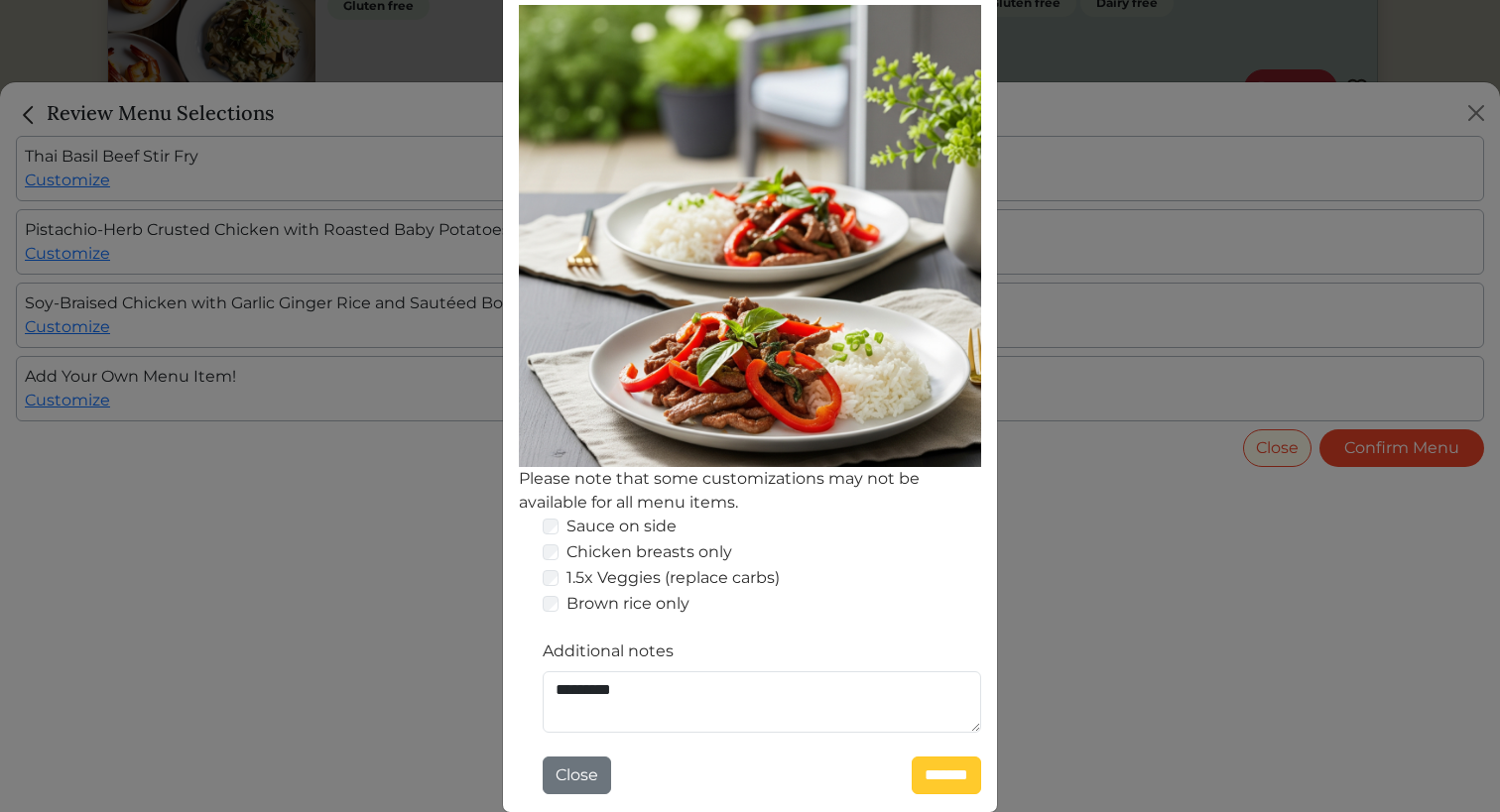 click on "*******" at bounding box center (946, 775) 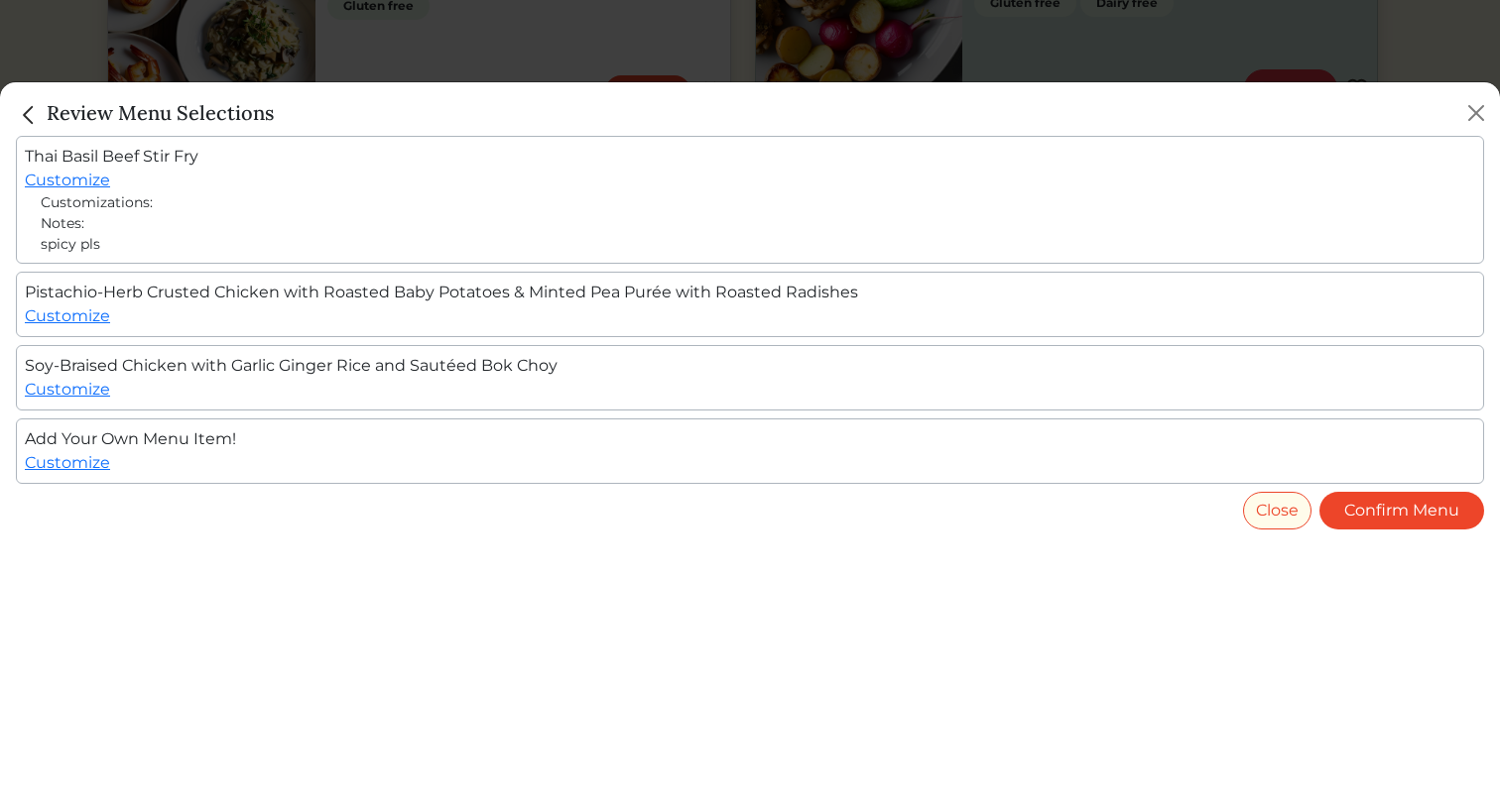 click at bounding box center (750, 406) 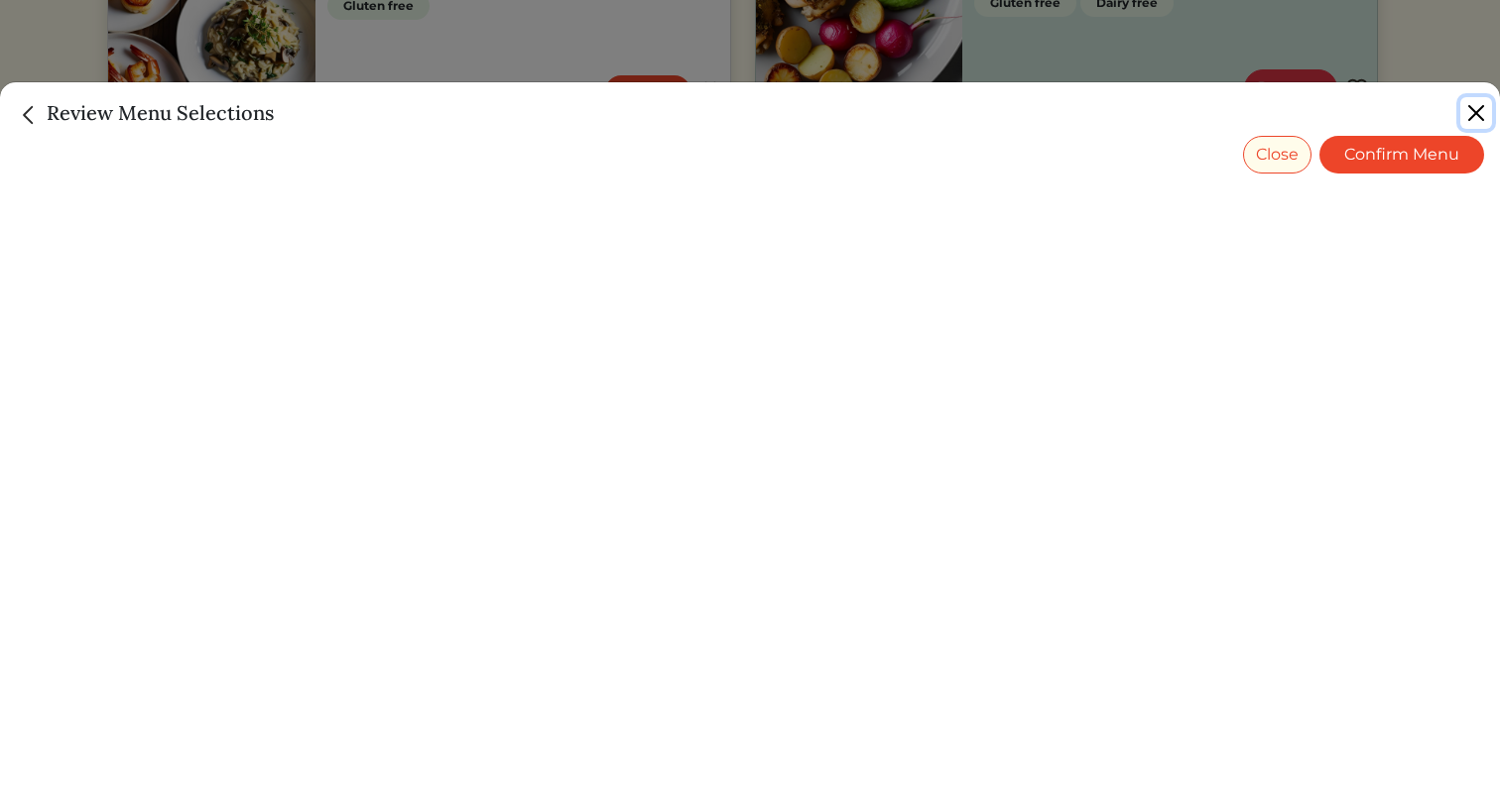 click at bounding box center (1476, 113) 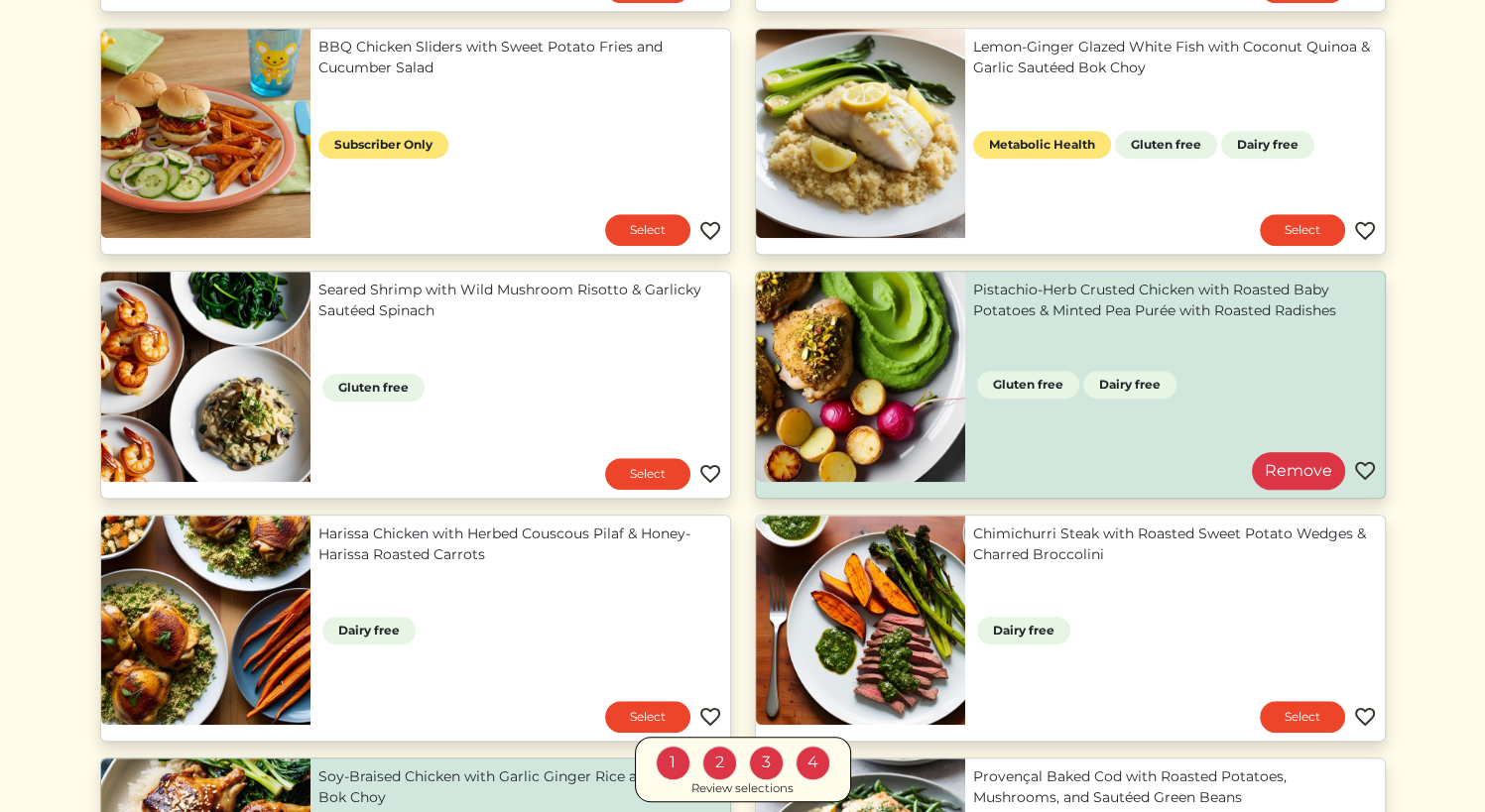 scroll, scrollTop: 1214, scrollLeft: 0, axis: vertical 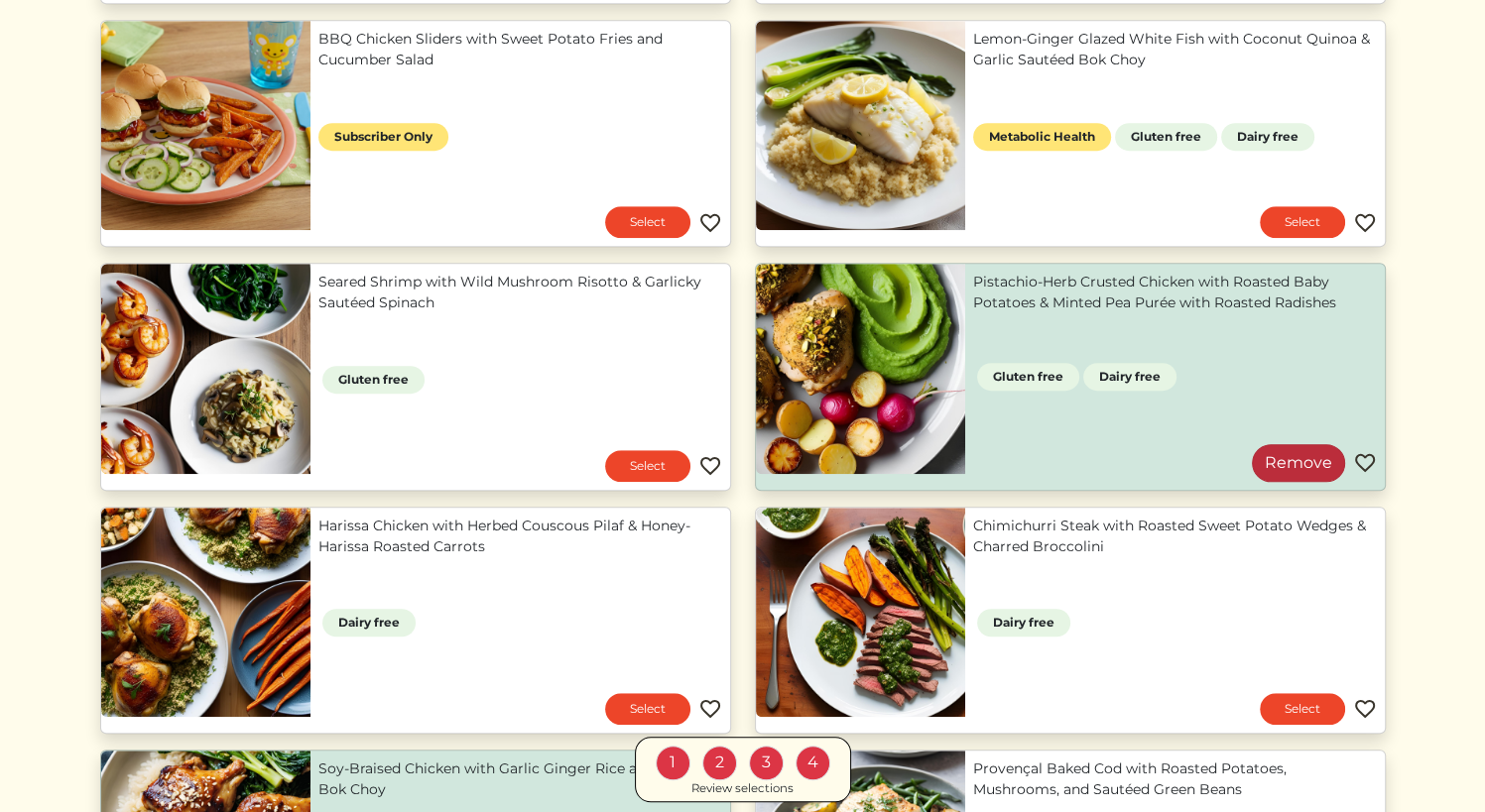 click on "Remove" at bounding box center [1299, 463] 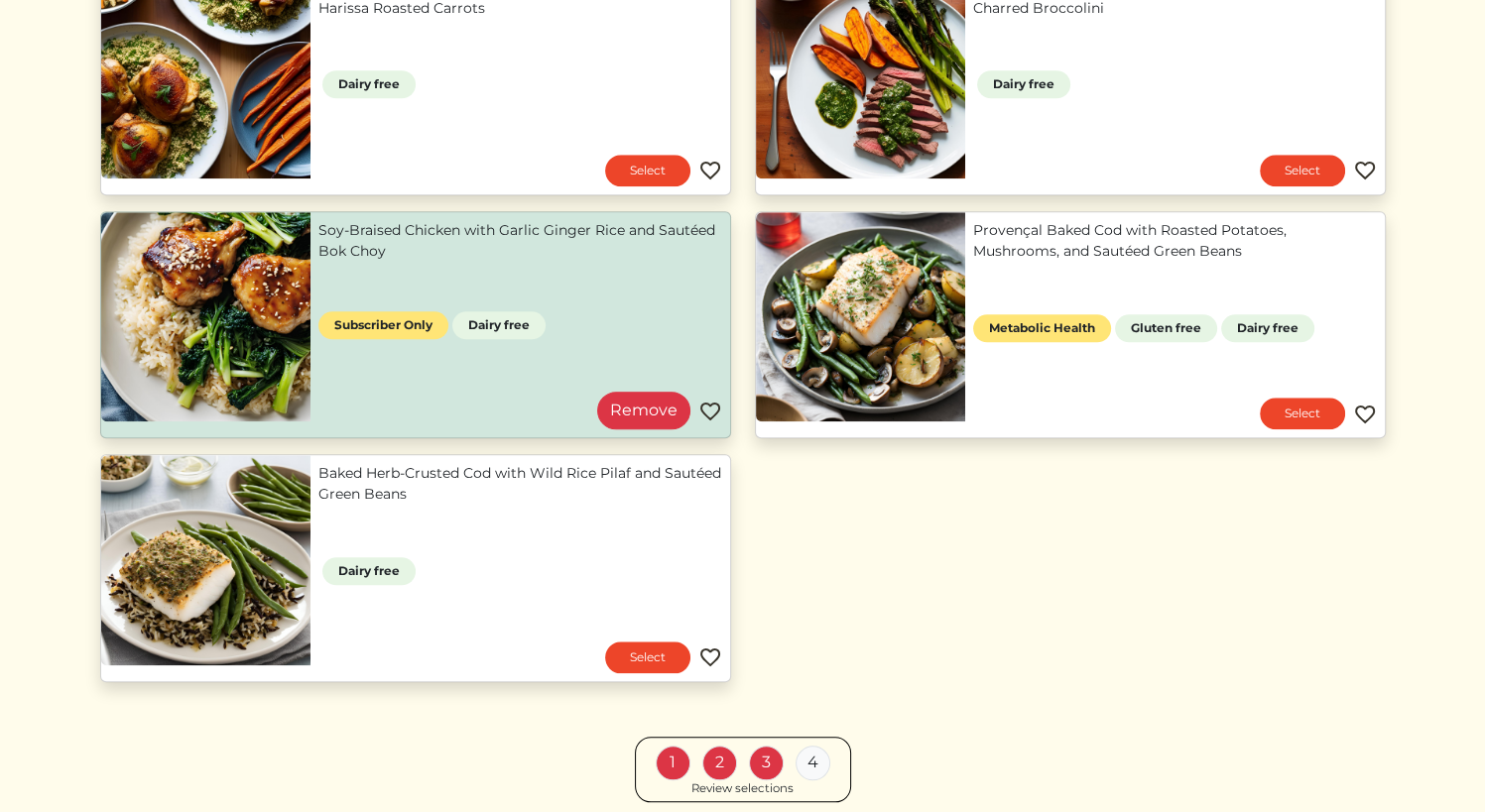 scroll, scrollTop: 1908, scrollLeft: 0, axis: vertical 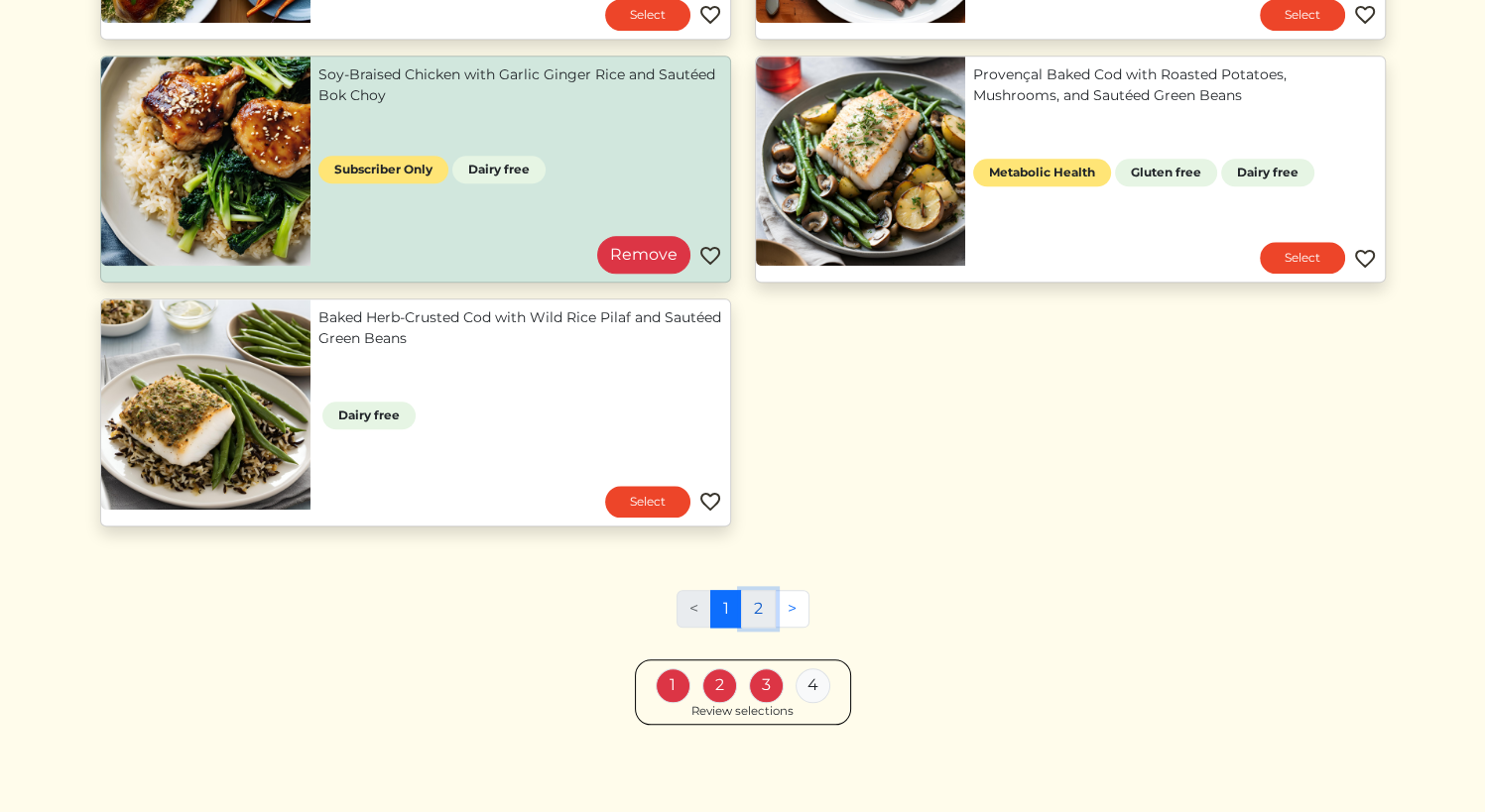 click on "2" at bounding box center (758, 609) 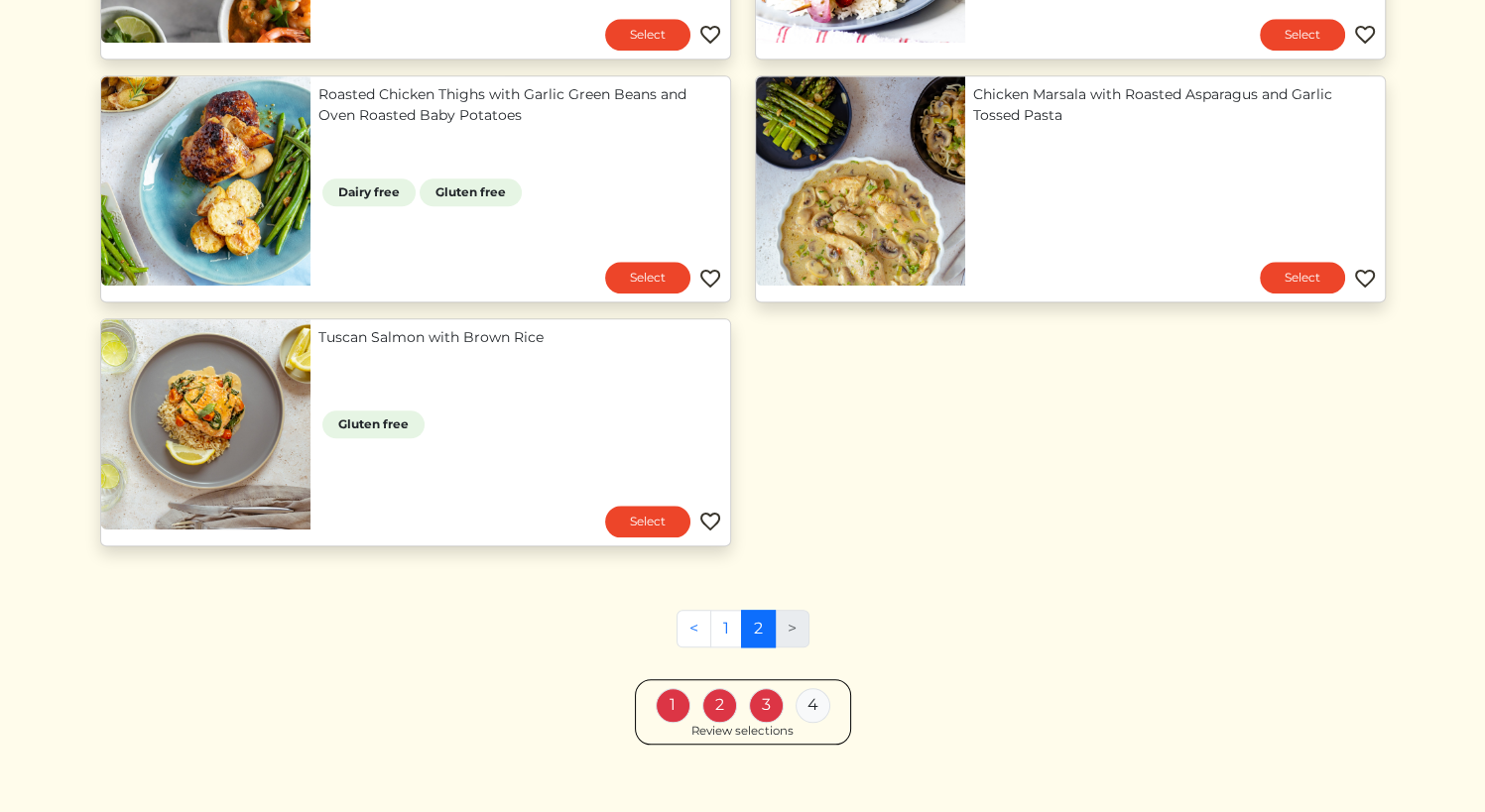 scroll, scrollTop: 1892, scrollLeft: 0, axis: vertical 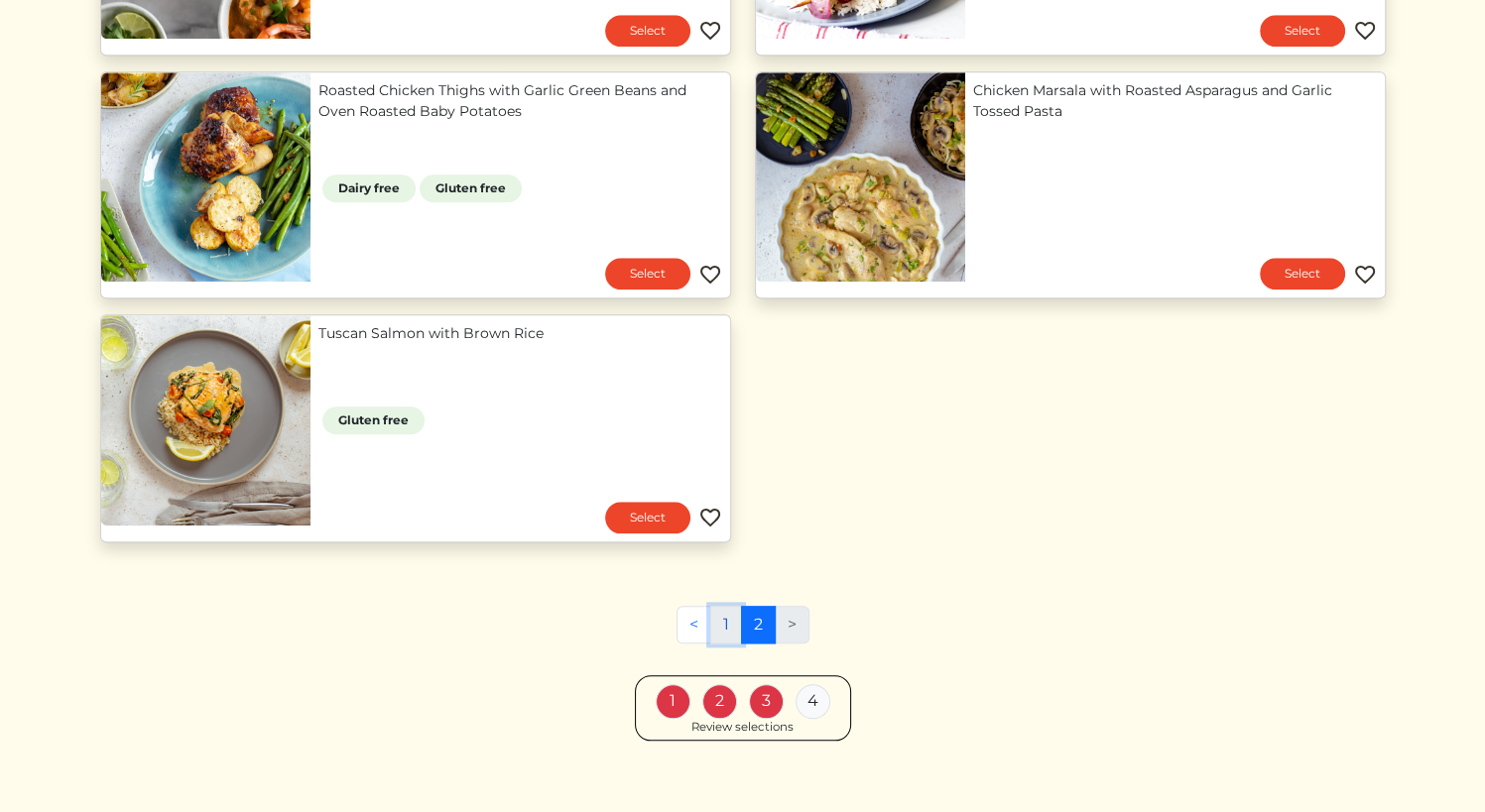 click on "1" at bounding box center (726, 625) 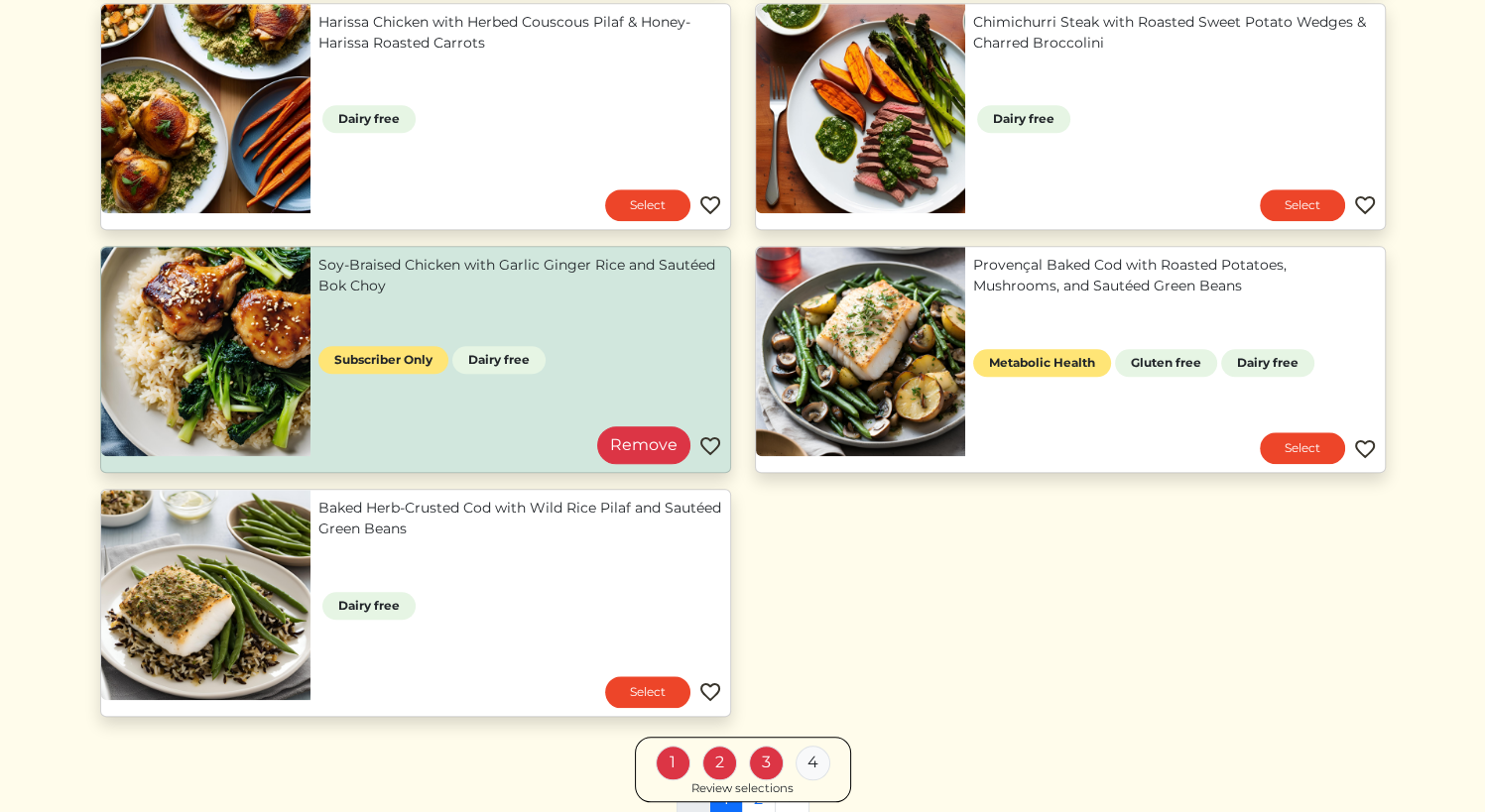 scroll, scrollTop: 1716, scrollLeft: 0, axis: vertical 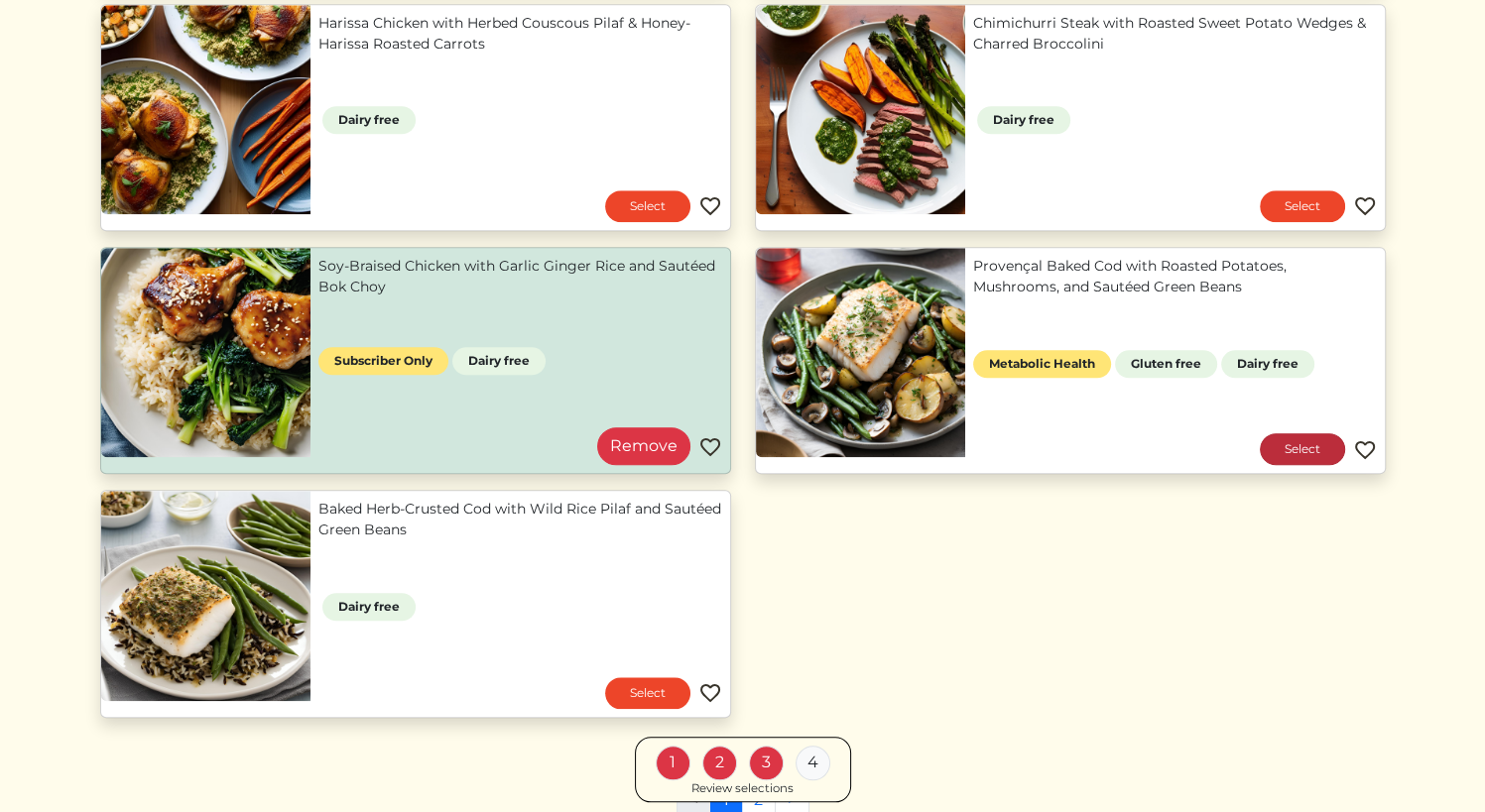 click on "Select" at bounding box center [1302, 449] 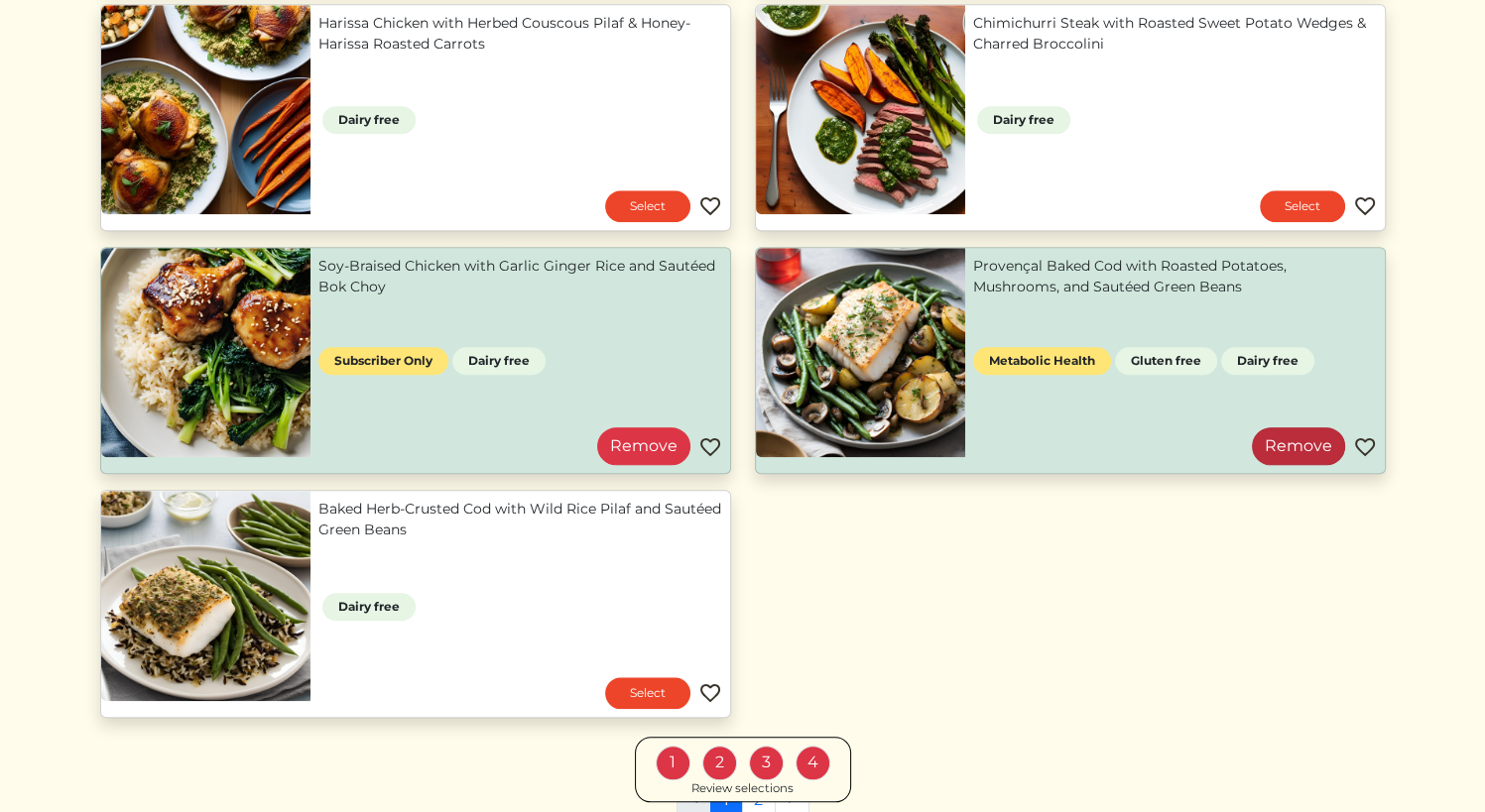 click on "Remove" at bounding box center [1299, 446] 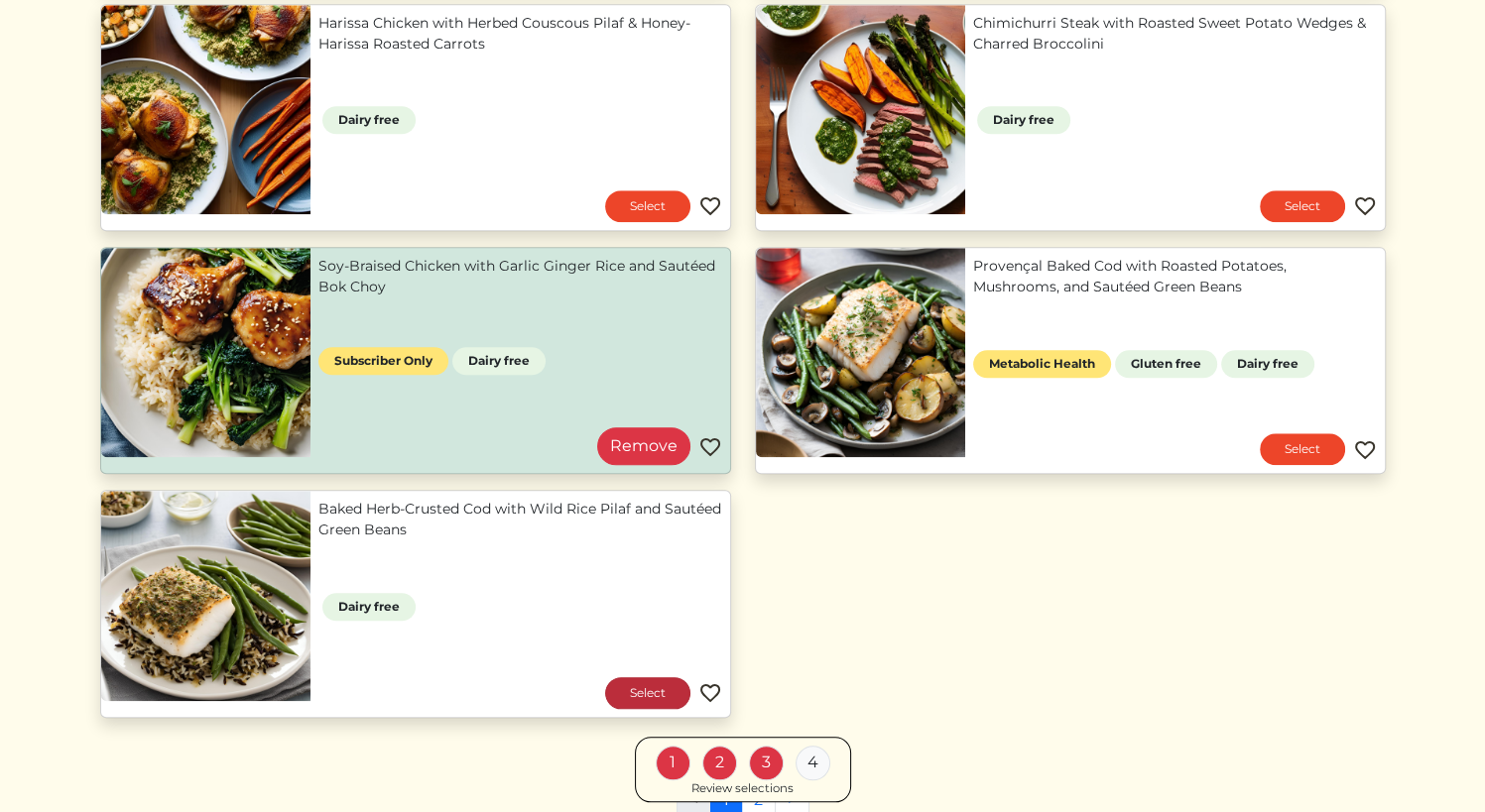 click on "Select" at bounding box center (648, 693) 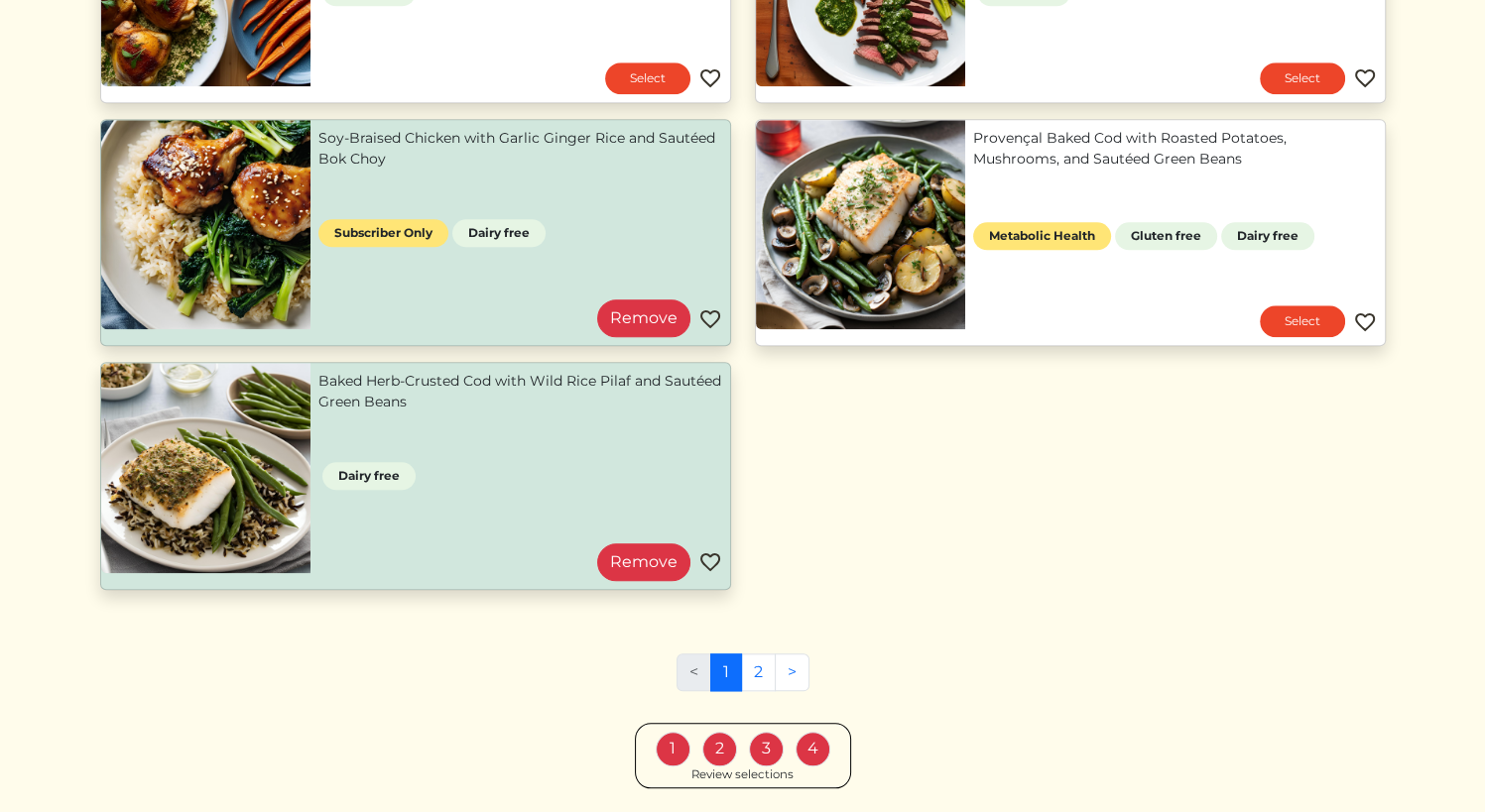 scroll, scrollTop: 1908, scrollLeft: 0, axis: vertical 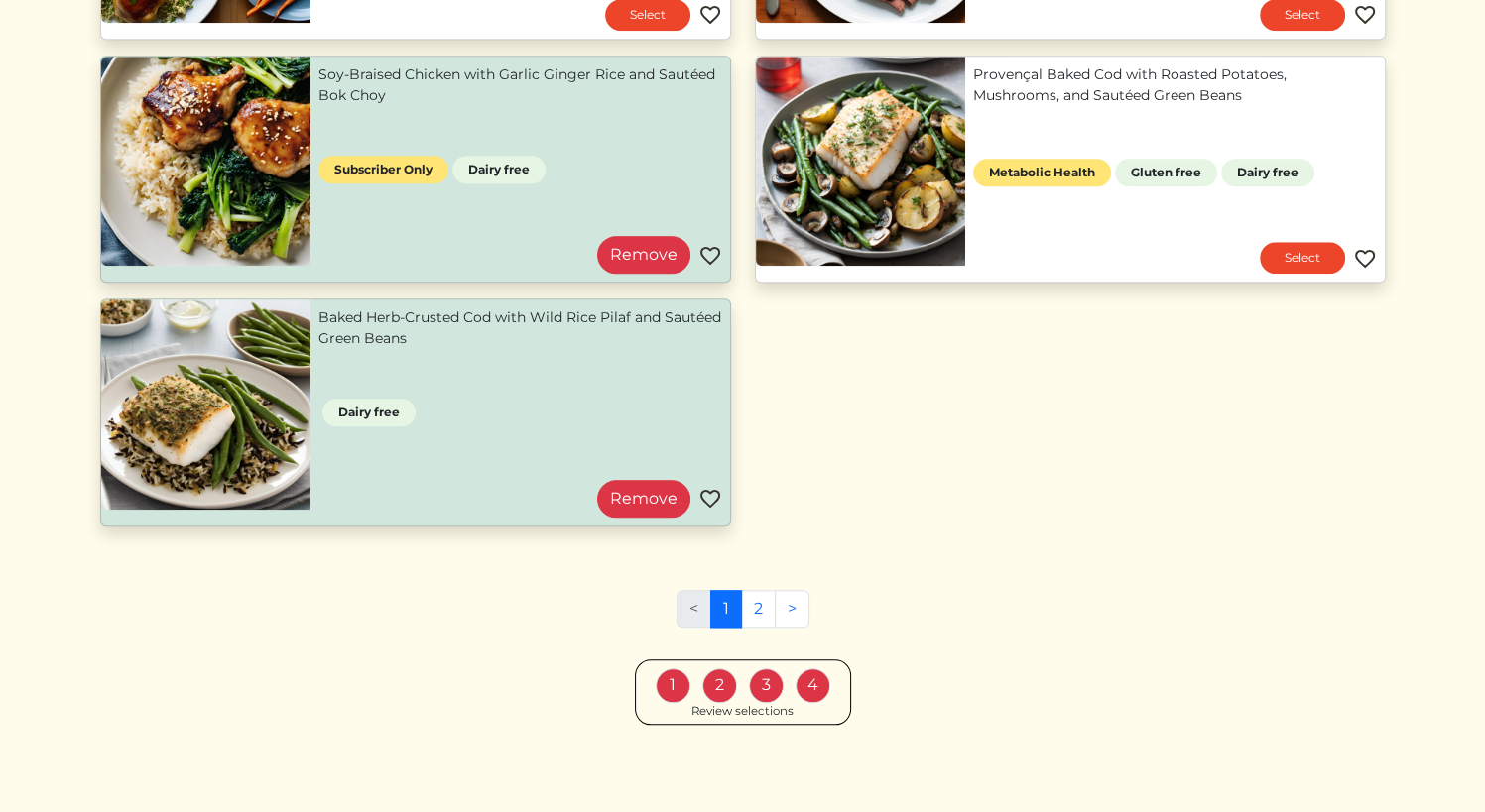 click on "Review selections" at bounding box center [742, 712] 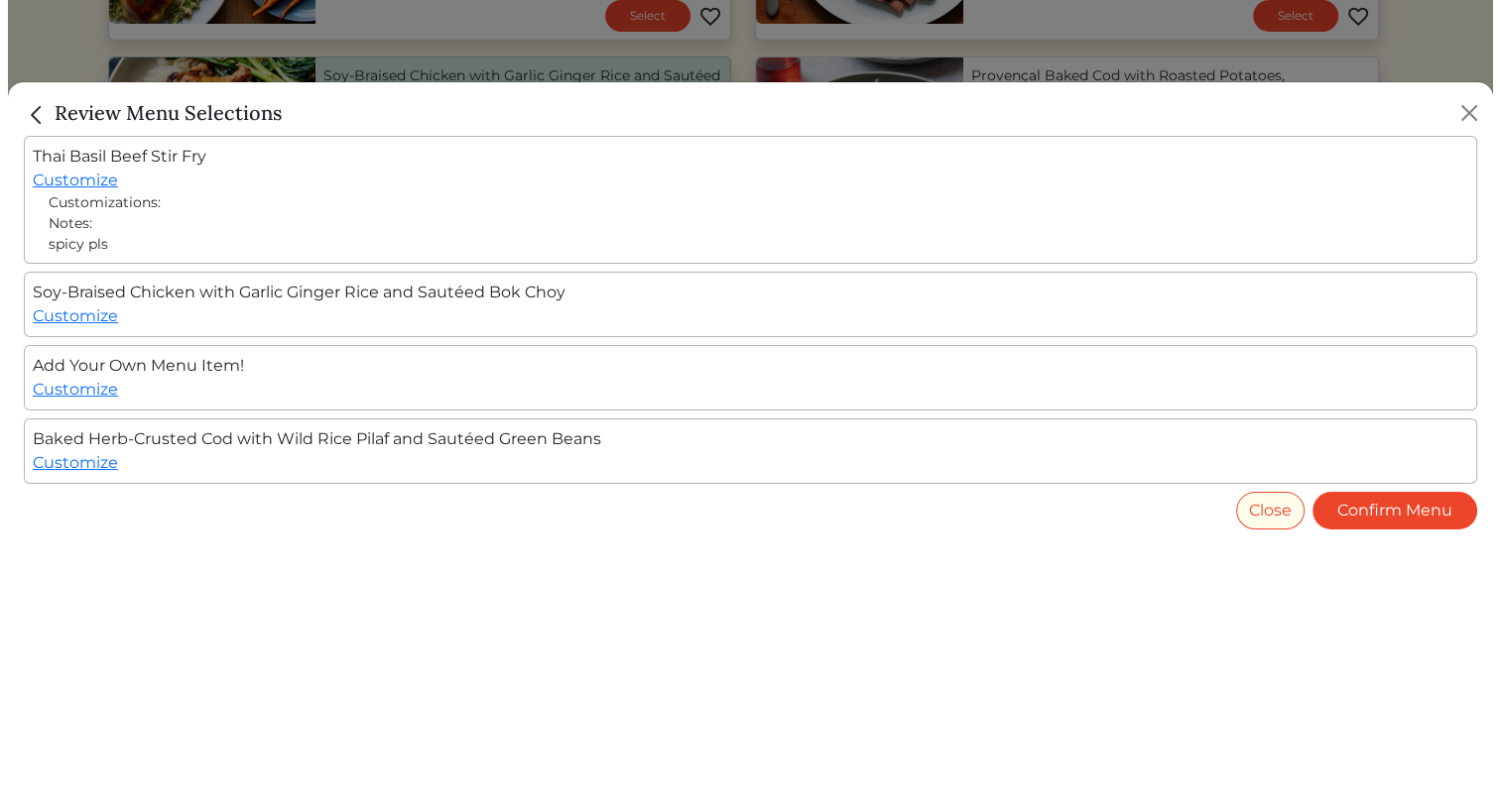 scroll, scrollTop: 1884, scrollLeft: 0, axis: vertical 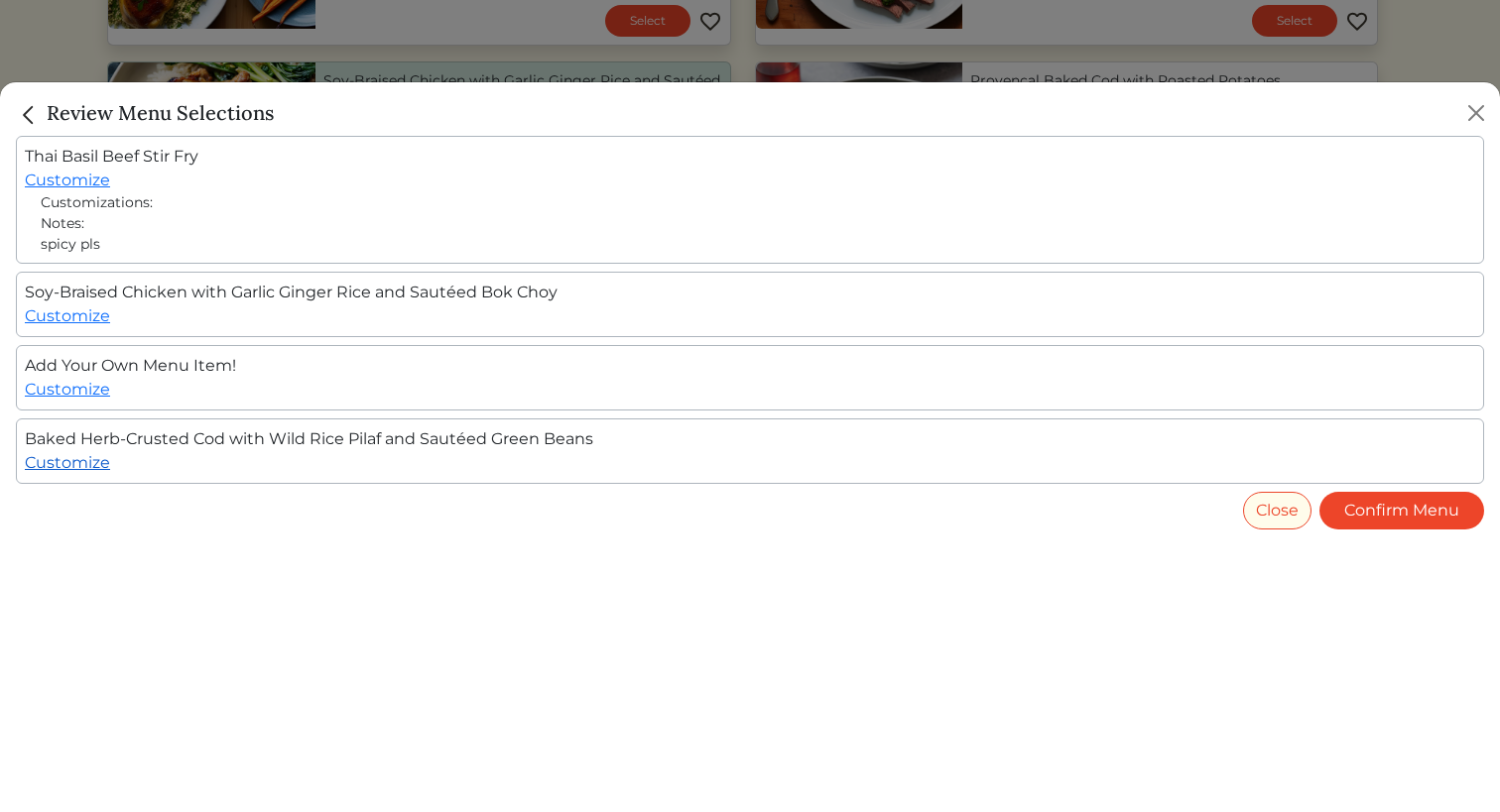 click on "Customize" at bounding box center [67, 462] 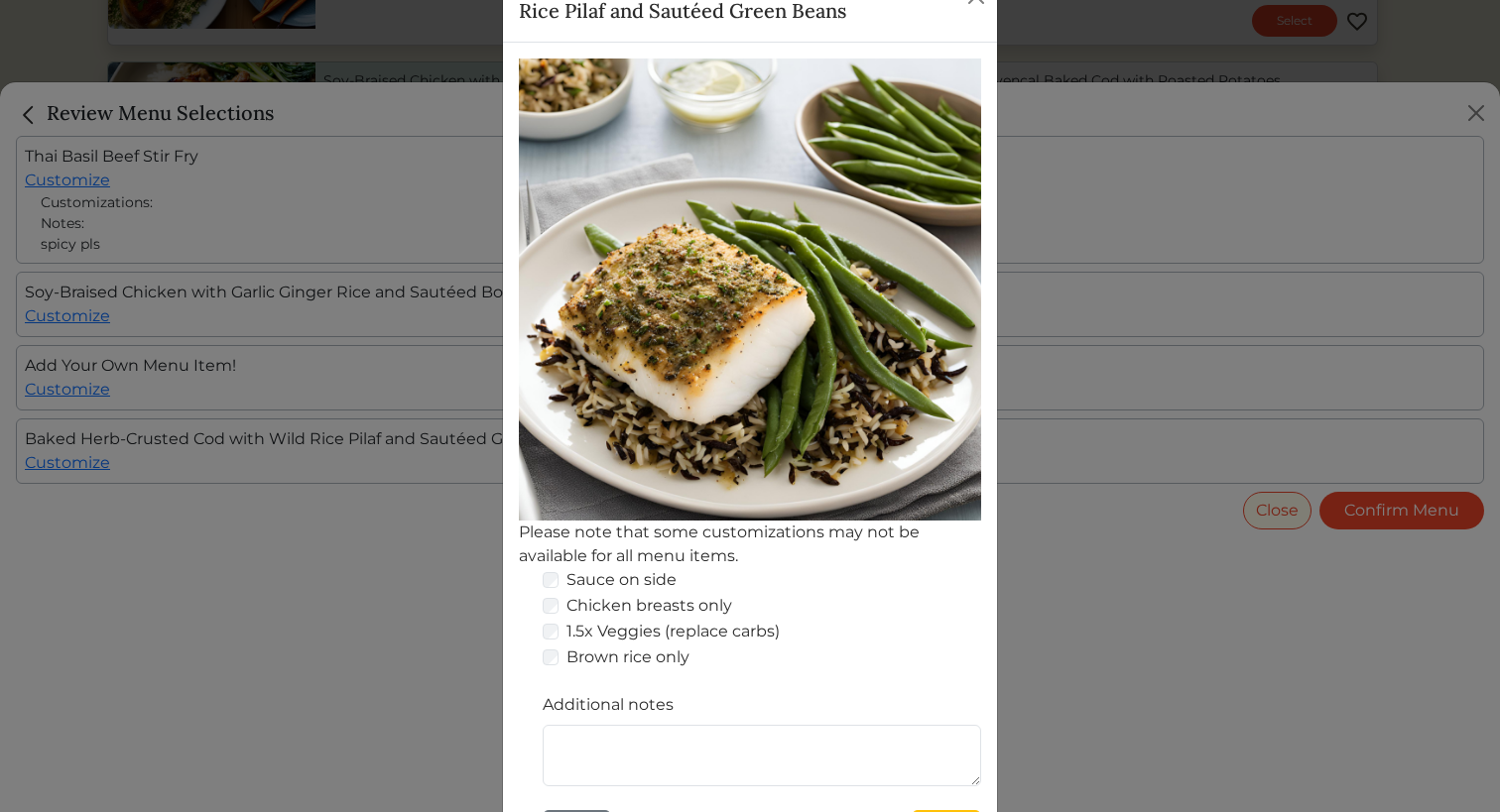 scroll, scrollTop: 369, scrollLeft: 0, axis: vertical 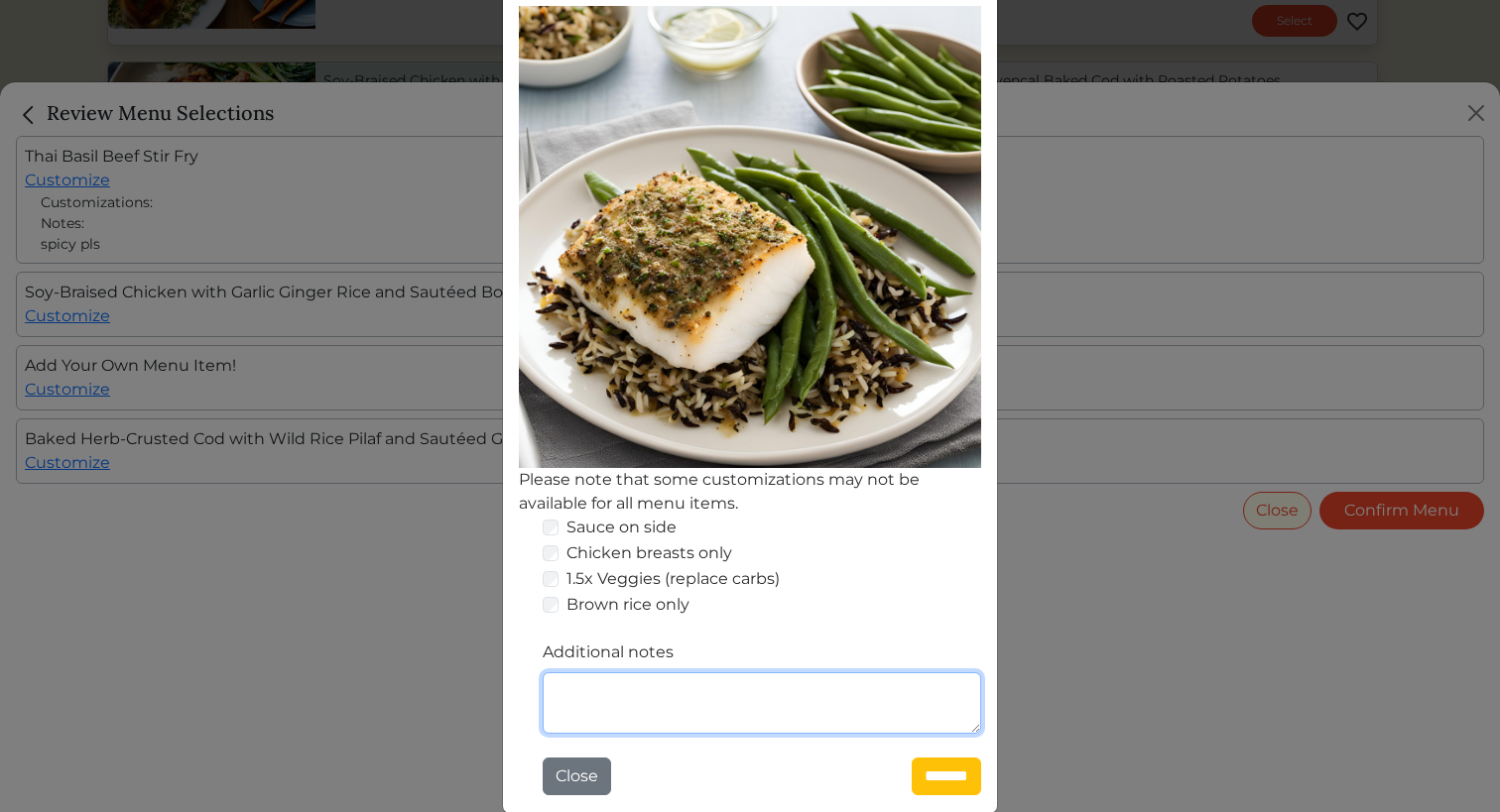 click on "Additional notes" at bounding box center (762, 703) 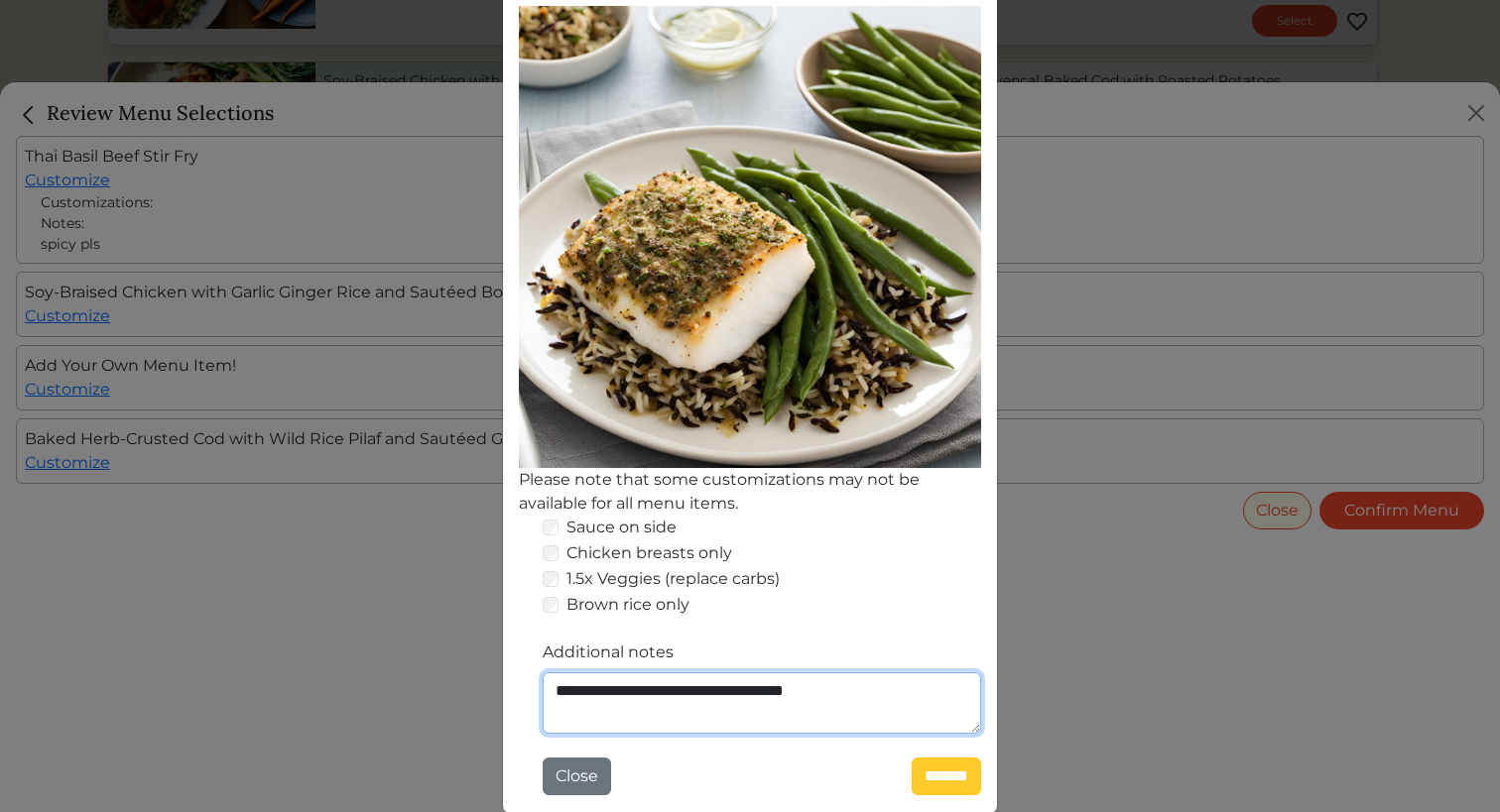 type on "**********" 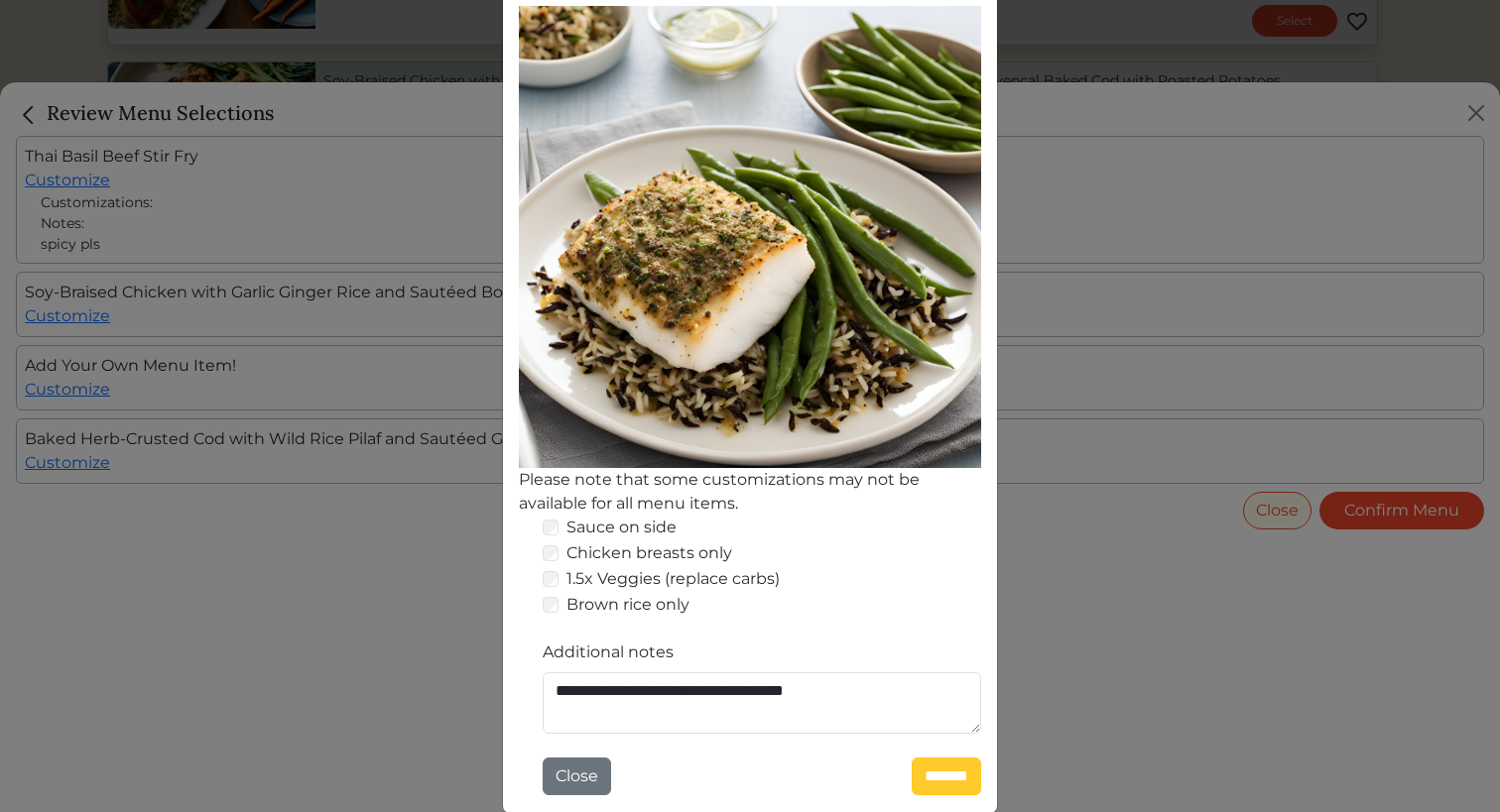 click on "*******" at bounding box center (946, 776) 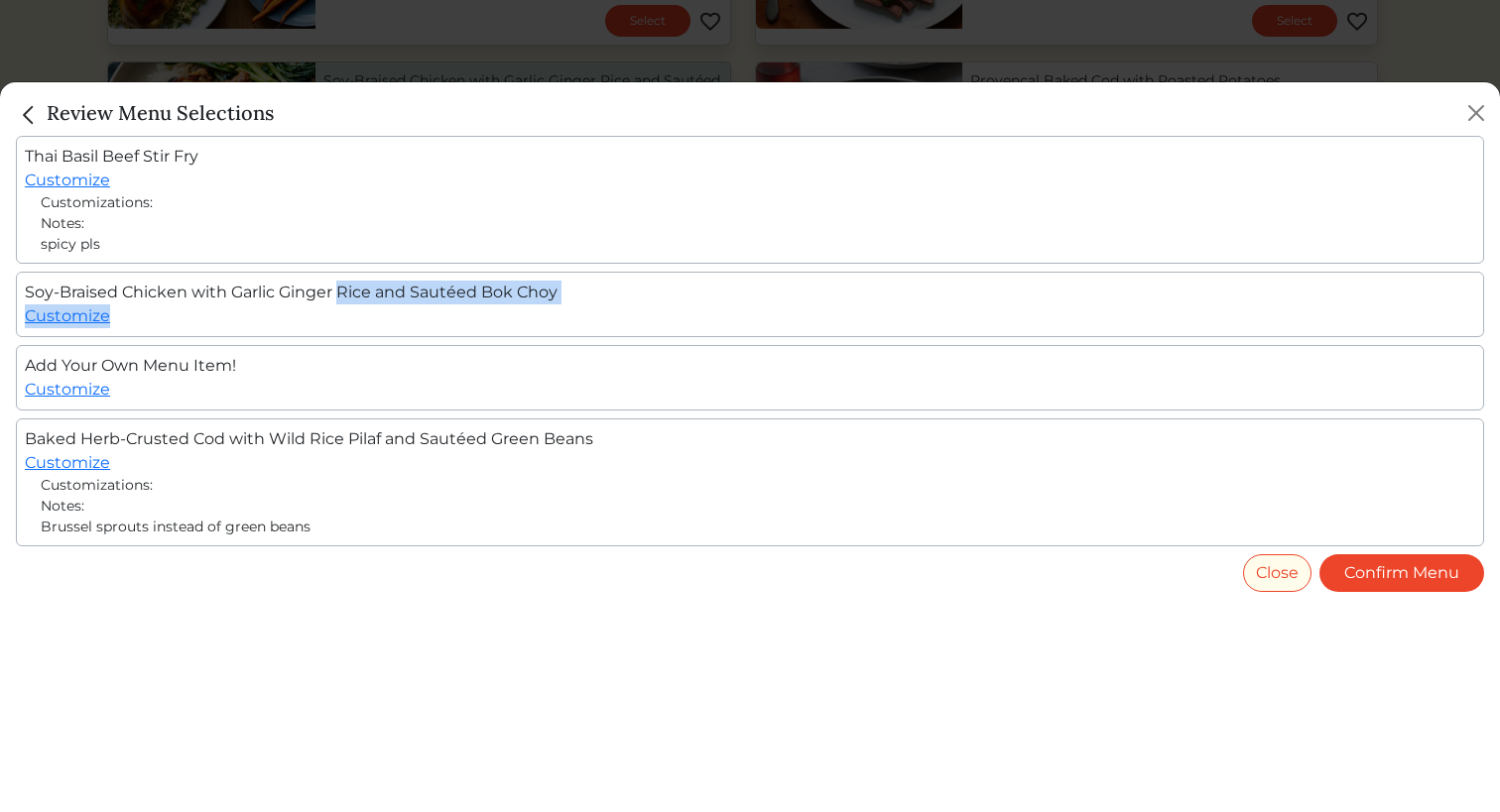 drag, startPoint x: 370, startPoint y: 304, endPoint x: 262, endPoint y: 302, distance: 108.01852 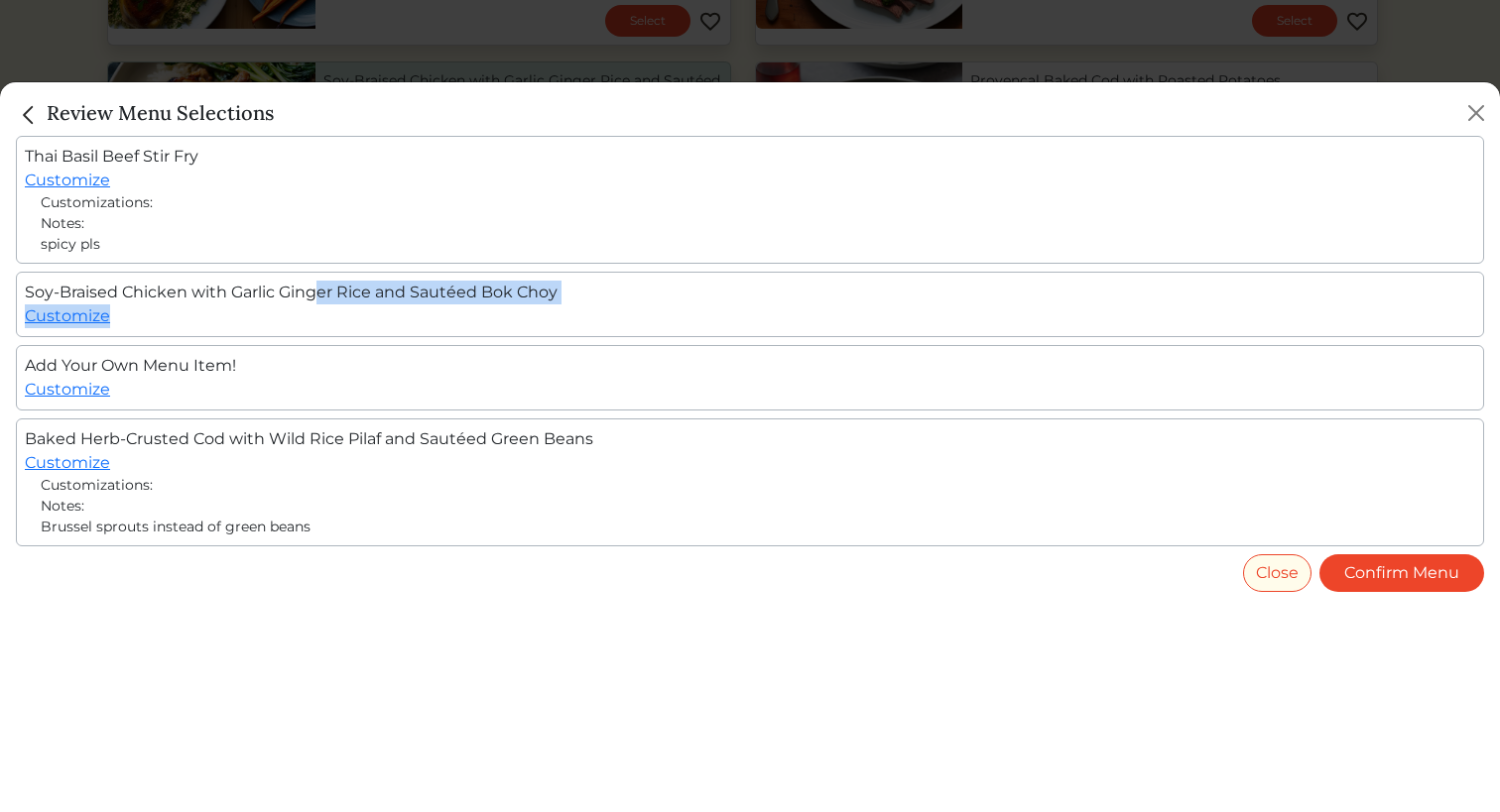 drag, startPoint x: 262, startPoint y: 302, endPoint x: 457, endPoint y: 309, distance: 195.1256 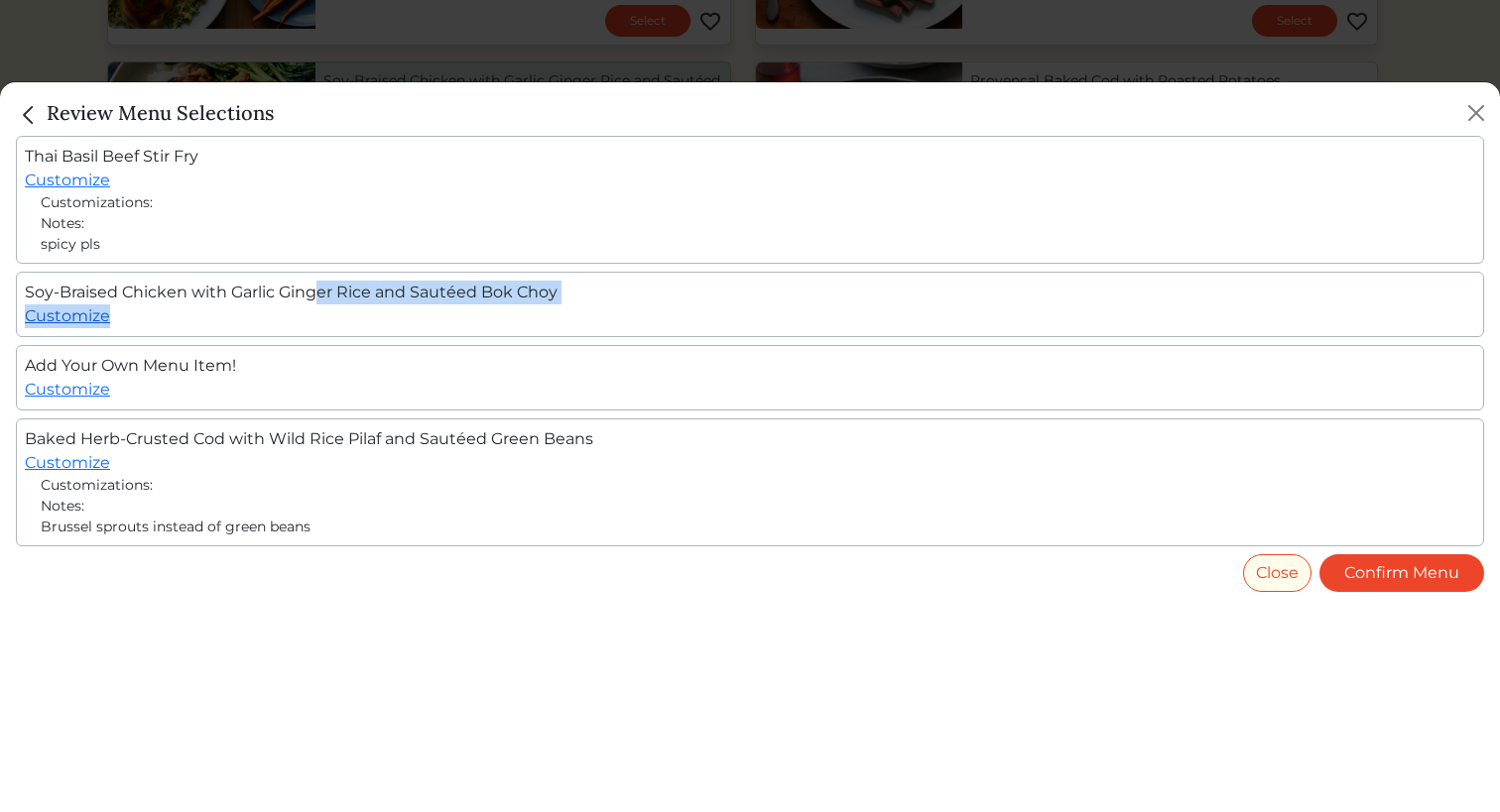 click on "Customize" at bounding box center [67, 315] 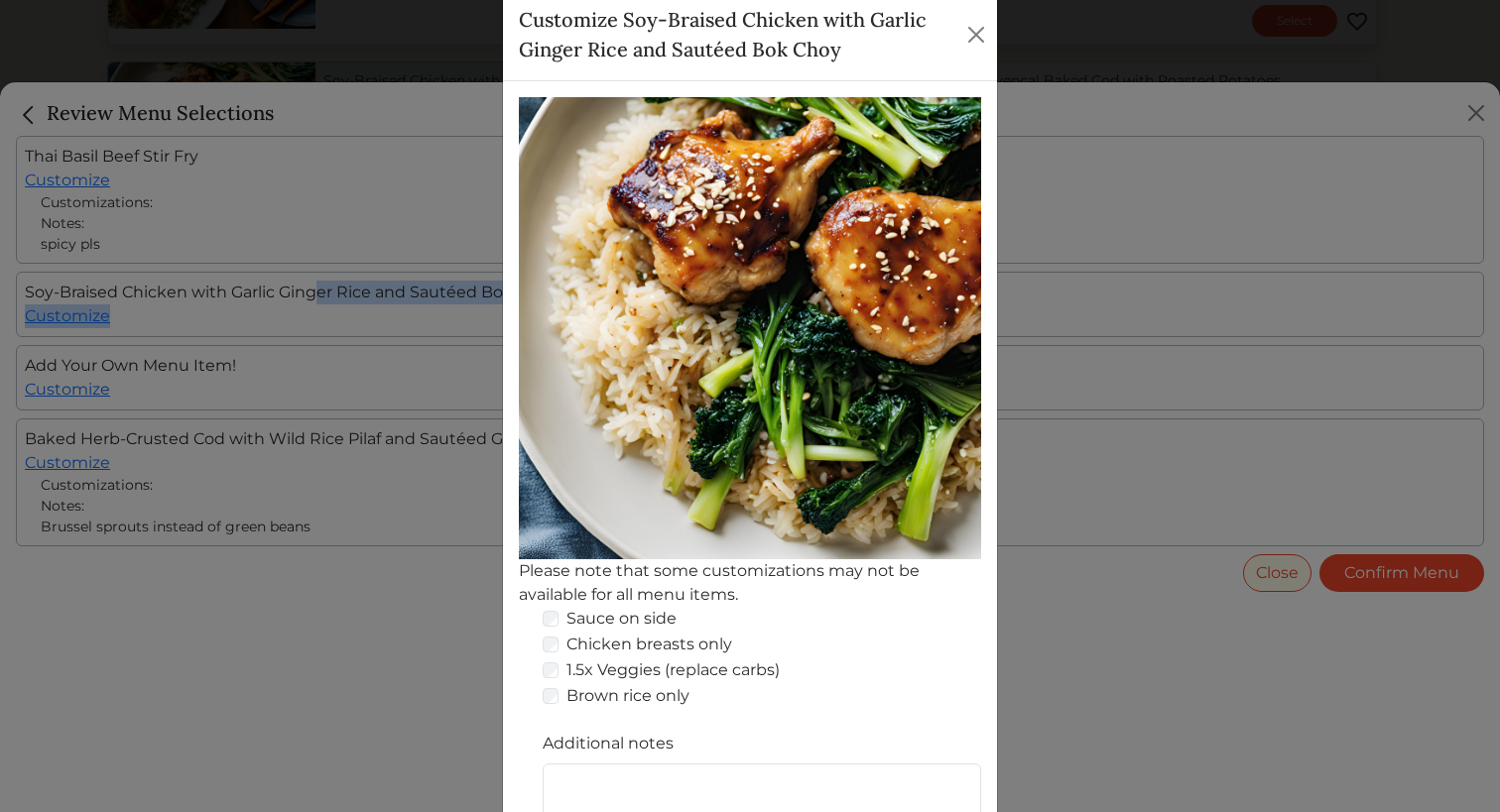 scroll, scrollTop: 369, scrollLeft: 0, axis: vertical 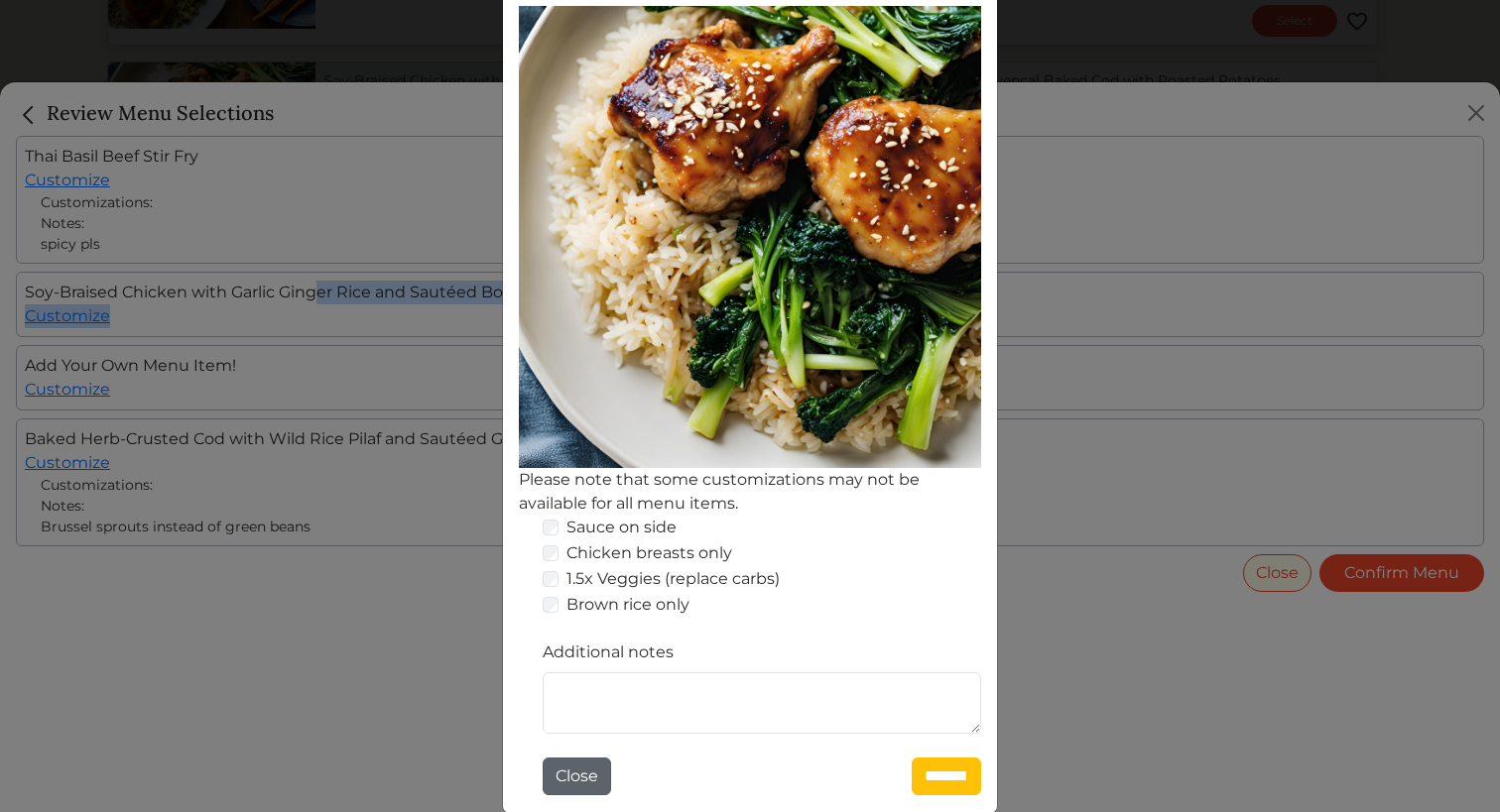 click on "Close" at bounding box center [576, 776] 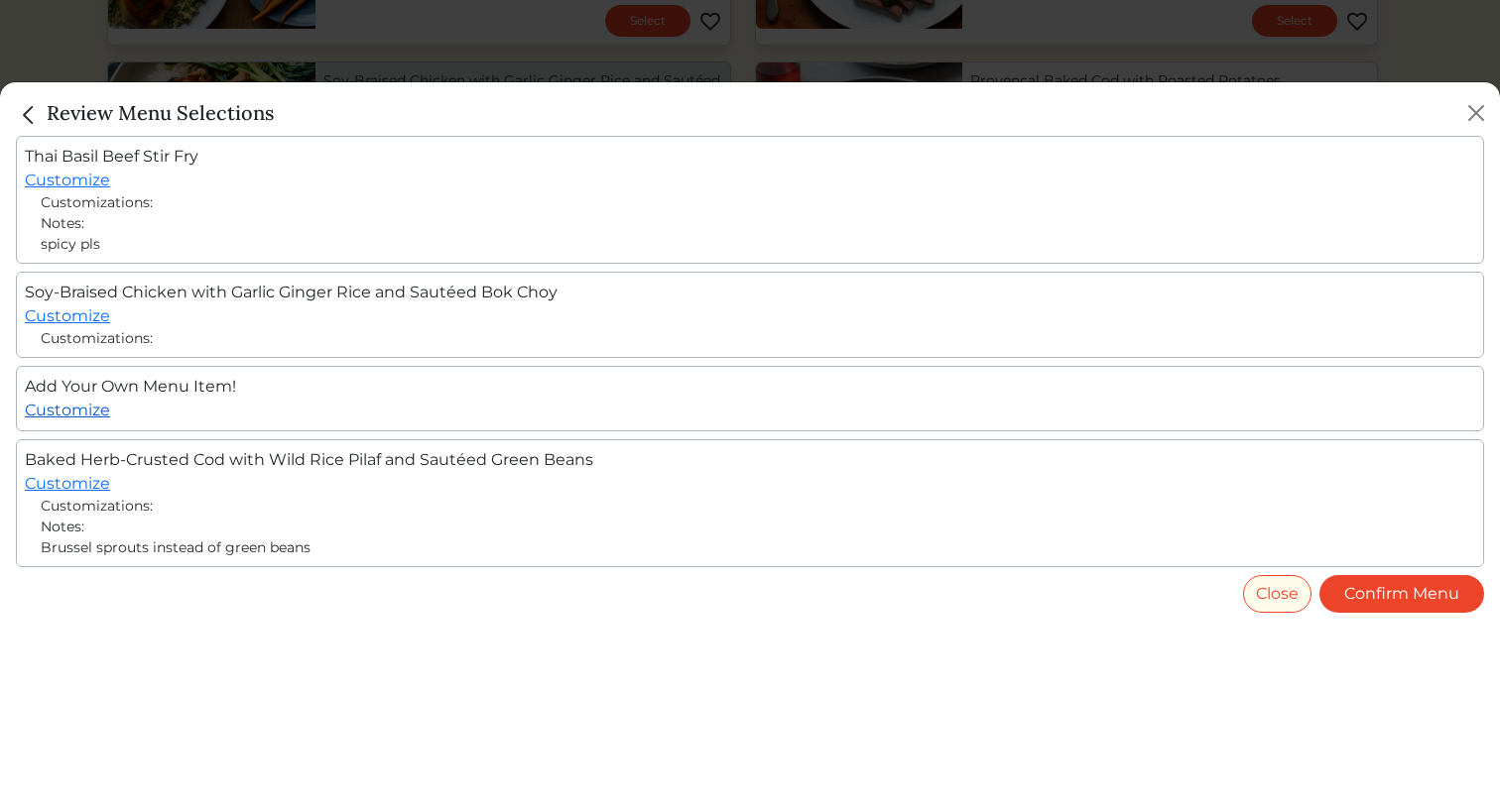 click on "Customize" at bounding box center [67, 409] 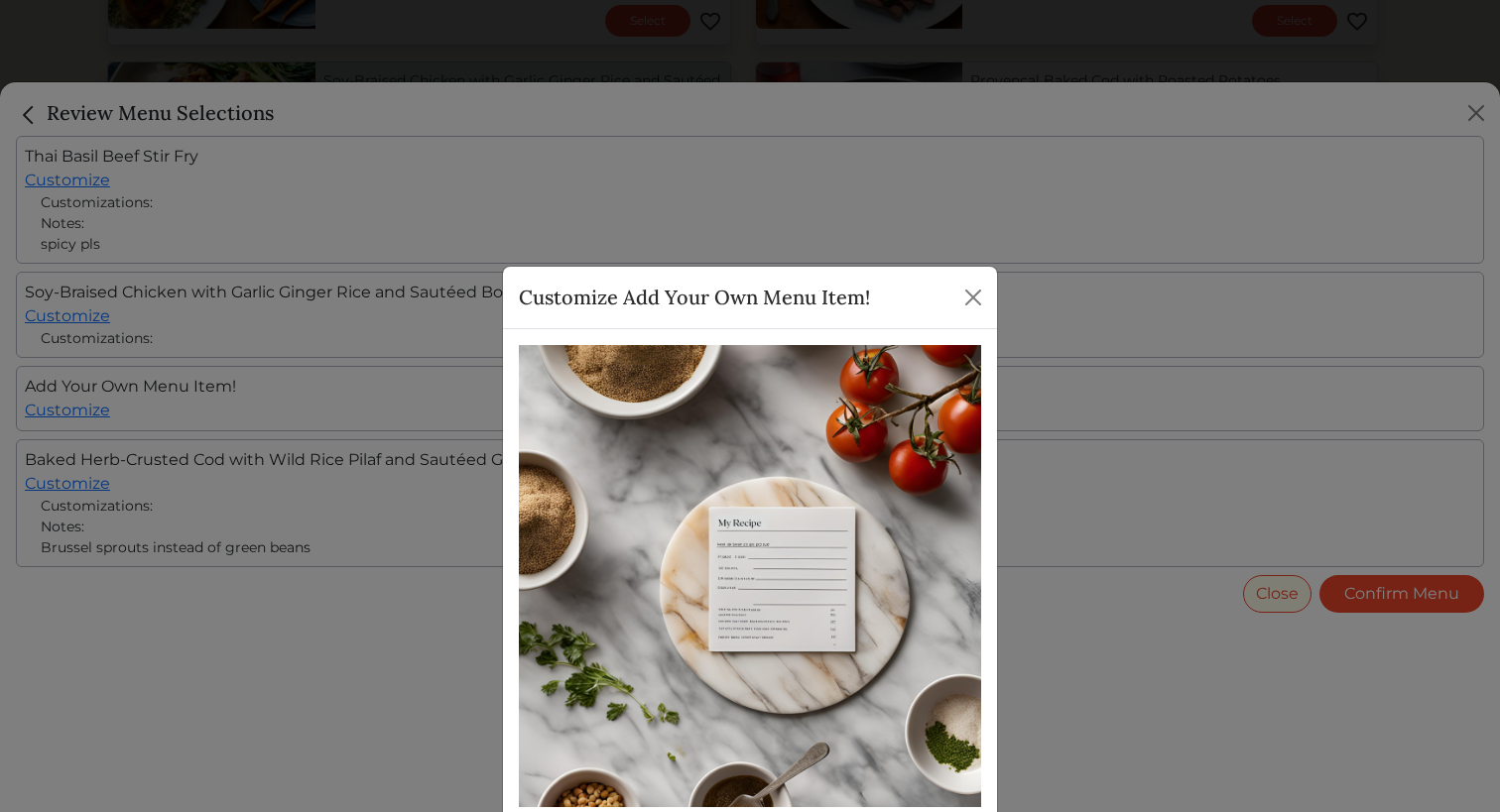 scroll, scrollTop: 340, scrollLeft: 0, axis: vertical 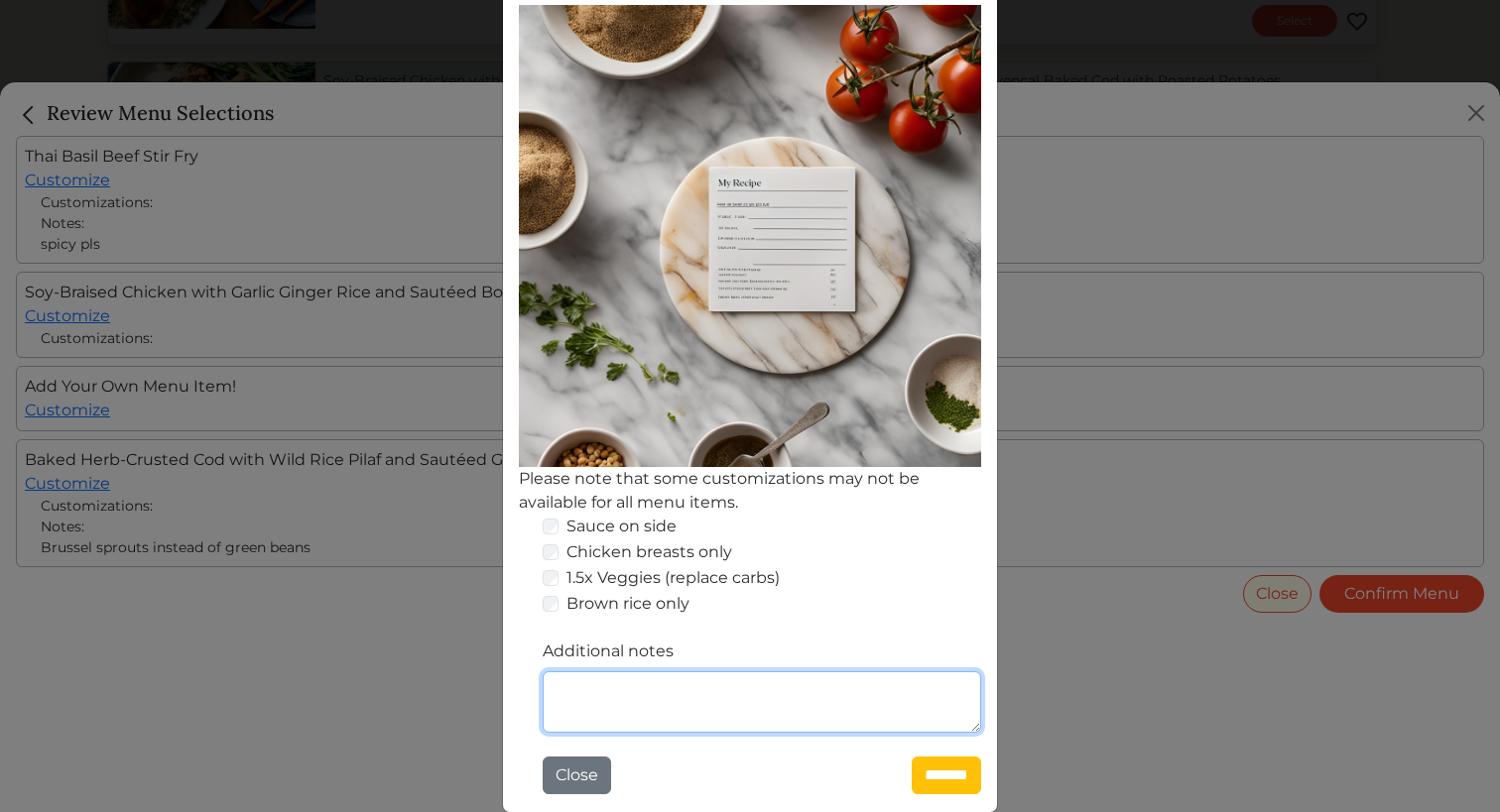 click on "Additional notes" at bounding box center (762, 702) 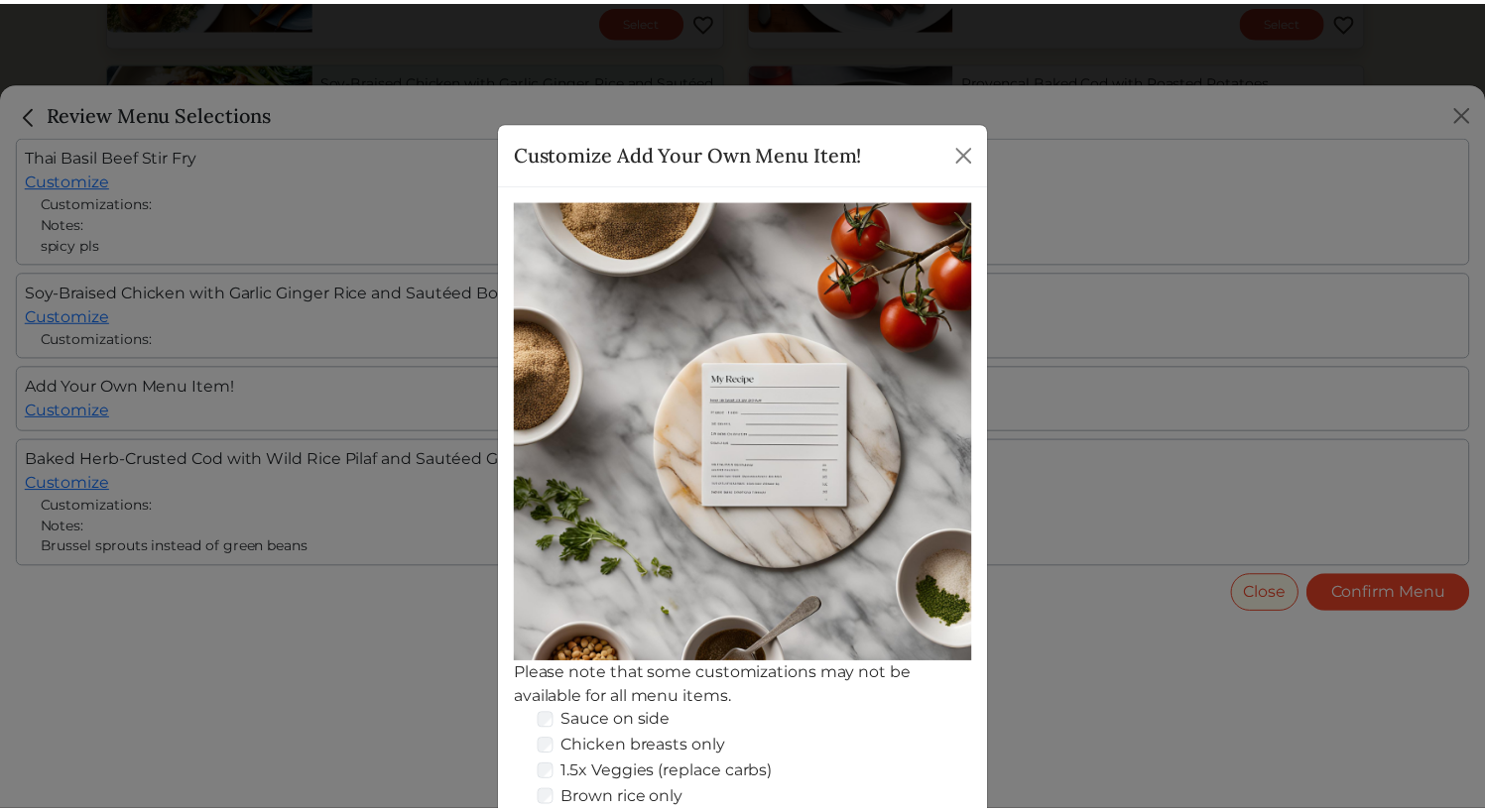 scroll, scrollTop: 142, scrollLeft: 0, axis: vertical 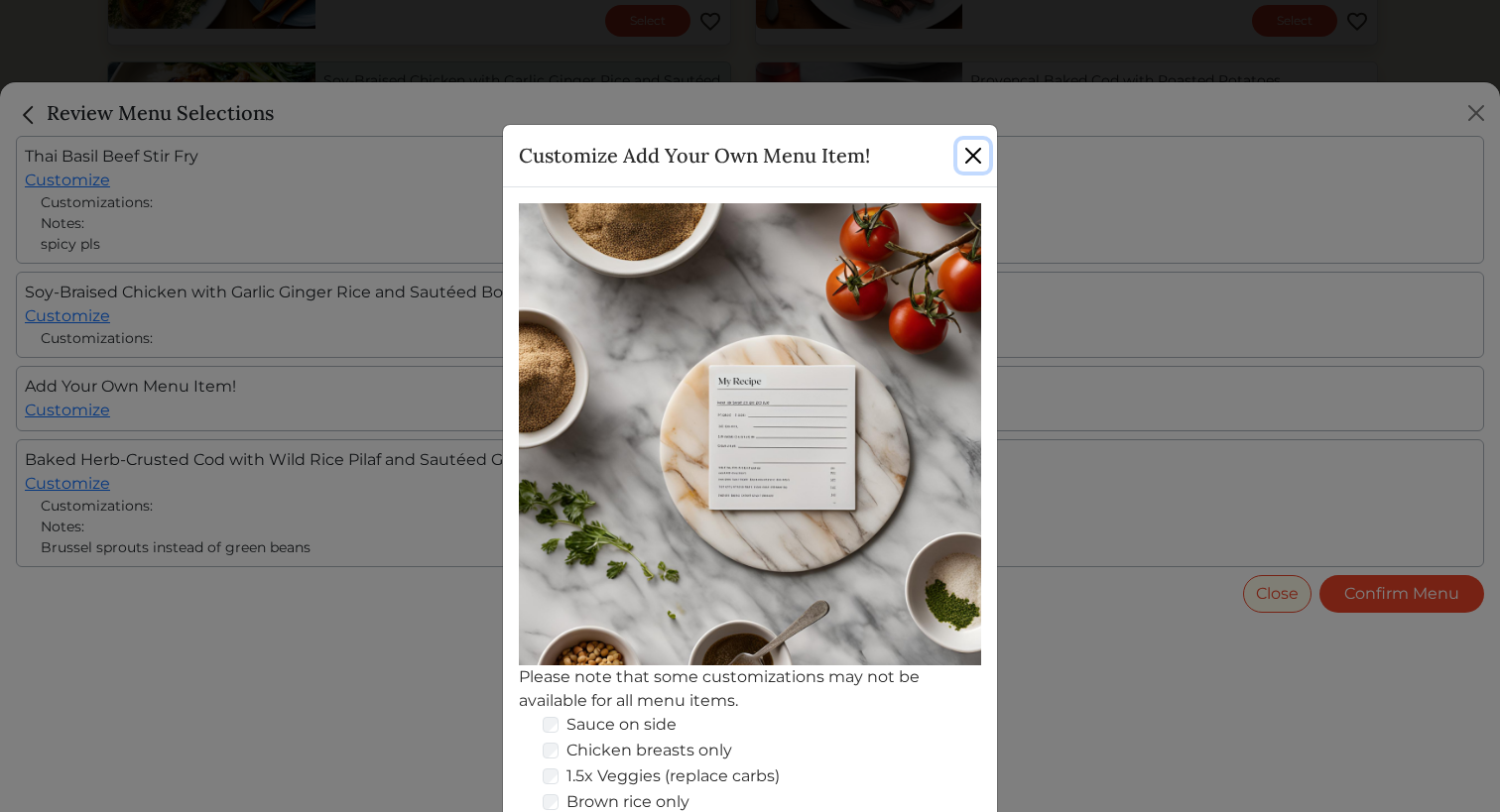 click at bounding box center [973, 156] 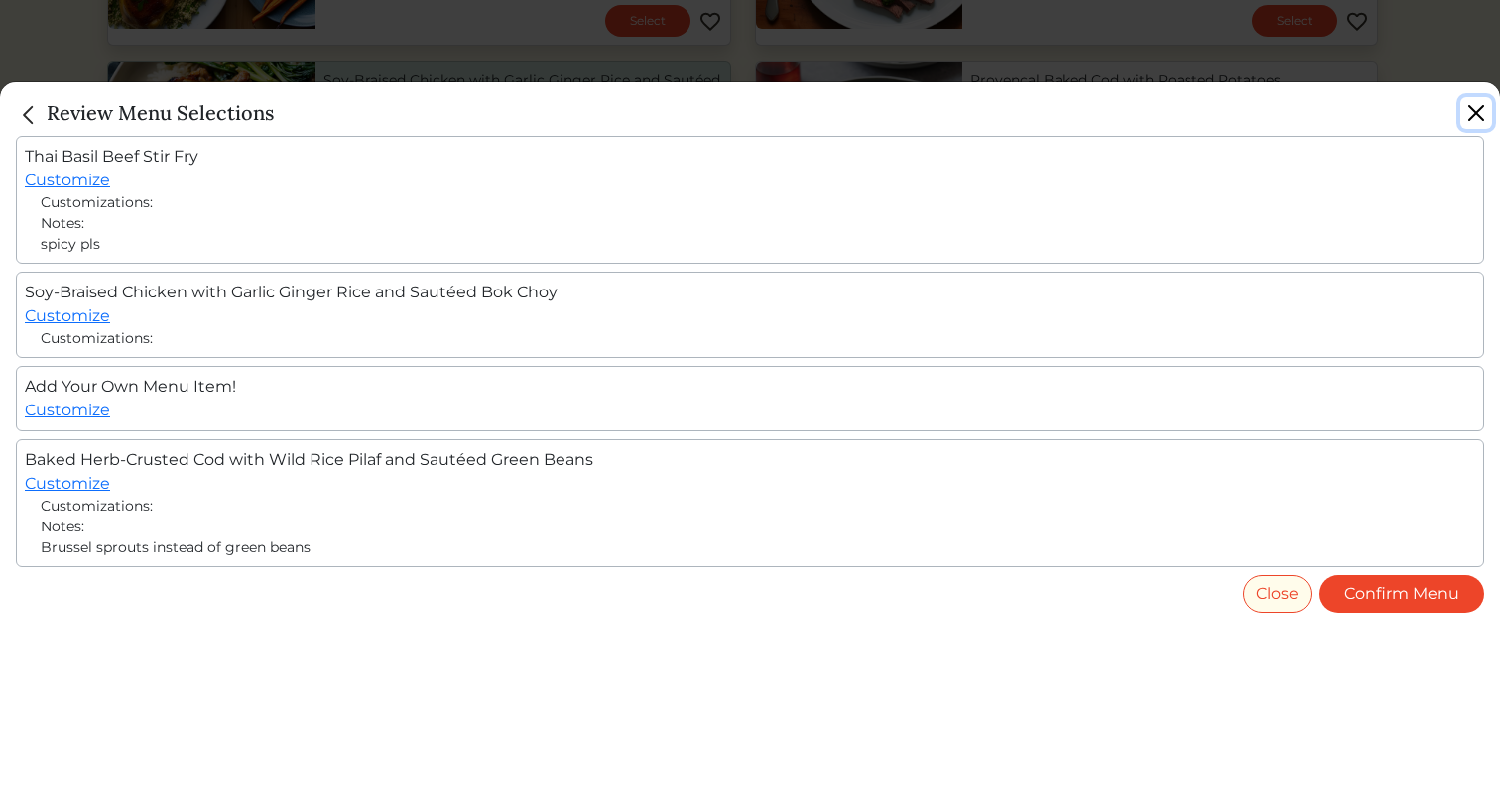 click at bounding box center [1476, 113] 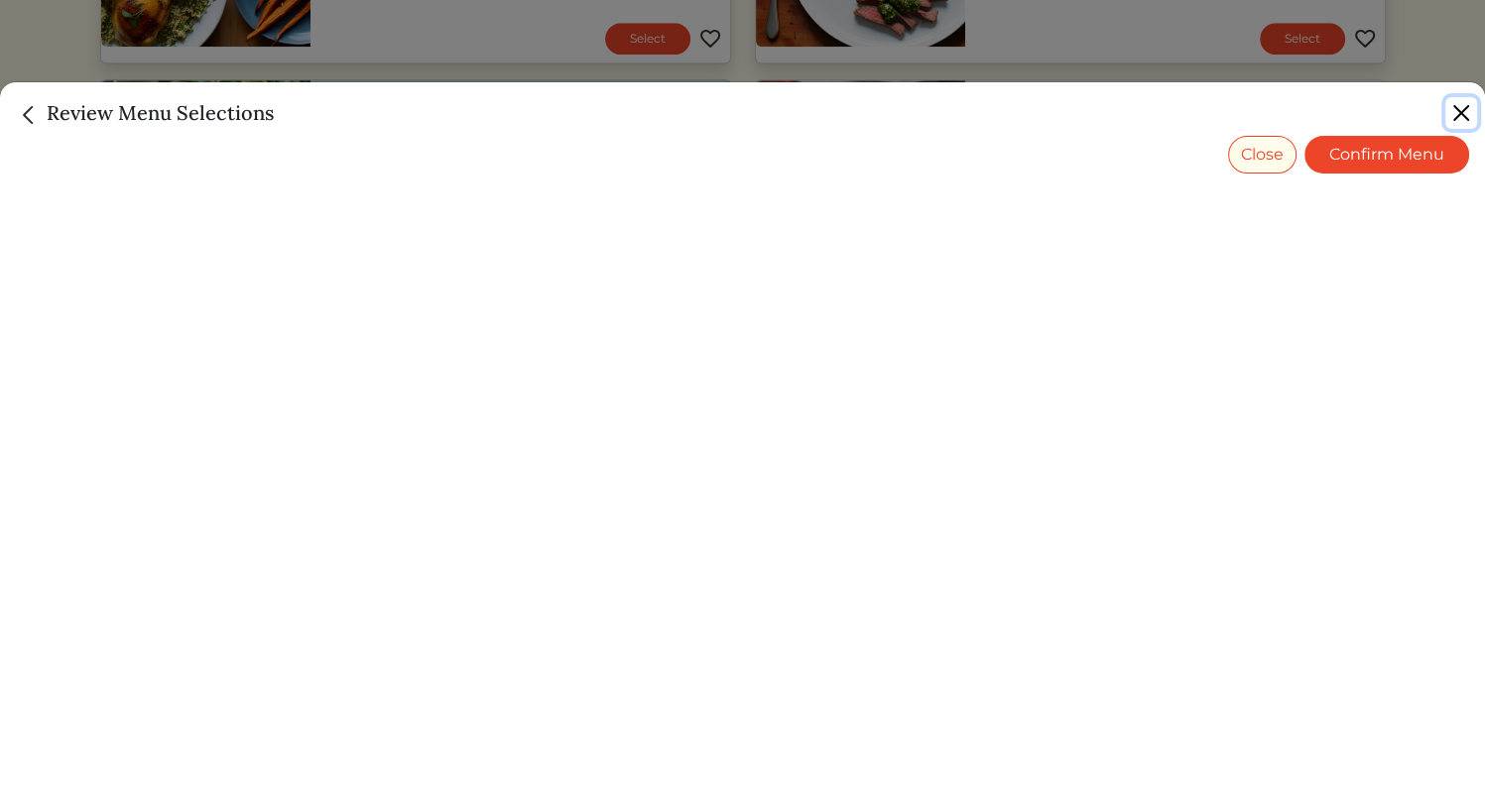 click at bounding box center [1461, 113] 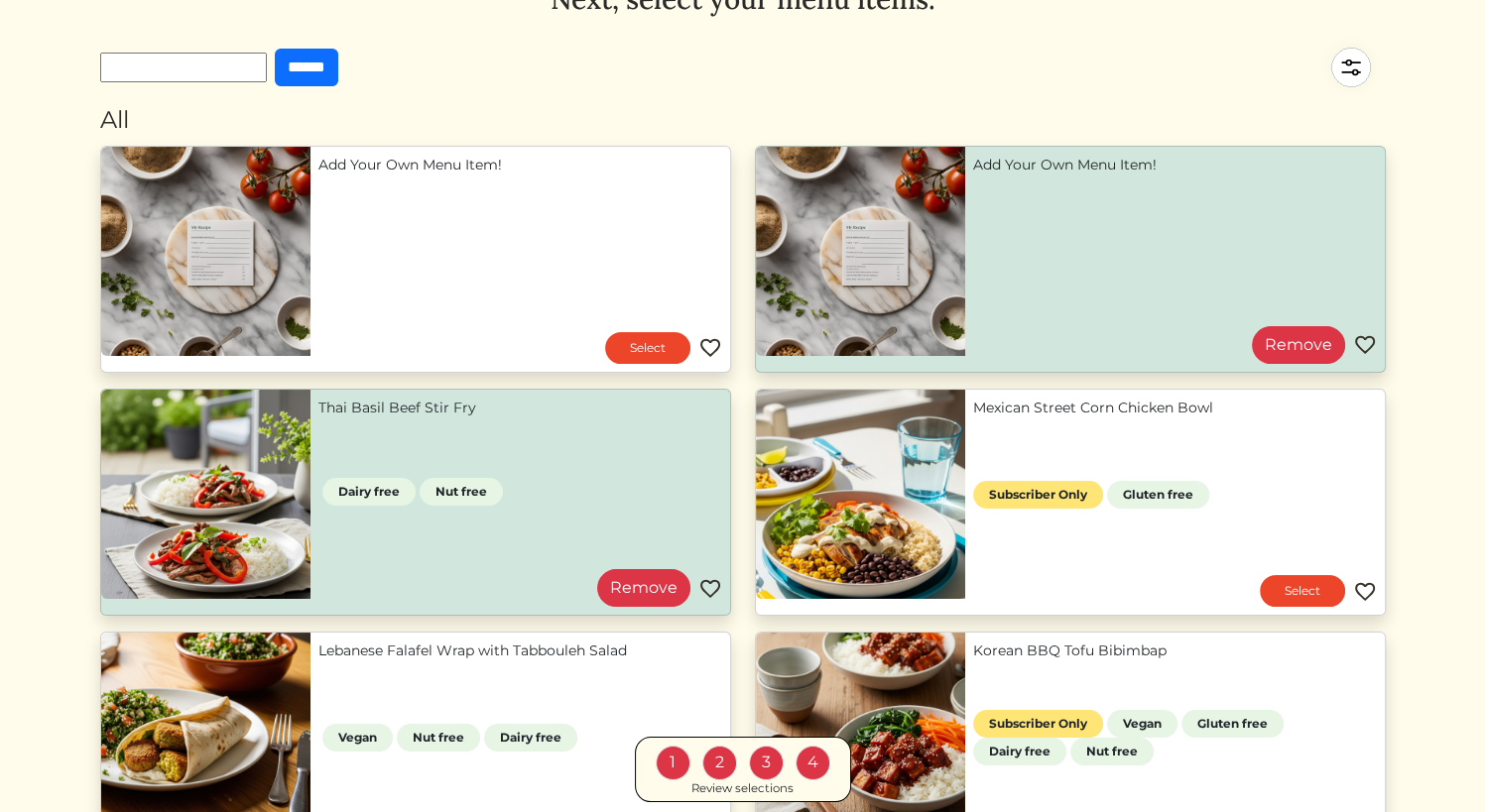 scroll, scrollTop: 0, scrollLeft: 0, axis: both 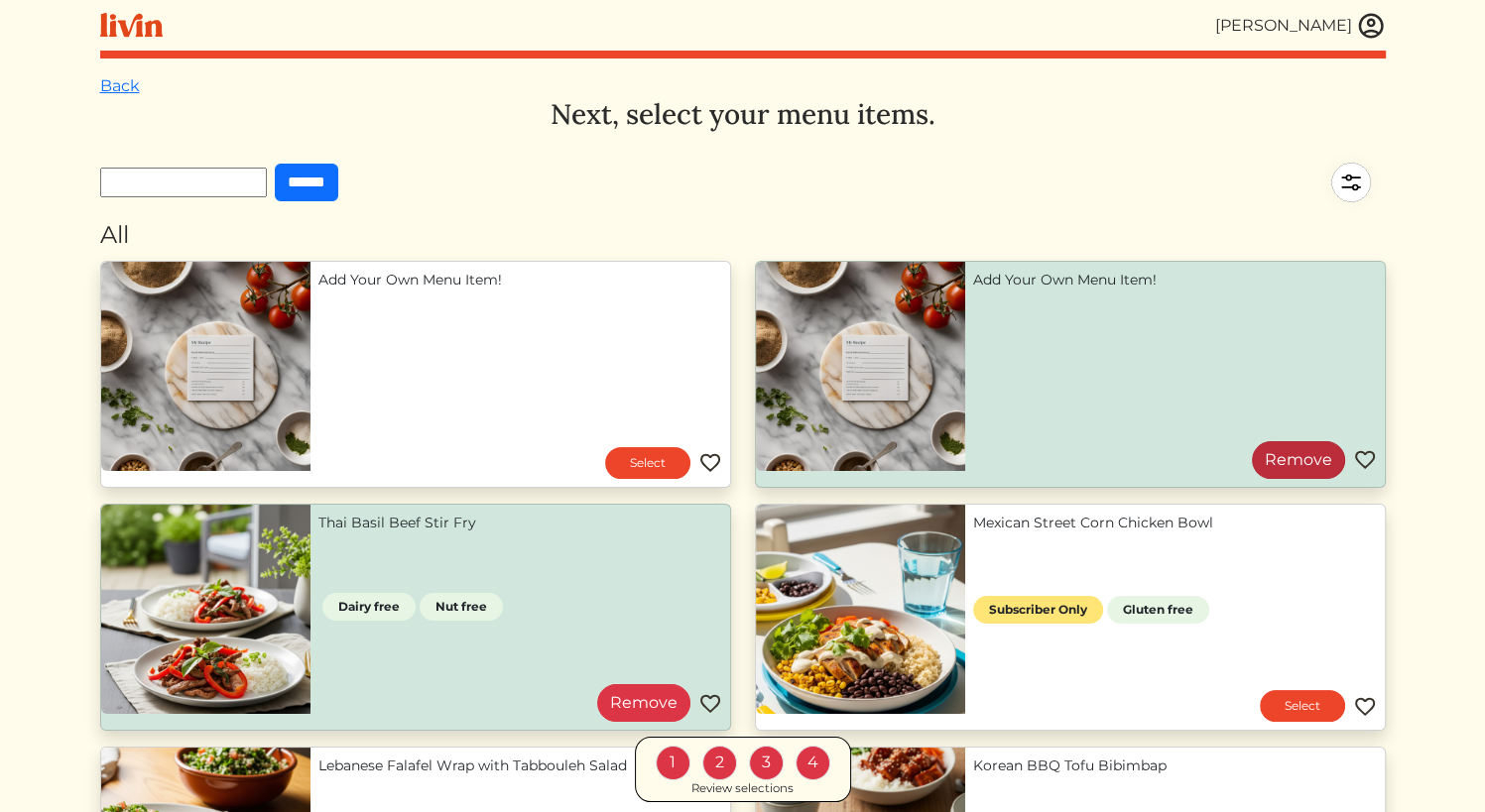 click on "Remove" at bounding box center [1299, 460] 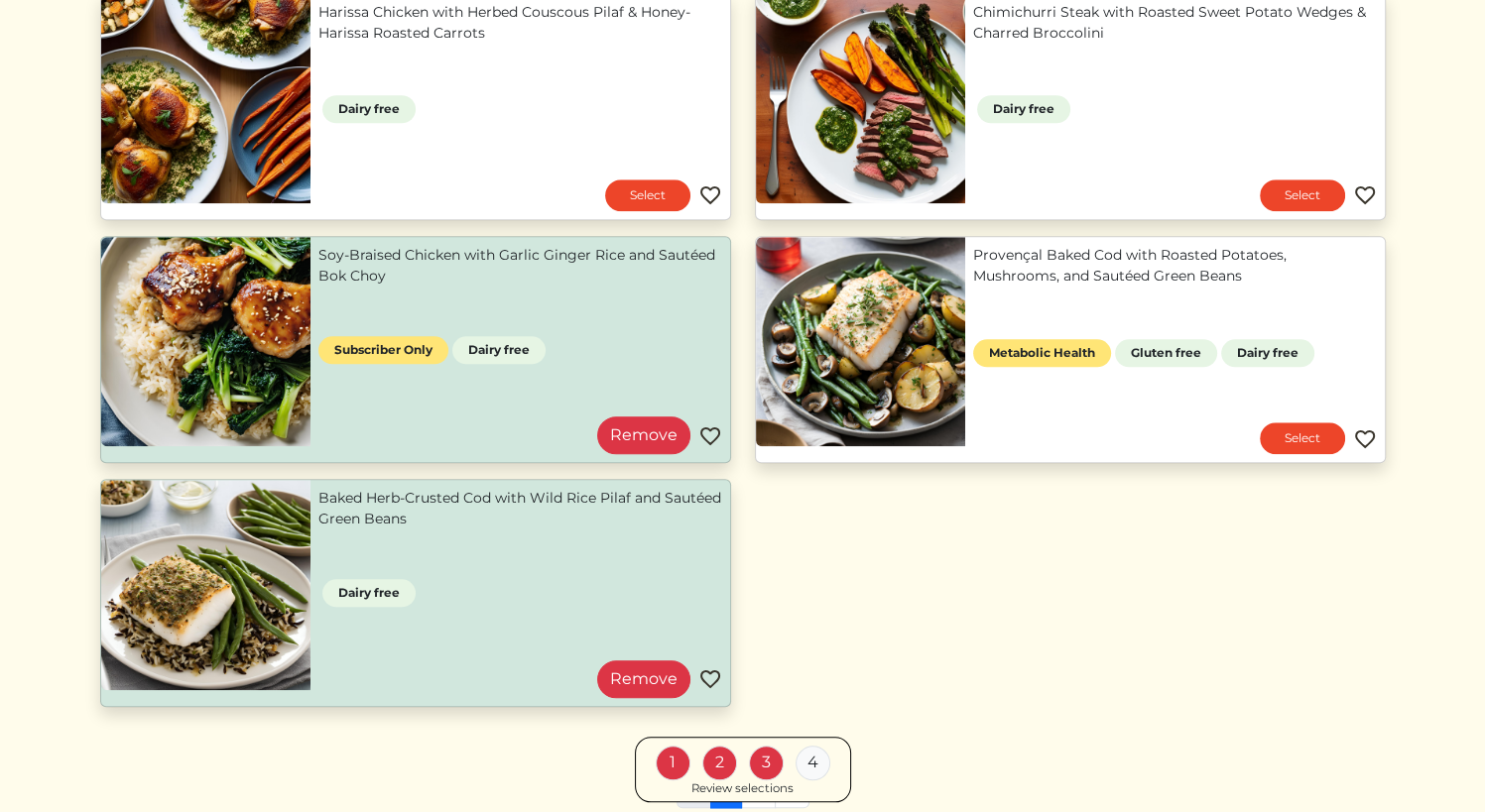 scroll, scrollTop: 1725, scrollLeft: 0, axis: vertical 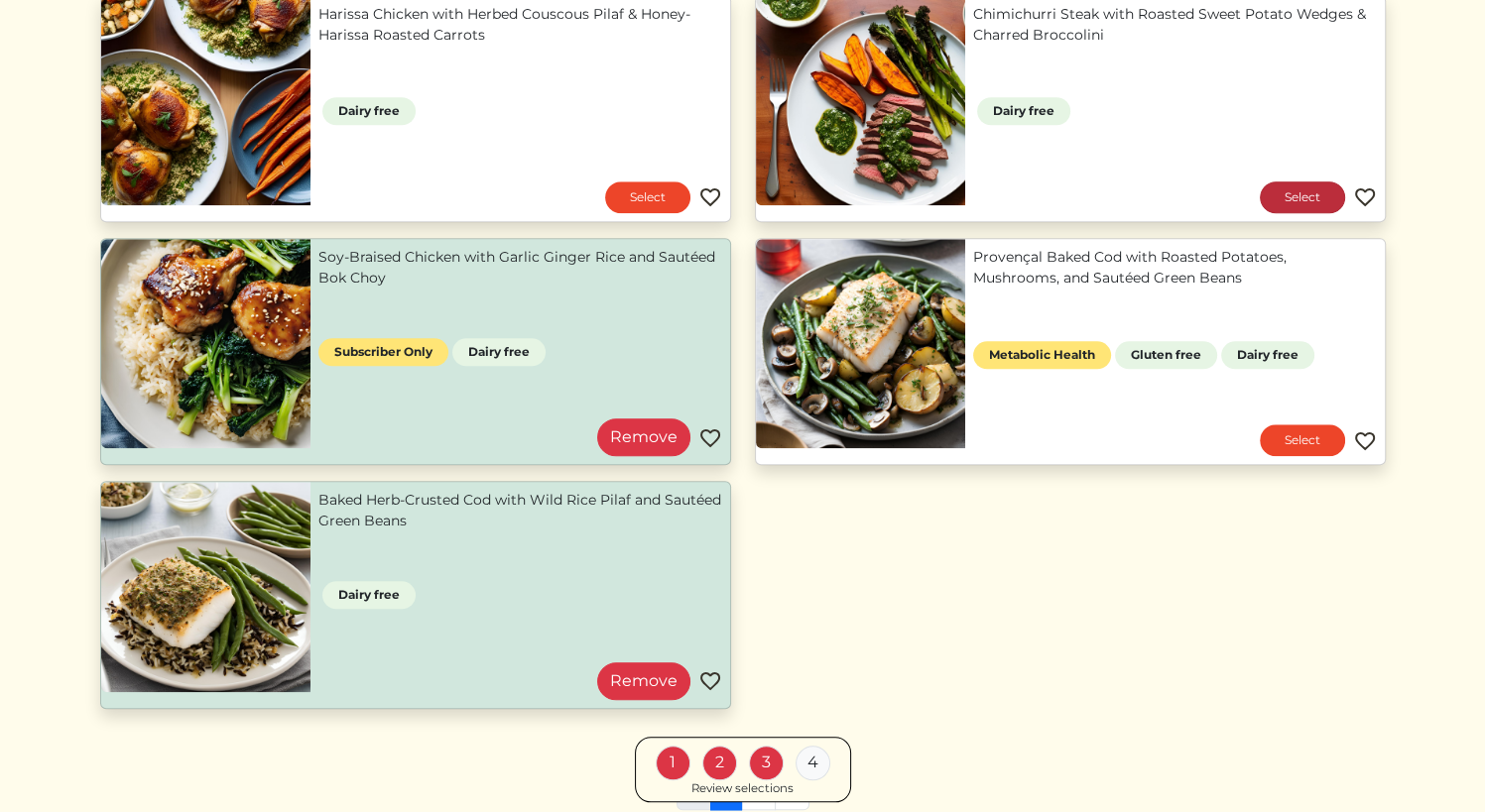 click on "Select" at bounding box center [1302, 197] 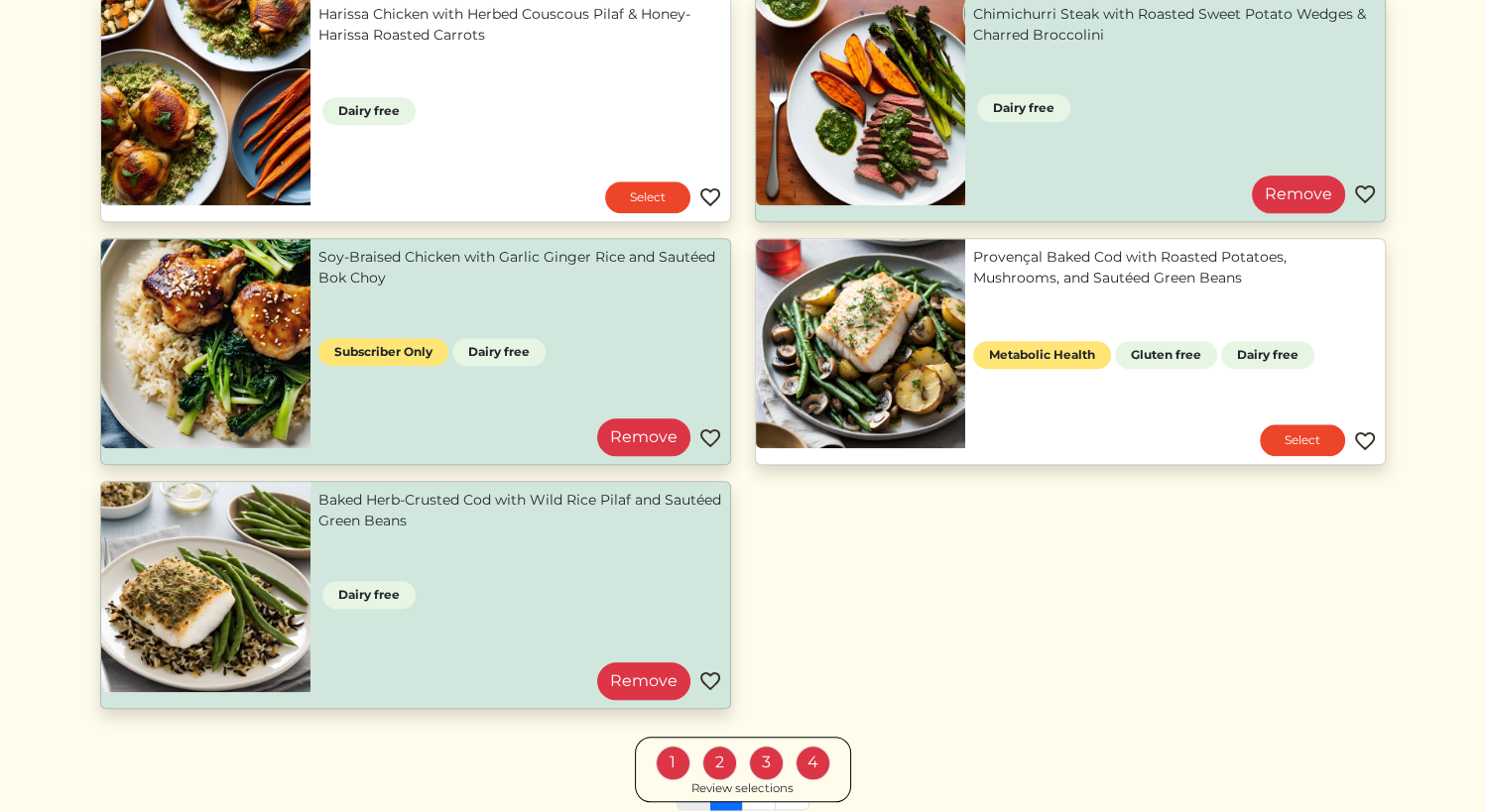 scroll, scrollTop: 1908, scrollLeft: 0, axis: vertical 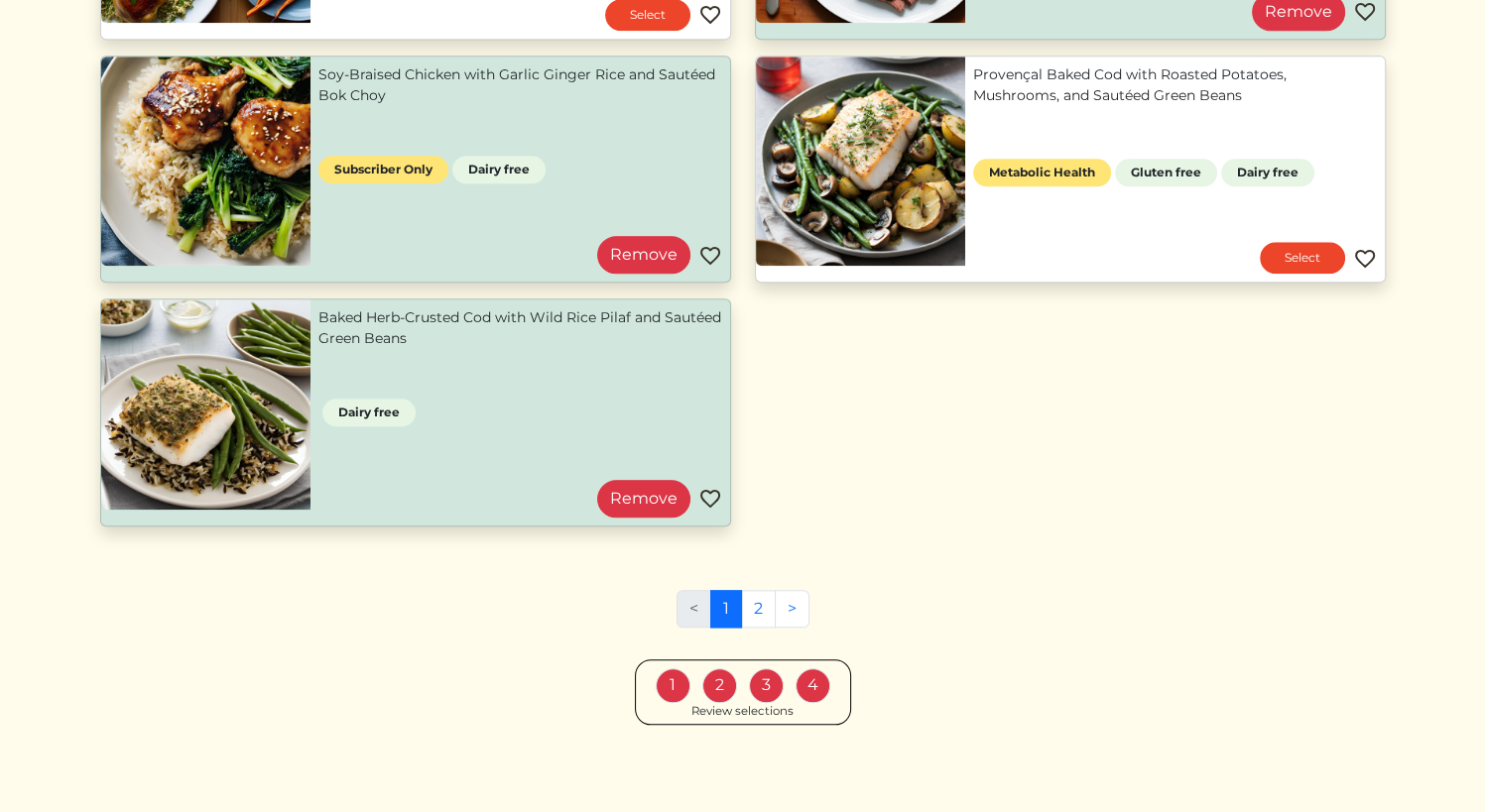 click on "Review selections" at bounding box center (742, 712) 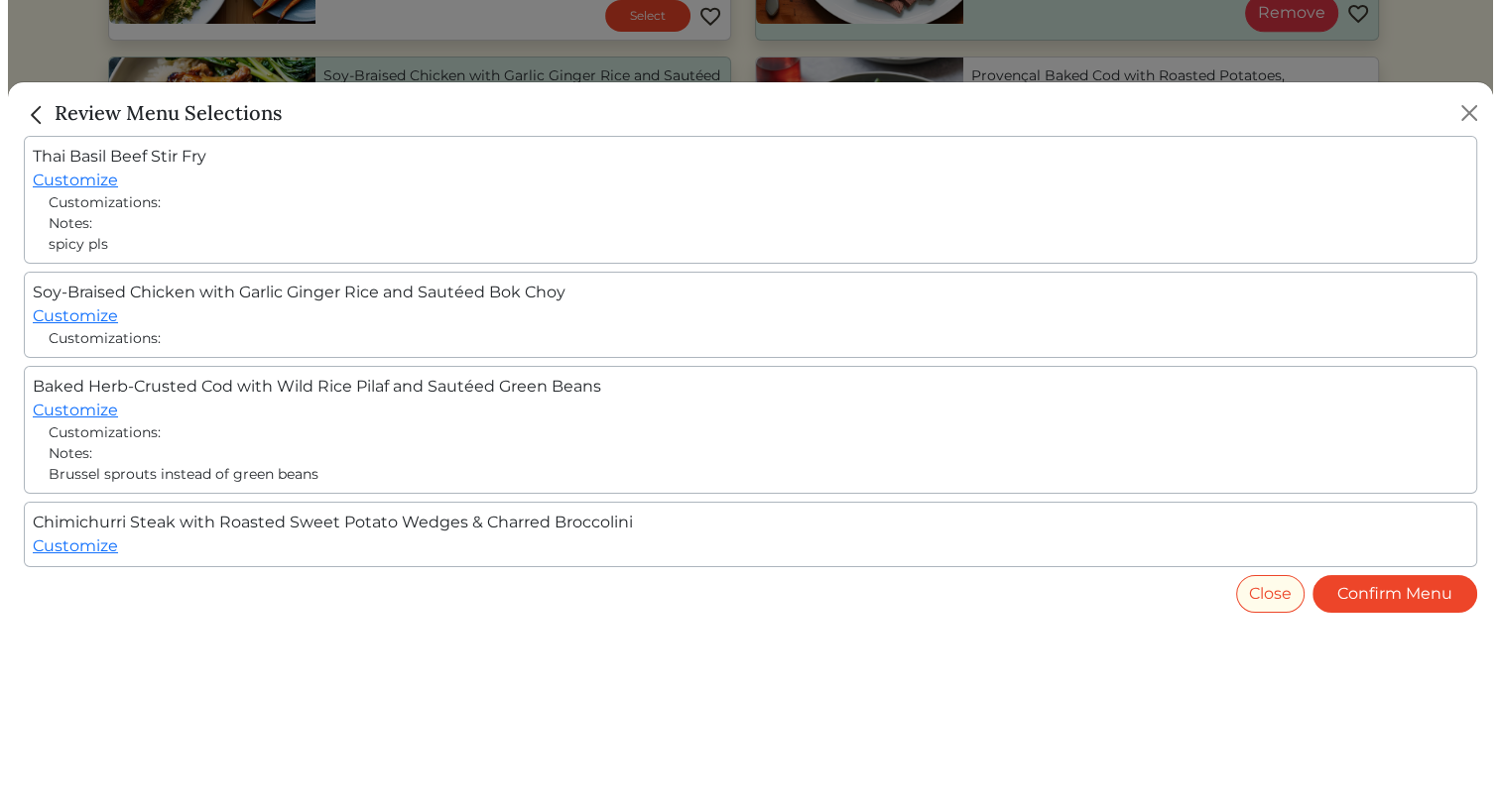 scroll, scrollTop: 1884, scrollLeft: 0, axis: vertical 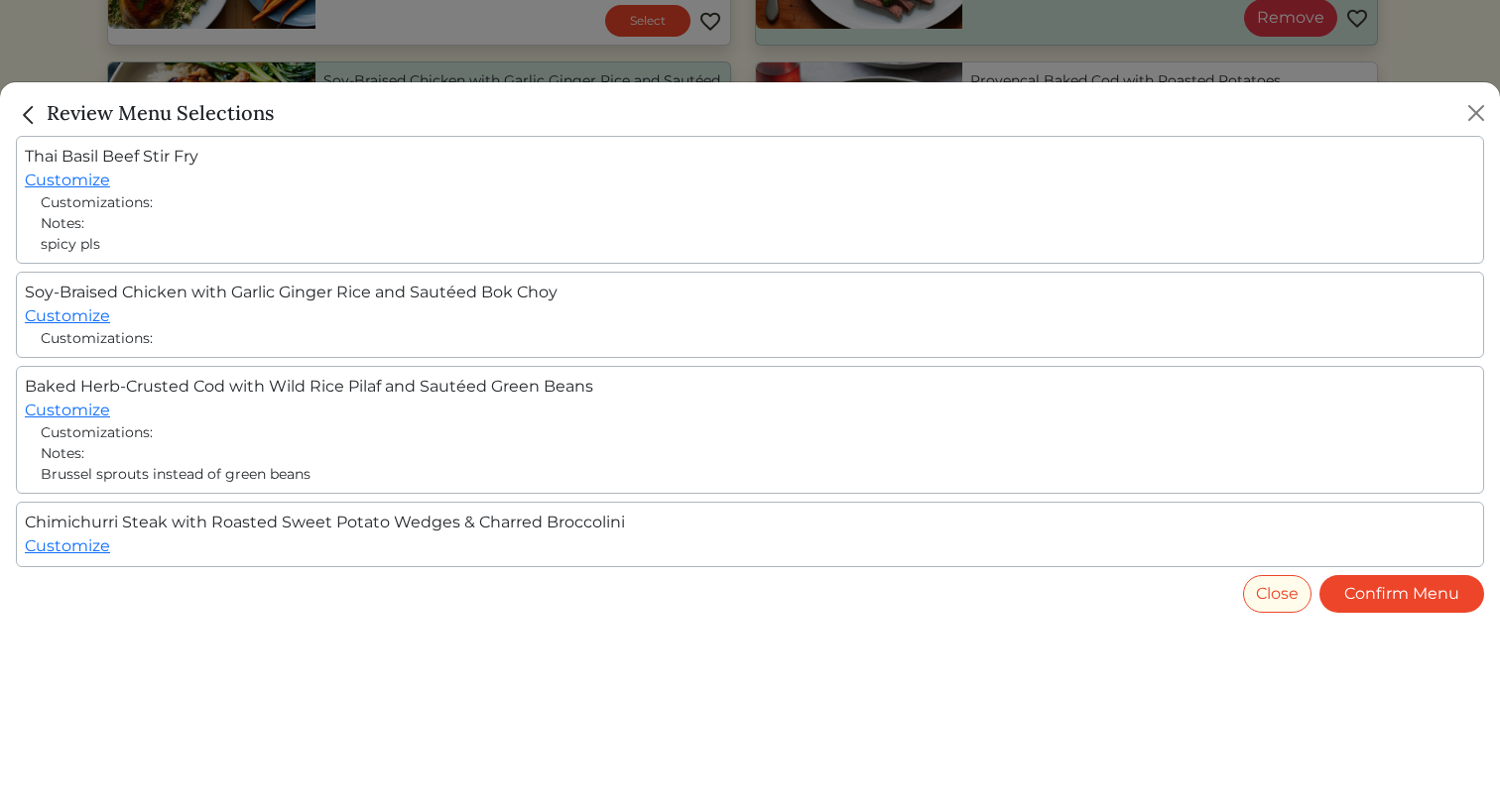 click on "Thai Basil Beef Stir Fry
Customize
Customizations:
Notes:
spicy pls
Soy-Braised Chicken with Garlic Ginger Rice and Sautéed Bok Choy
Customize
Customizations:
Baked Herb-Crusted Cod with Wild Rice Pilaf and Sautéed Green Beans
Customize
Customizations:
Notes:
Brussel sprouts instead of green beans
Chimichurri Steak with Roasted Sweet Potato Wedges & Charred Broccolini
Customize
Close
Confirm Menu" at bounding box center [750, 474] 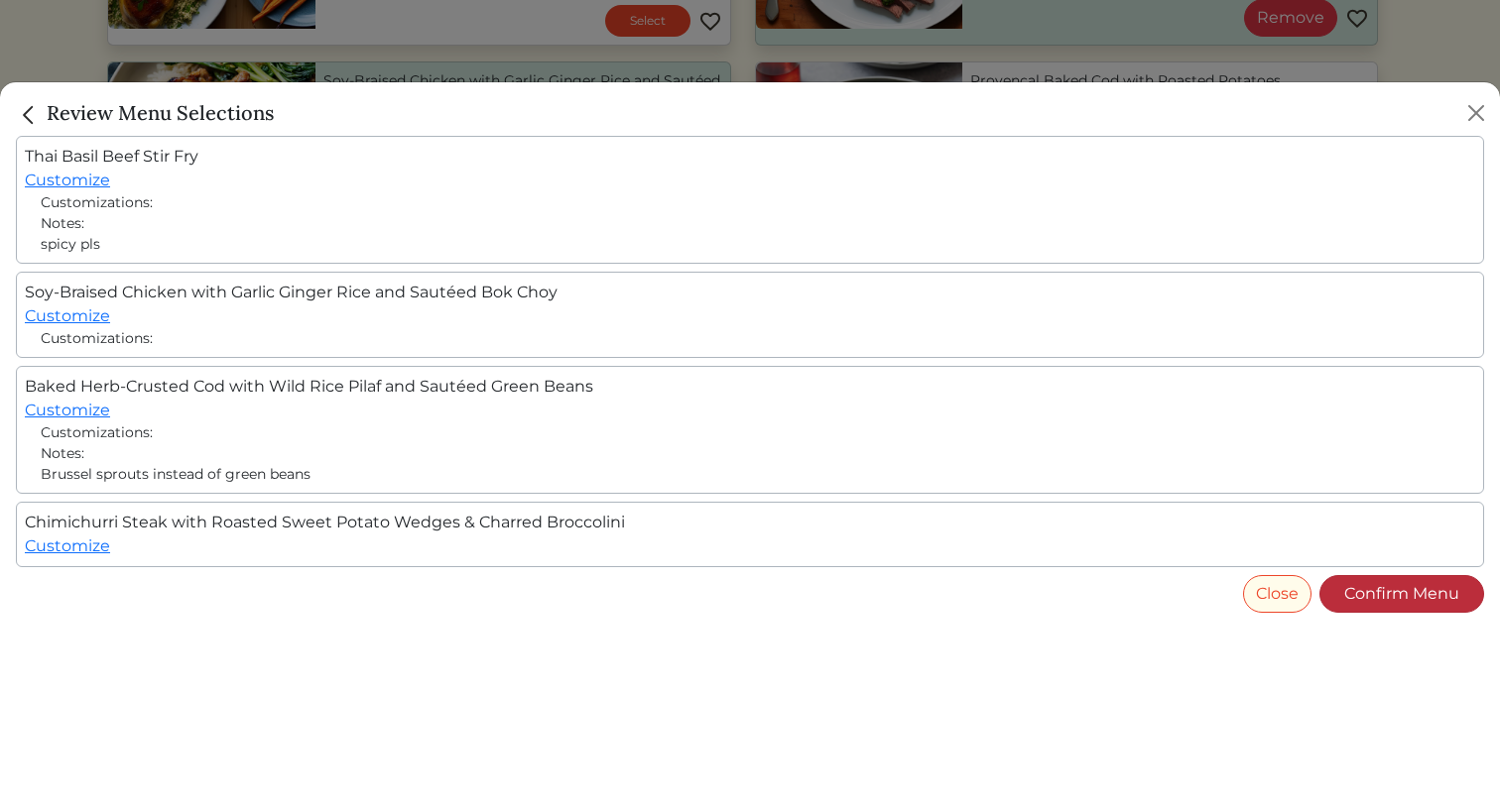 click on "Confirm Menu" at bounding box center [1402, 594] 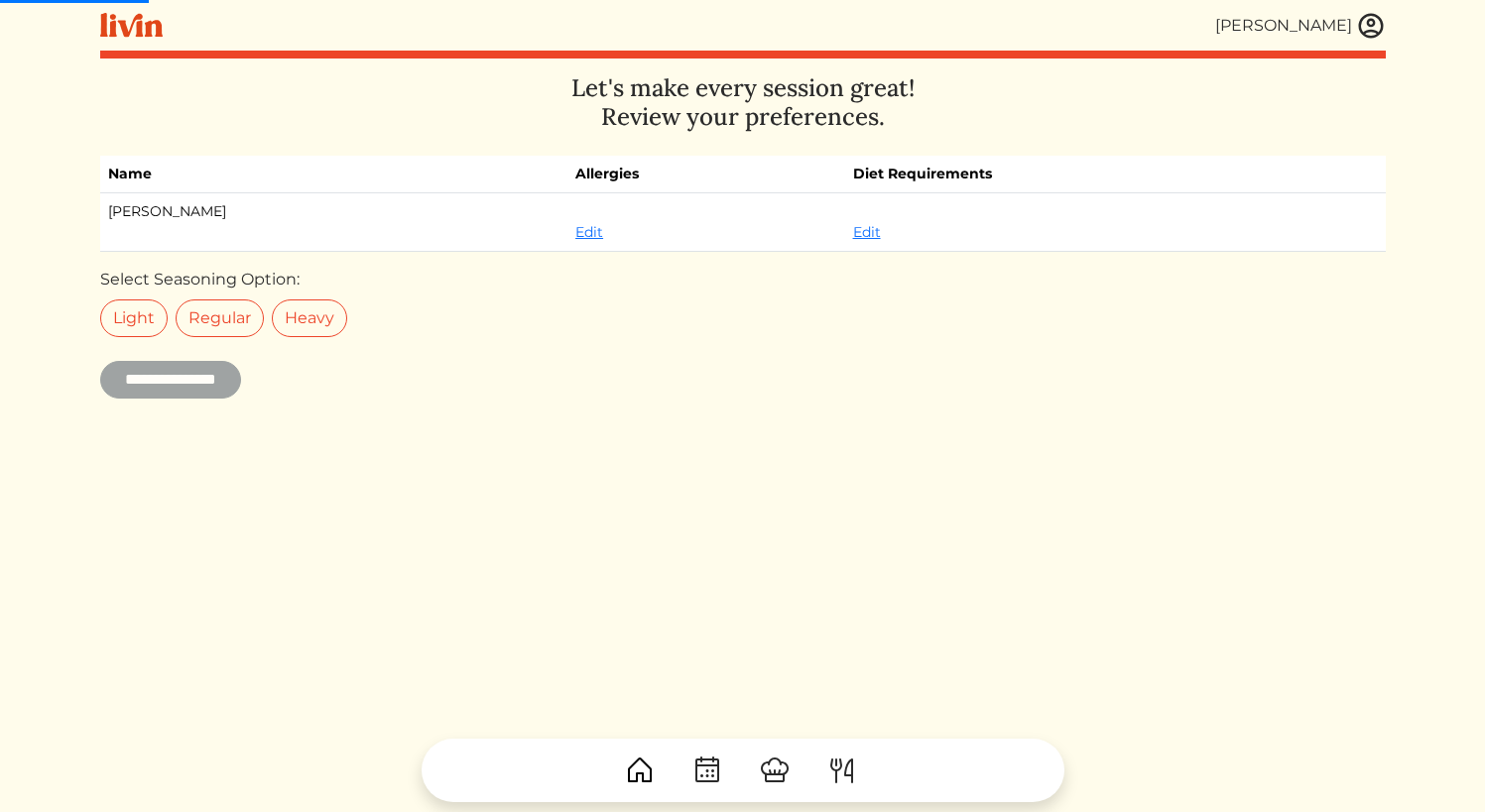 scroll, scrollTop: 0, scrollLeft: 0, axis: both 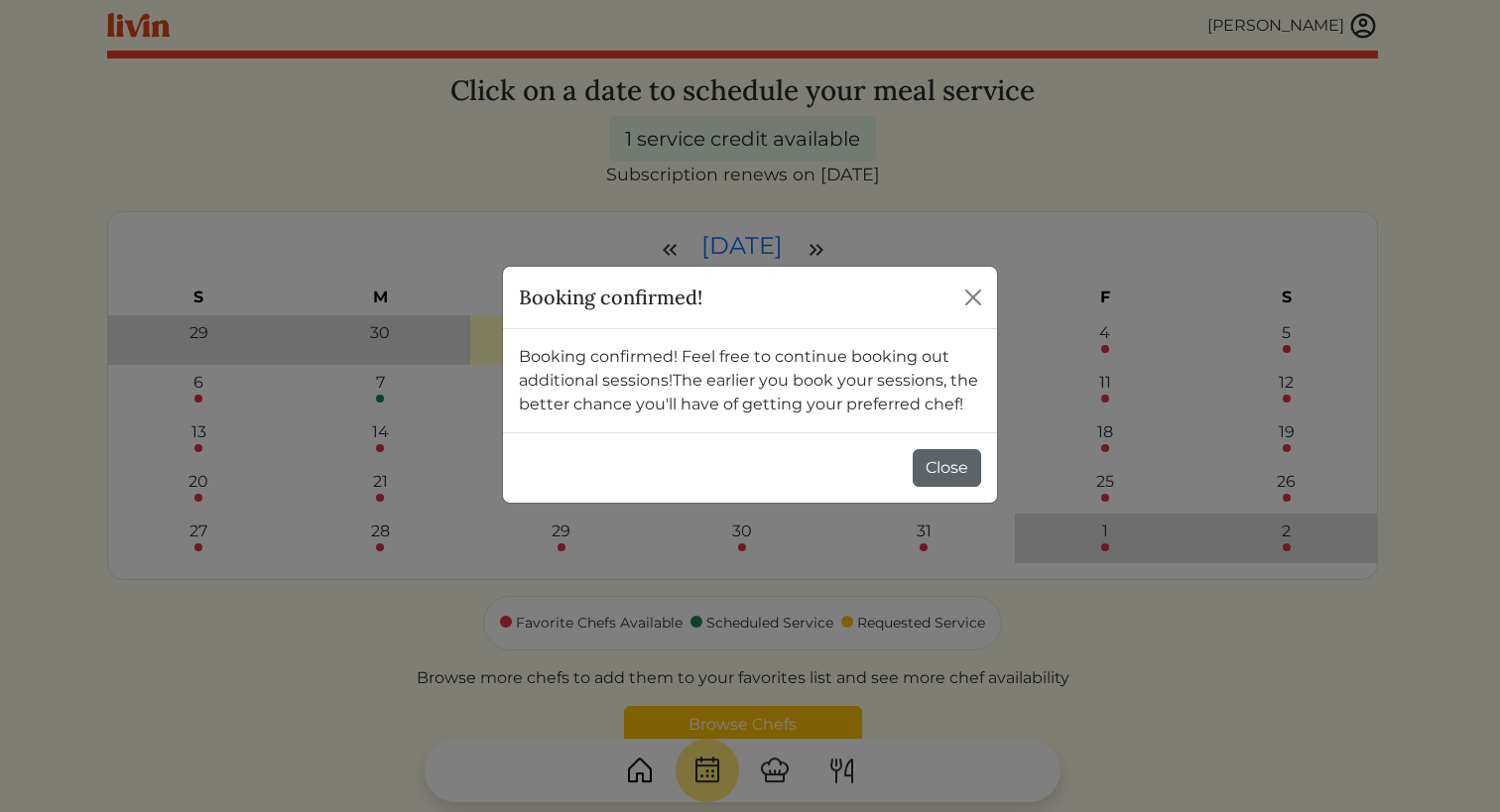 click on "Close" at bounding box center [946, 468] 